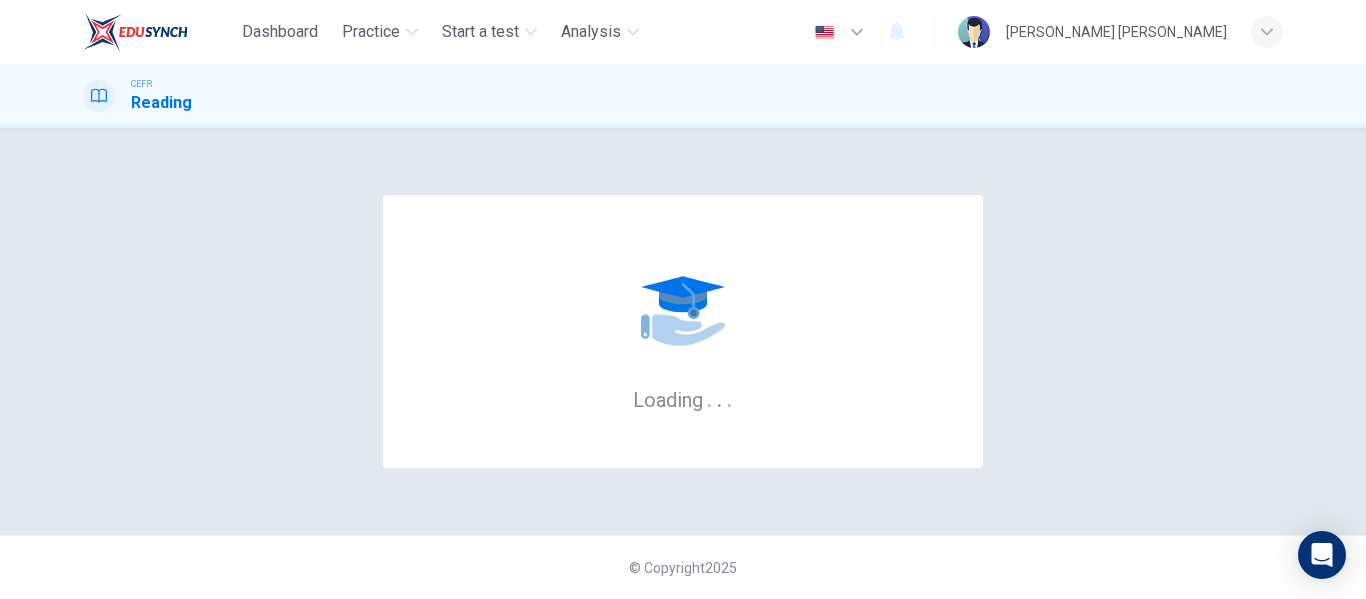 scroll, scrollTop: 0, scrollLeft: 0, axis: both 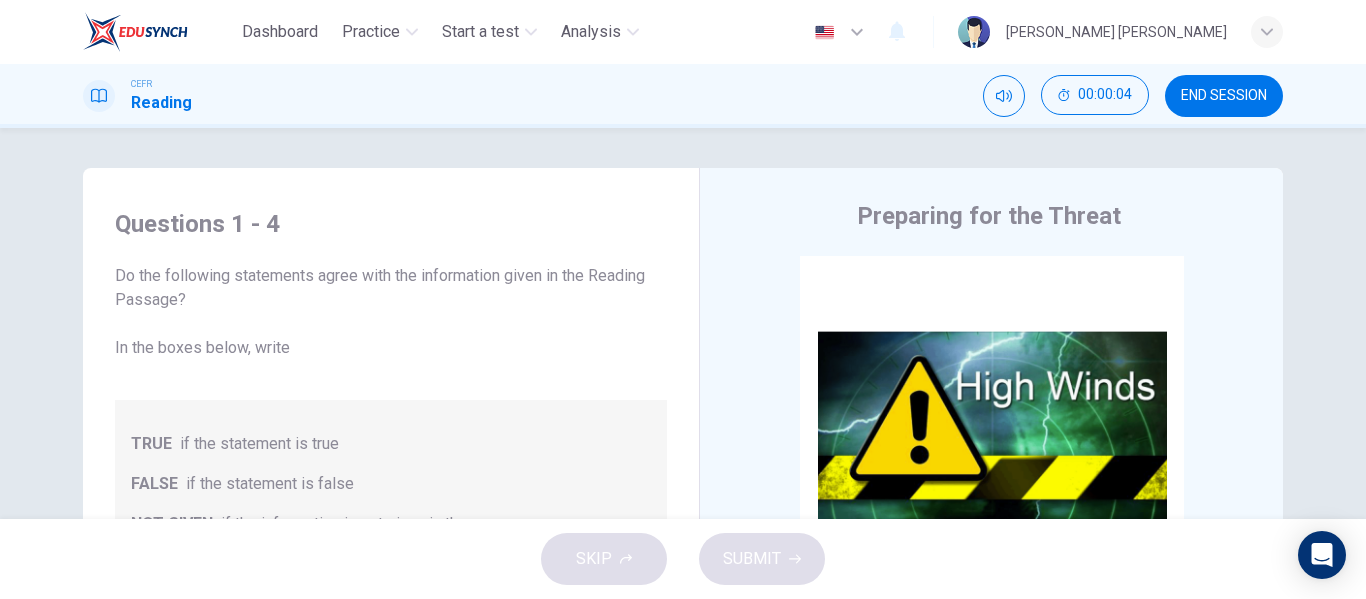 click on "Do the following statements agree with the information given in the Reading Passage?
In the boxes below, write" at bounding box center (391, 312) 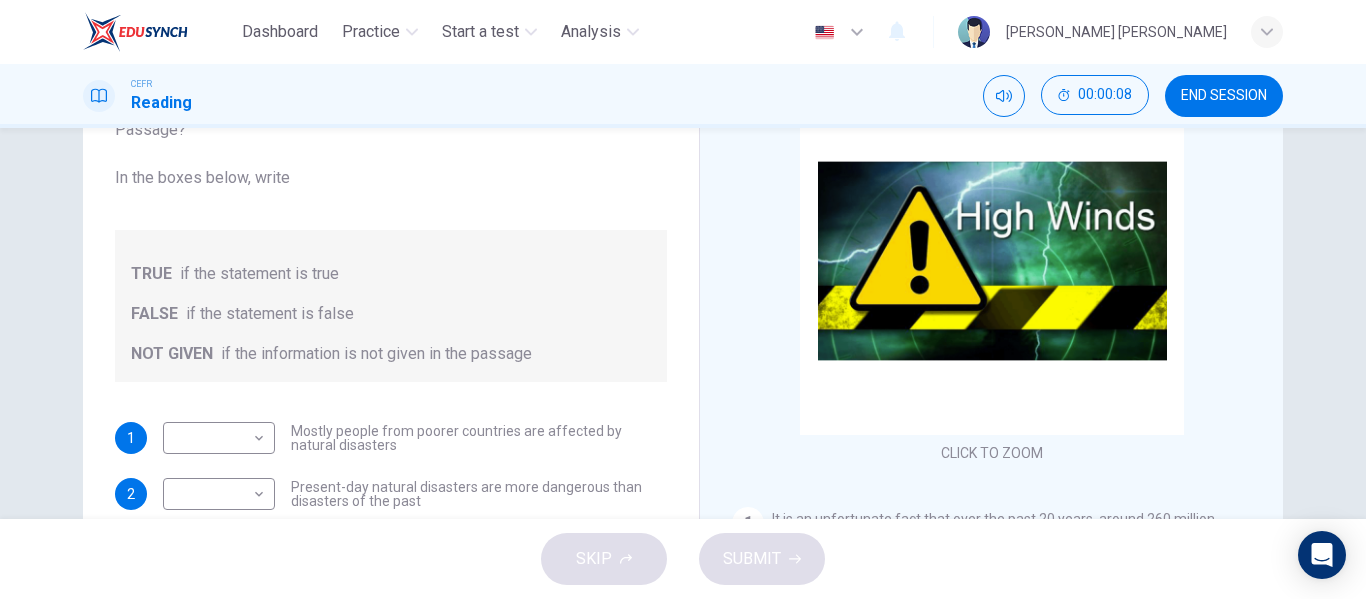 scroll, scrollTop: 169, scrollLeft: 0, axis: vertical 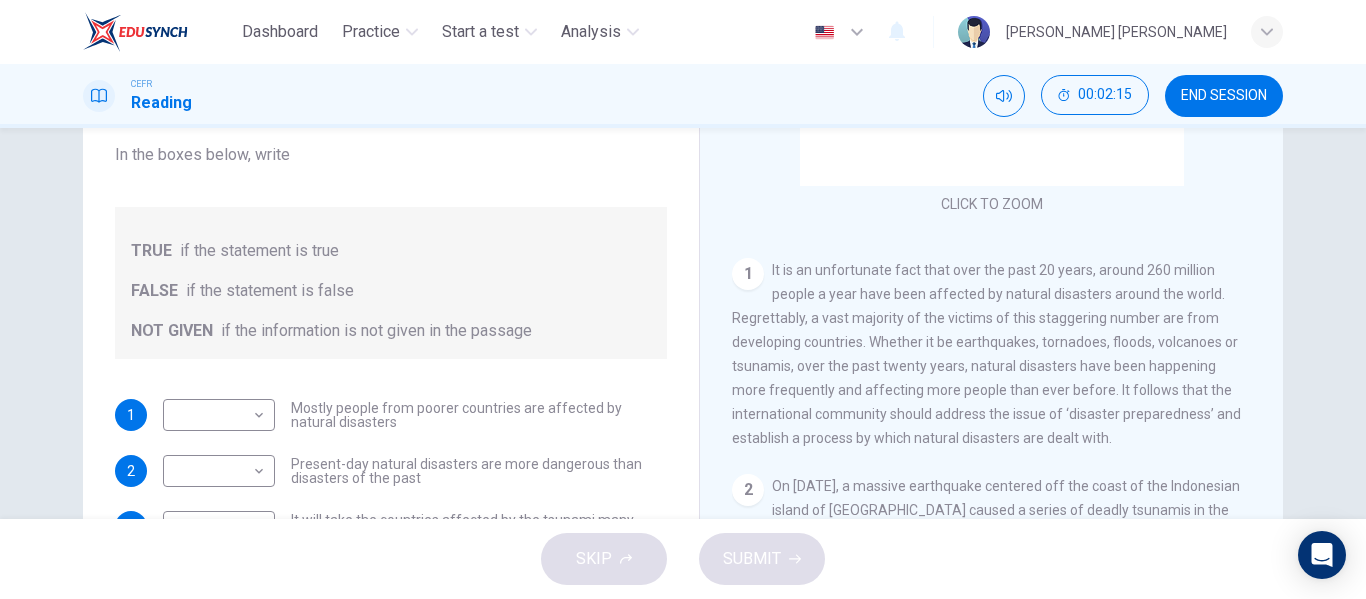 click on "Do the following statements agree with the information given in the Reading Passage?
In the boxes below, write TRUE if the statement is true FALSE if the statement is false NOT GIVEN if the information is not given in the passage" at bounding box center [391, 215] 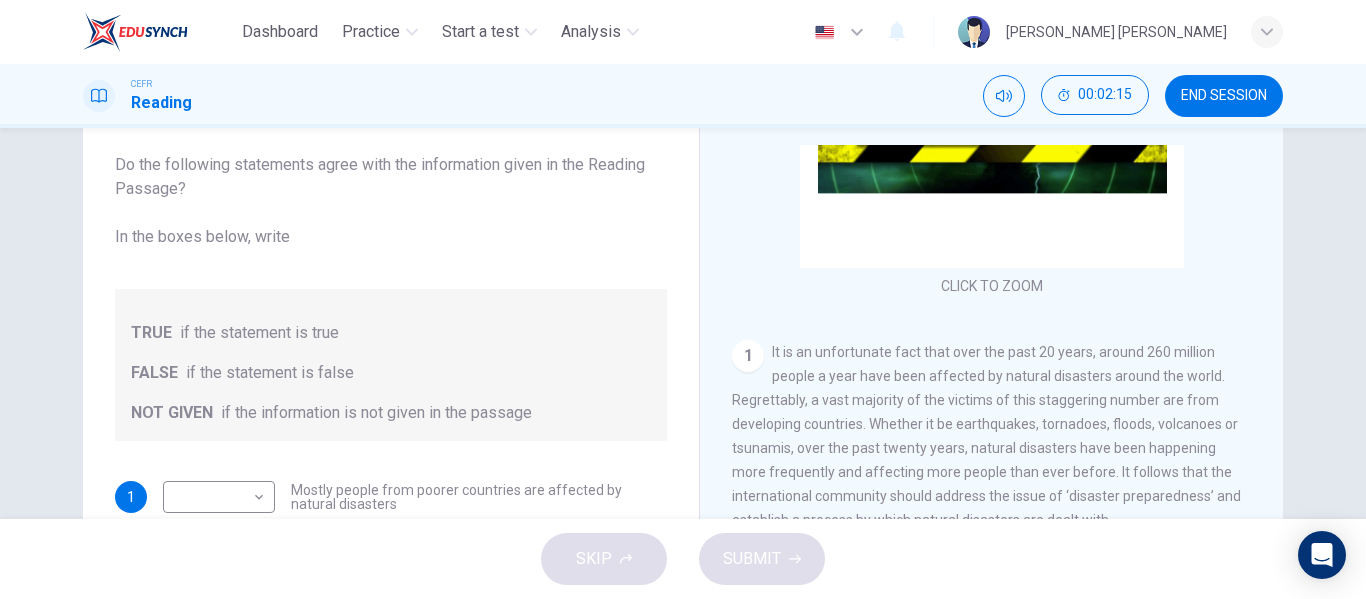 scroll, scrollTop: 90, scrollLeft: 0, axis: vertical 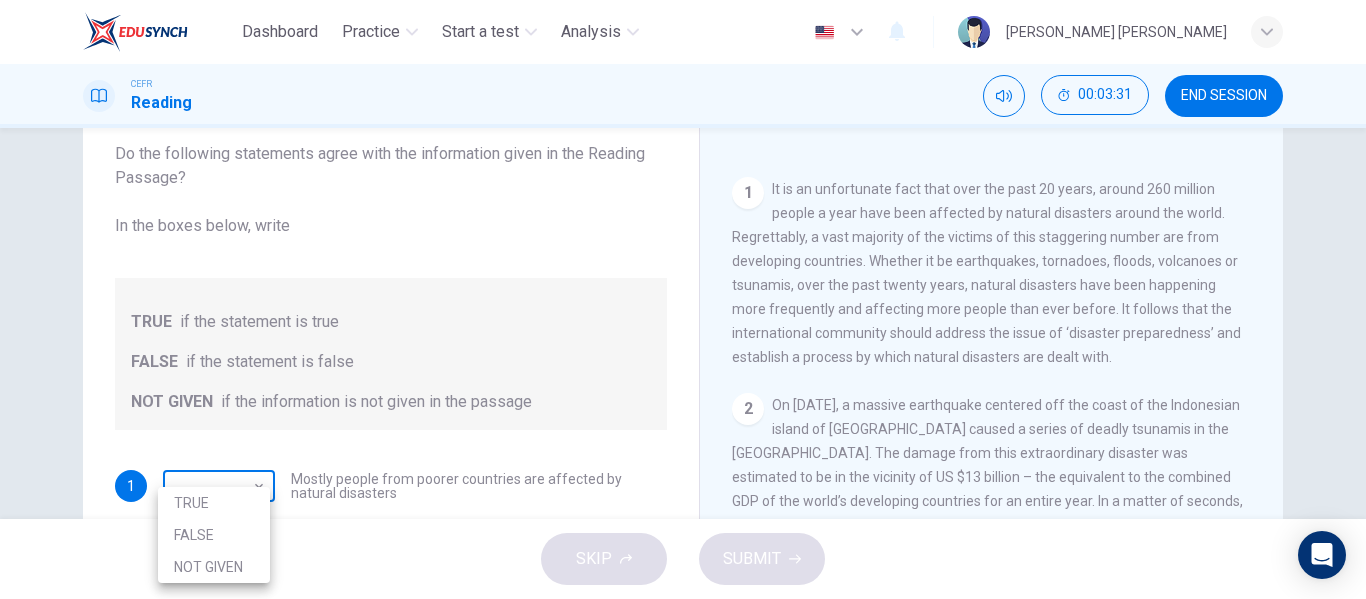 click on "Dashboard Practice Start a test Analysis English en ​ [PERSON_NAME] MAISARA [PERSON_NAME] CEFR Reading 00:03:31 END SESSION Questions 1 - 4 Do the following statements agree with the information given in the Reading Passage?
In the boxes below, write TRUE if the statement is true FALSE if the statement is false NOT GIVEN if the information is not given in the passage 1 ​ ​ Mostly people from poorer countries are affected by natural disasters 2 ​ ​ Present-day natural disasters are more dangerous than disasters of the past 3 ​ ​ It will take the countries affected by the tsunami many years to rebuild 4 ​ ​ Being prepared and knowing what to do in a disaster should be a global issue Preparing for the Threat CLICK TO ZOOM Click to Zoom 1 2 3 4 5 6 SKIP SUBMIT EduSynch - Online Language Proficiency Testing
Dashboard Practice Start a test Analysis Notifications © Copyright  2025 TRUE FALSE NOT GIVEN" at bounding box center (683, 299) 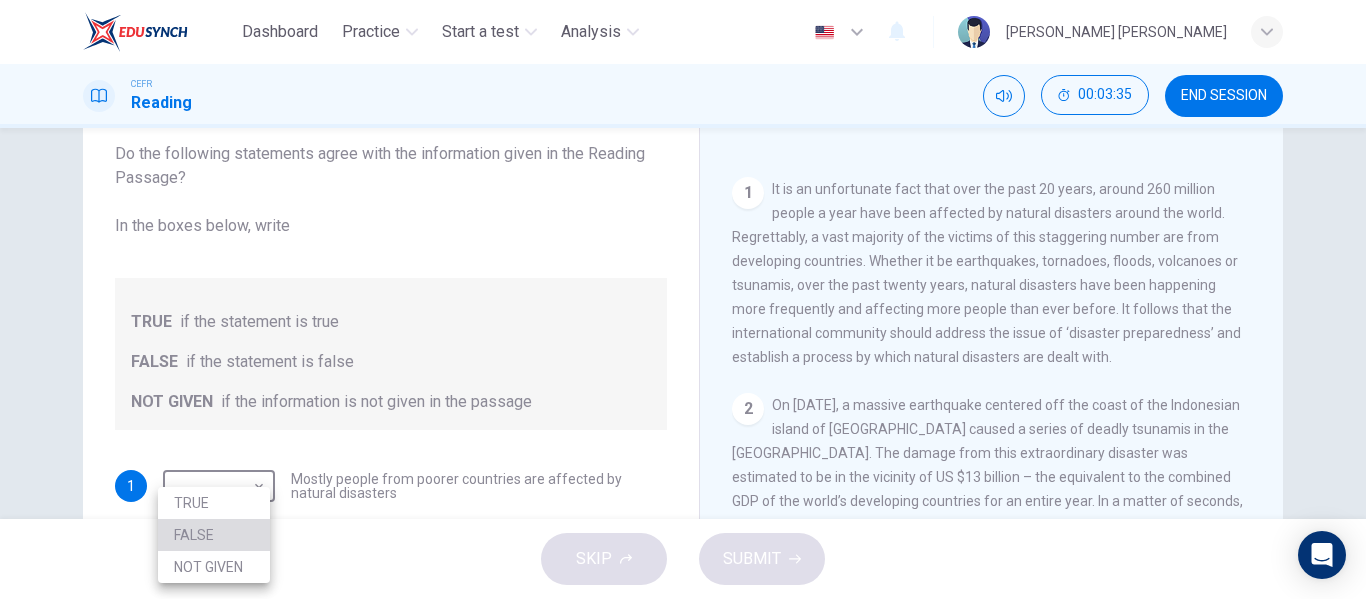 click on "FALSE" at bounding box center [214, 535] 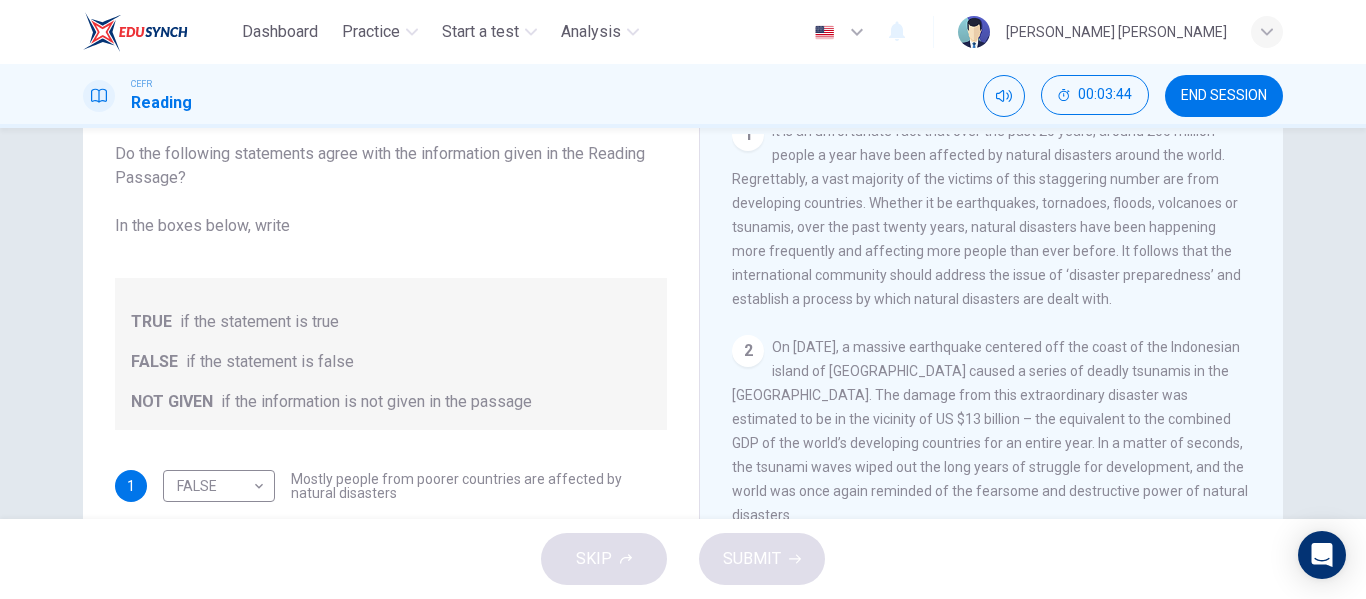 scroll, scrollTop: 445, scrollLeft: 0, axis: vertical 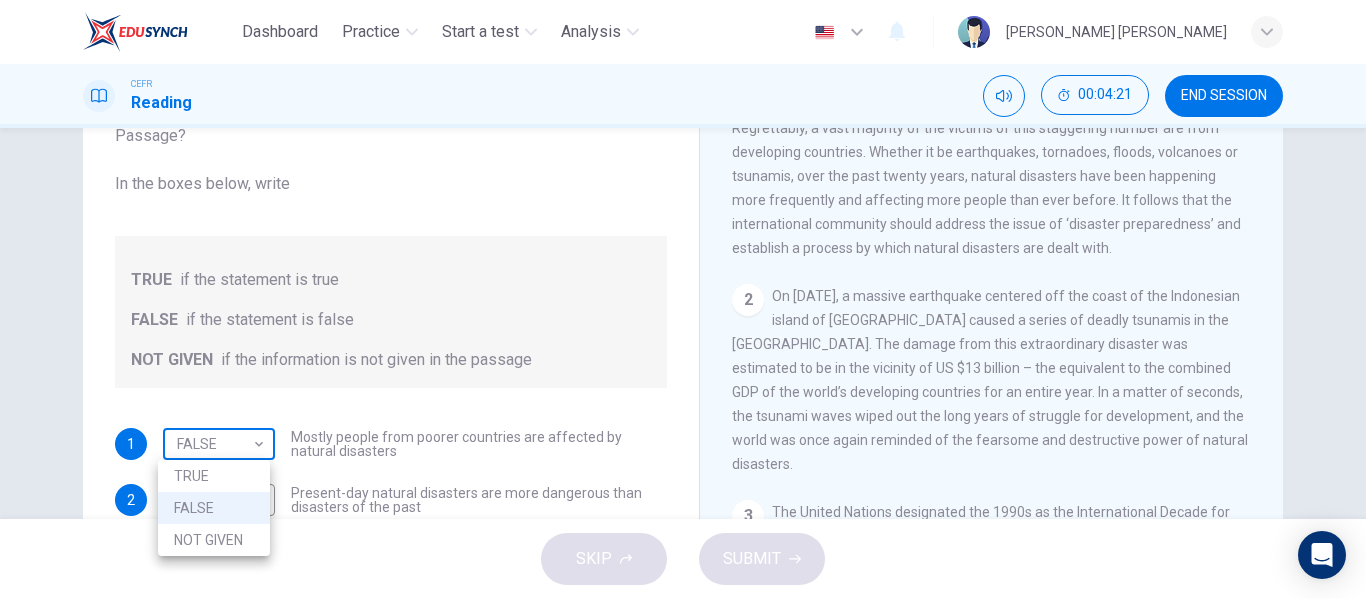 click on "Dashboard Practice Start a test Analysis English en ​ [PERSON_NAME] MAISARA [PERSON_NAME] CEFR Reading 00:04:21 END SESSION Questions 1 - 4 Do the following statements agree with the information given in the Reading Passage?
In the boxes below, write TRUE if the statement is true FALSE if the statement is false NOT GIVEN if the information is not given in the passage 1 FALSE FALSE ​ Mostly people from poorer countries are affected by natural disasters 2 ​ ​ Present-day natural disasters are more dangerous than disasters of the past 3 ​ ​ It will take the countries affected by the tsunami many years to rebuild 4 ​ ​ Being prepared and knowing what to do in a disaster should be a global issue Preparing for the Threat CLICK TO ZOOM Click to Zoom 1 2 3 4 5 6 SKIP SUBMIT EduSynch - Online Language Proficiency Testing
Dashboard Practice Start a test Analysis Notifications © Copyright  2025 TRUE FALSE NOT GIVEN" at bounding box center [683, 299] 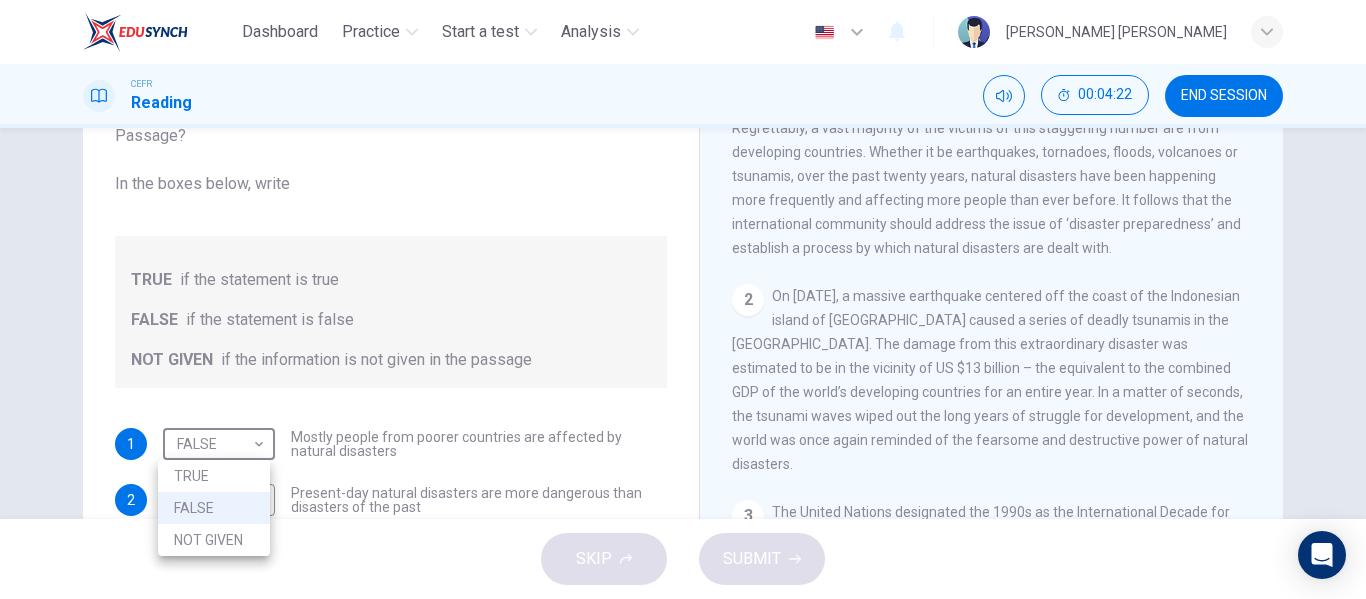click on "TRUE" at bounding box center (214, 476) 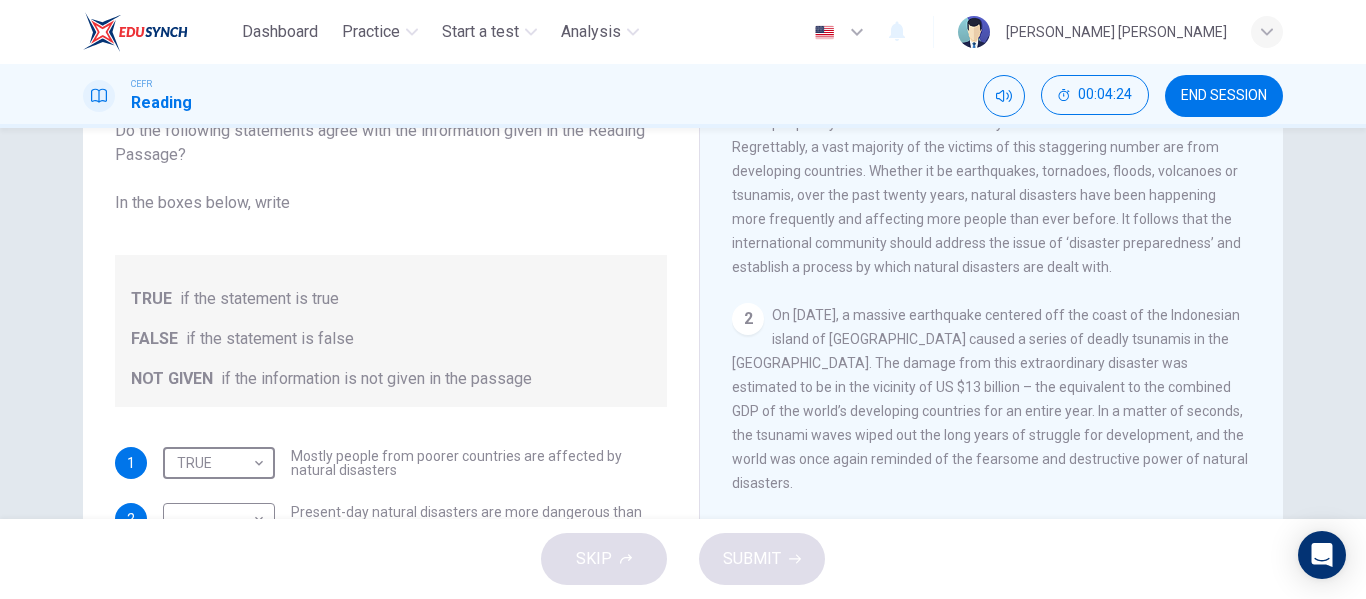 scroll, scrollTop: 139, scrollLeft: 0, axis: vertical 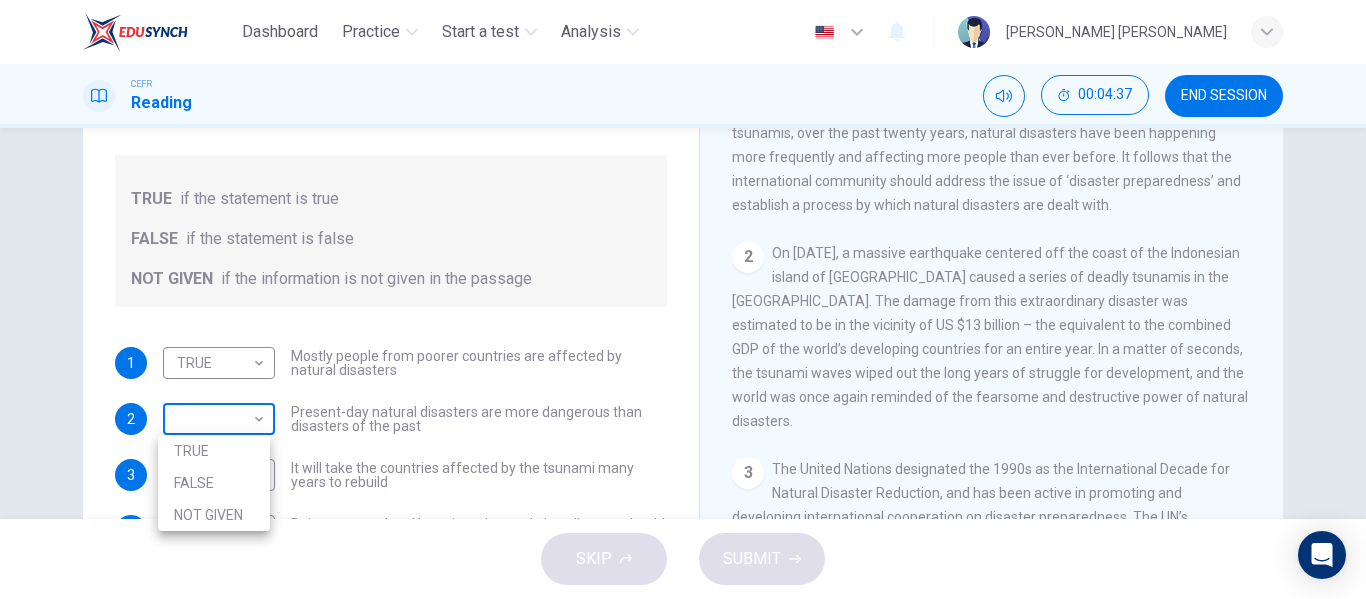 click on "Dashboard Practice Start a test Analysis English en ​ [PERSON_NAME] MAISARA [PERSON_NAME] CEFR Reading 00:04:37 END SESSION Questions 1 - 4 Do the following statements agree with the information given in the Reading Passage?
In the boxes below, write TRUE if the statement is true FALSE if the statement is false NOT GIVEN if the information is not given in the passage 1 TRUE TRUE ​ Mostly people from poorer countries are affected by natural disasters 2 ​ ​ Present-day natural disasters are more dangerous than disasters of the past 3 ​ ​ It will take the countries affected by the tsunami many years to rebuild 4 ​ ​ Being prepared and knowing what to do in a disaster should be a global issue Preparing for the Threat CLICK TO ZOOM Click to Zoom 1 2 3 4 5 6 SKIP SUBMIT EduSynch - Online Language Proficiency Testing
Dashboard Practice Start a test Analysis Notifications © Copyright  2025 TRUE FALSE NOT GIVEN" at bounding box center [683, 299] 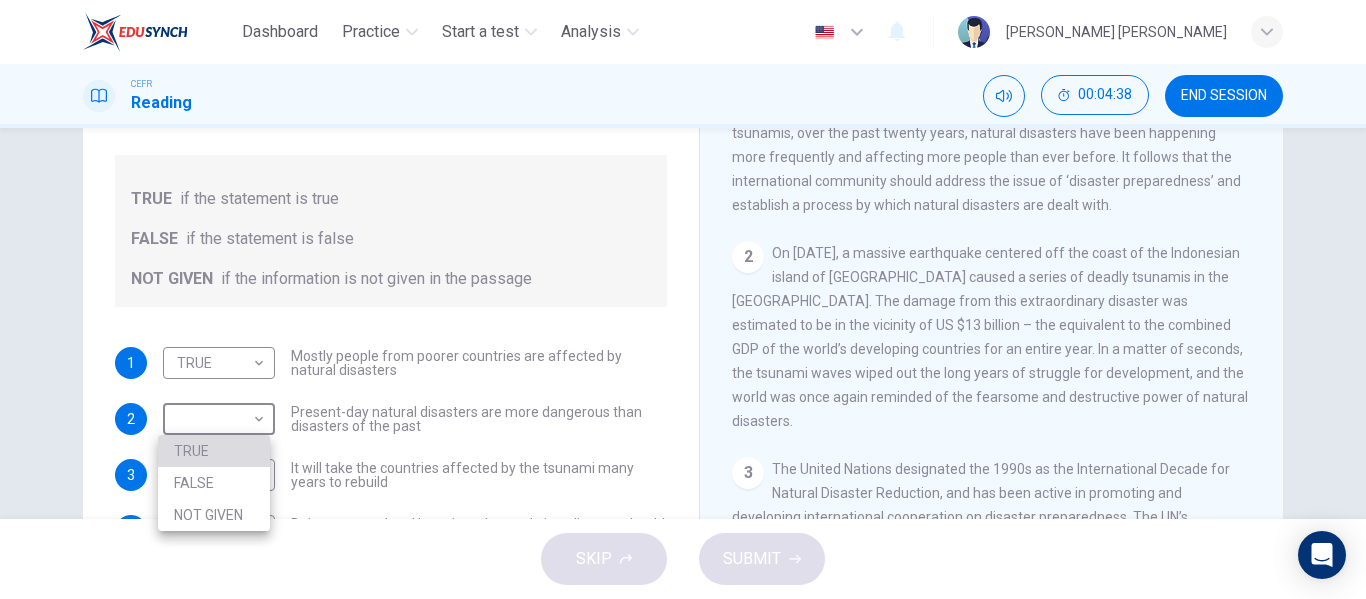 click on "TRUE" at bounding box center [214, 451] 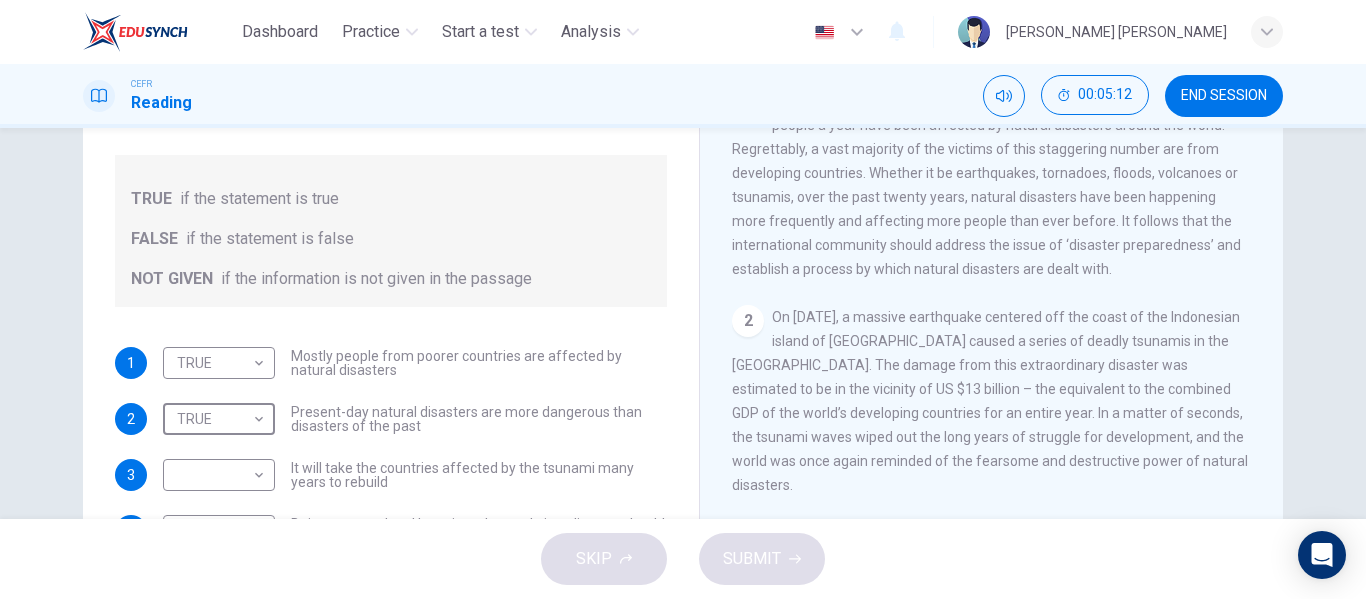 scroll, scrollTop: 340, scrollLeft: 0, axis: vertical 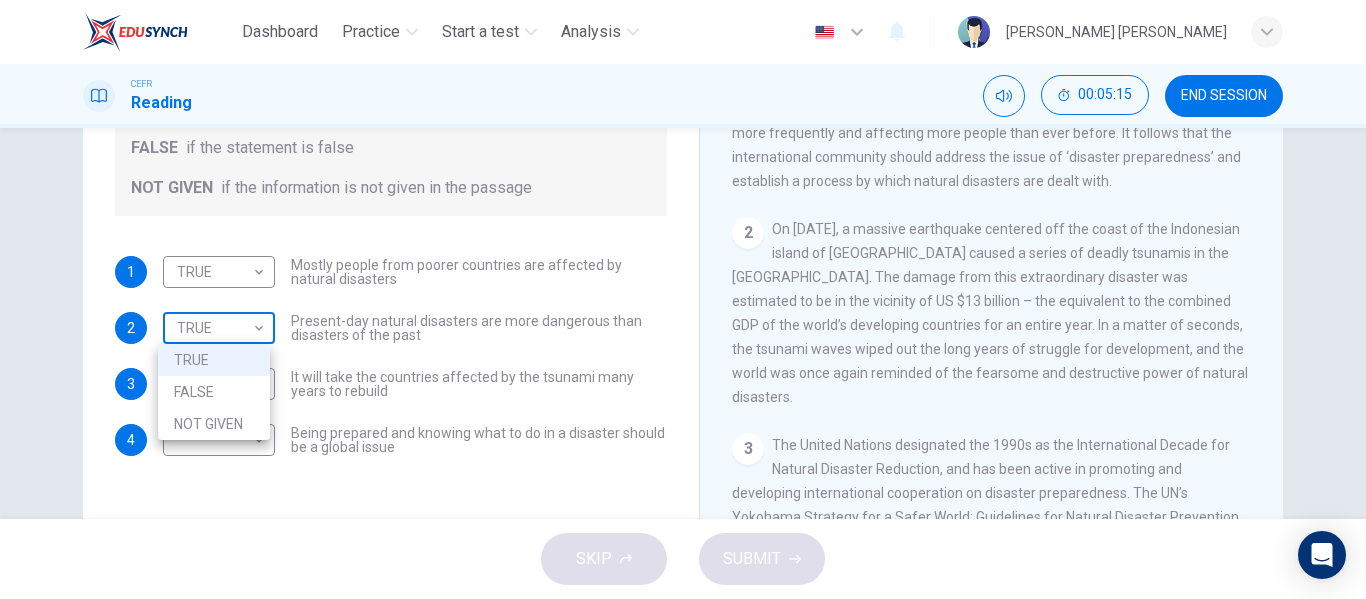 click on "Dashboard Practice Start a test Analysis English en ​ [PERSON_NAME] MAISARA [PERSON_NAME] CEFR Reading 00:05:15 END SESSION Questions 1 - 4 Do the following statements agree with the information given in the Reading Passage?
In the boxes below, write TRUE if the statement is true FALSE if the statement is false NOT GIVEN if the information is not given in the passage 1 TRUE TRUE ​ Mostly people from poorer countries are affected by natural disasters 2 TRUE TRUE ​ Present-day natural disasters are more dangerous than disasters of the past 3 ​ ​ It will take the countries affected by the tsunami many years to rebuild 4 ​ ​ Being prepared and knowing what to do in a disaster should be a global issue Preparing for the Threat CLICK TO ZOOM Click to Zoom 1 2 3 4 5 6 SKIP SUBMIT EduSynch - Online Language Proficiency Testing
Dashboard Practice Start a test Analysis Notifications © Copyright  2025 TRUE FALSE NOT GIVEN" at bounding box center (683, 299) 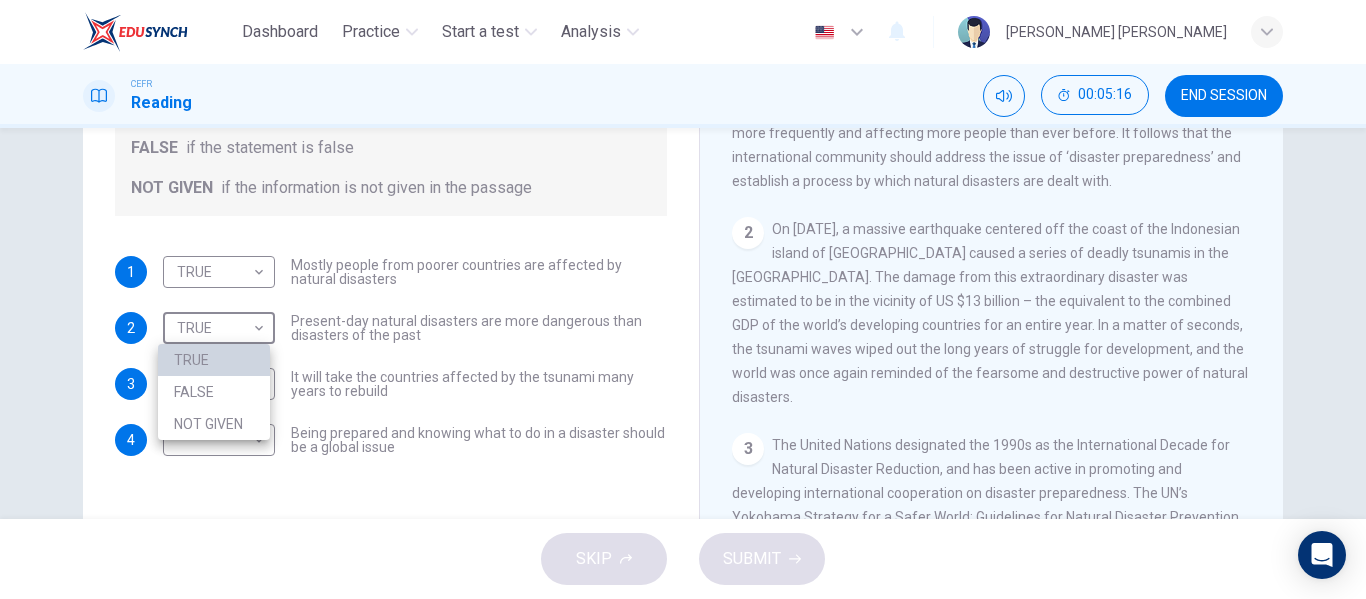 click on "TRUE" at bounding box center [214, 360] 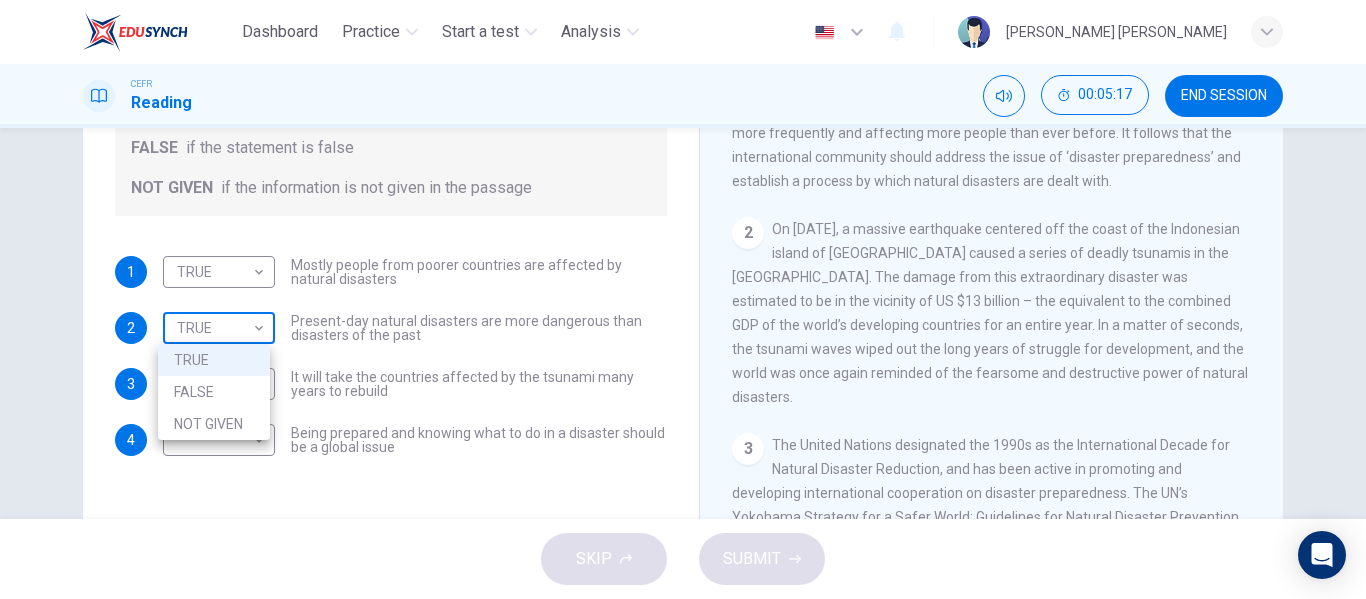 click on "Dashboard Practice Start a test Analysis English en ​ [PERSON_NAME] MAISARA [PERSON_NAME] CEFR Reading 00:05:17 END SESSION Questions 1 - 4 Do the following statements agree with the information given in the Reading Passage?
In the boxes below, write TRUE if the statement is true FALSE if the statement is false NOT GIVEN if the information is not given in the passage 1 TRUE TRUE ​ Mostly people from poorer countries are affected by natural disasters 2 TRUE TRUE ​ Present-day natural disasters are more dangerous than disasters of the past 3 ​ ​ It will take the countries affected by the tsunami many years to rebuild 4 ​ ​ Being prepared and knowing what to do in a disaster should be a global issue Preparing for the Threat CLICK TO ZOOM Click to Zoom 1 2 3 4 5 6 SKIP SUBMIT EduSynch - Online Language Proficiency Testing
Dashboard Practice Start a test Analysis Notifications © Copyright  2025 TRUE FALSE NOT GIVEN" at bounding box center (683, 299) 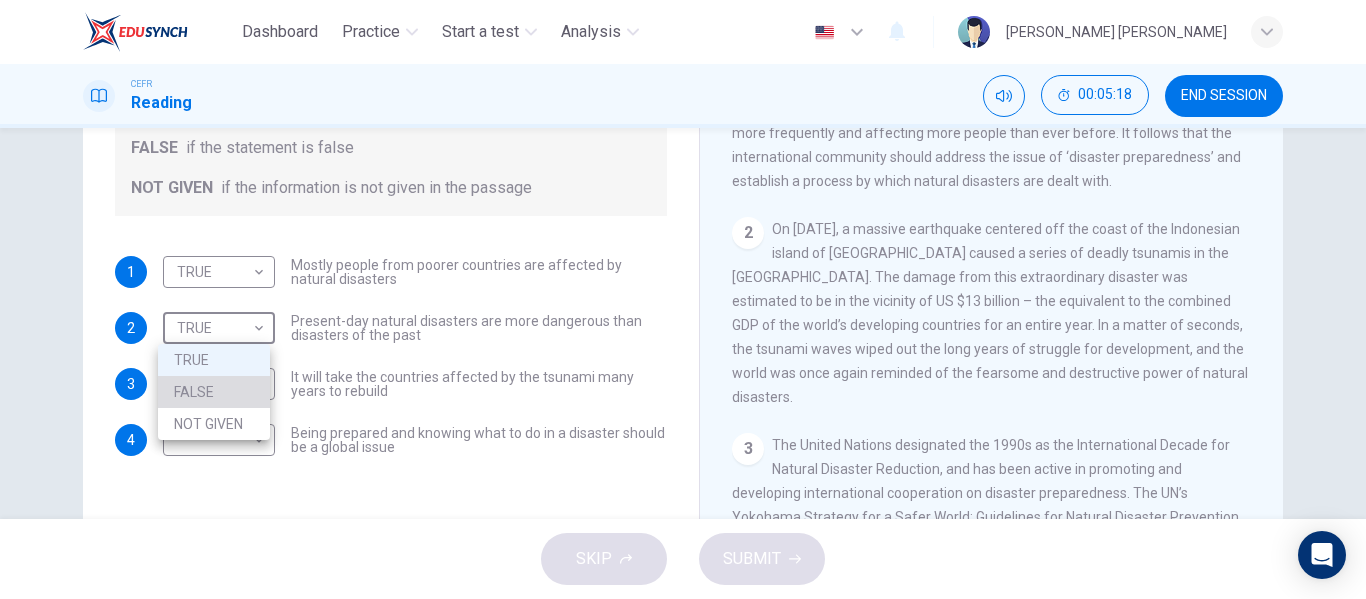 click on "FALSE" at bounding box center (214, 392) 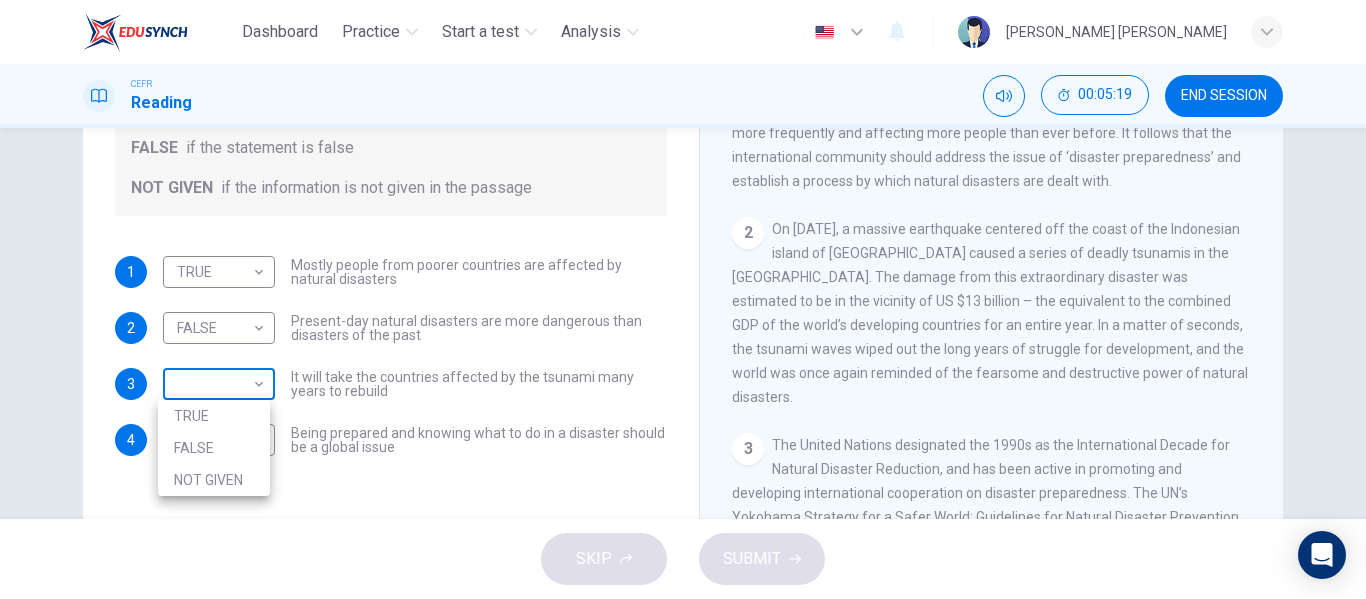 click on "Dashboard Practice Start a test Analysis English en ​ [PERSON_NAME] MAISARA [PERSON_NAME] CEFR Reading 00:05:19 END SESSION Questions 1 - 4 Do the following statements agree with the information given in the Reading Passage?
In the boxes below, write TRUE if the statement is true FALSE if the statement is false NOT GIVEN if the information is not given in the passage 1 TRUE TRUE ​ Mostly people from poorer countries are affected by natural disasters 2 FALSE FALSE ​ Present-day natural disasters are more dangerous than disasters of the past 3 ​ ​ It will take the countries affected by the tsunami many years to rebuild 4 ​ ​ Being prepared and knowing what to do in a disaster should be a global issue Preparing for the Threat CLICK TO ZOOM Click to Zoom 1 2 3 4 5 6 SKIP SUBMIT EduSynch - Online Language Proficiency Testing
Dashboard Practice Start a test Analysis Notifications © Copyright  2025 TRUE FALSE NOT GIVEN" at bounding box center (683, 299) 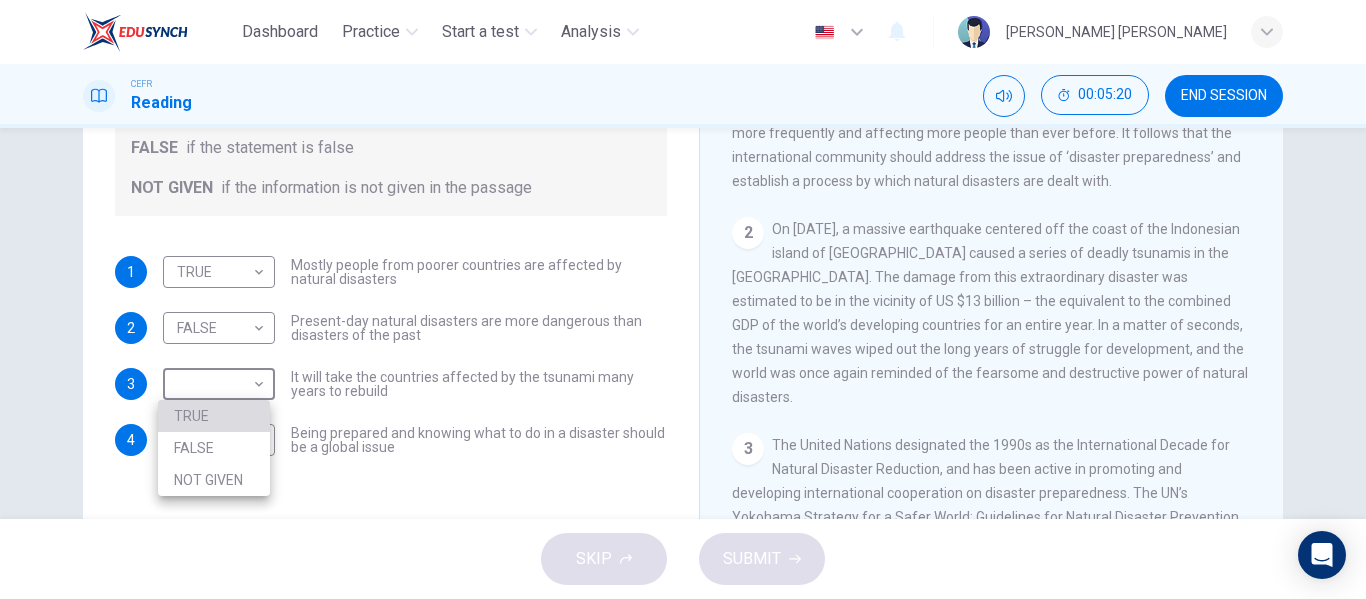 click on "TRUE" at bounding box center (214, 416) 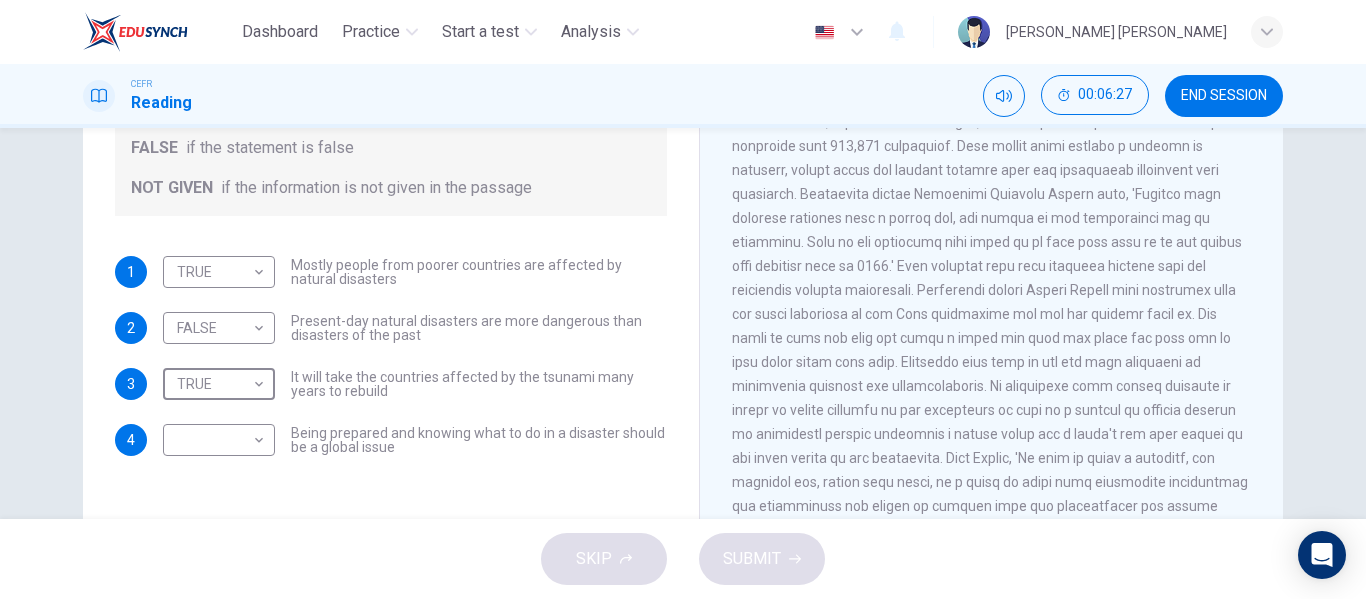 scroll, scrollTop: 1733, scrollLeft: 0, axis: vertical 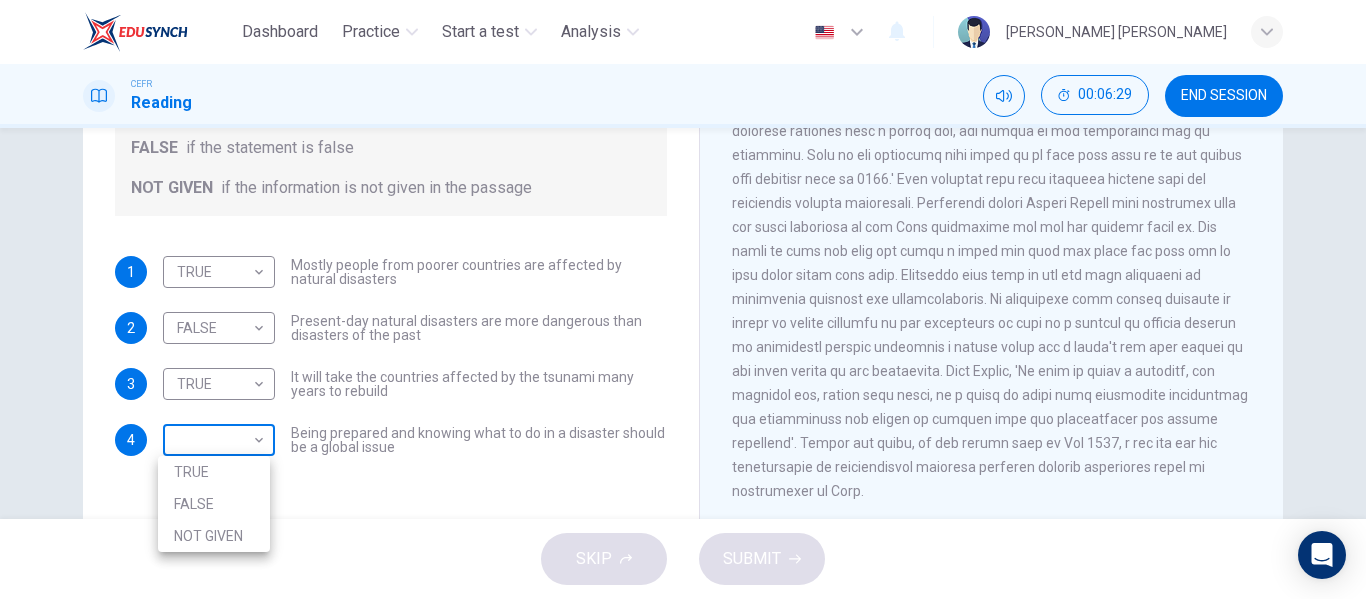 click on "Dashboard Practice Start a test Analysis English en ​ [PERSON_NAME] MAISARA [PERSON_NAME] CEFR Reading 00:06:29 END SESSION Questions 1 - 4 Do the following statements agree with the information given in the Reading Passage?
In the boxes below, write TRUE if the statement is true FALSE if the statement is false NOT GIVEN if the information is not given in the passage 1 TRUE TRUE ​ Mostly people from poorer countries are affected by natural disasters 2 FALSE FALSE ​ Present-day natural disasters are more dangerous than disasters of the past 3 TRUE TRUE ​ It will take the countries affected by the tsunami many years to rebuild 4 ​ ​ Being prepared and knowing what to do in a disaster should be a global issue Preparing for the Threat CLICK TO ZOOM Click to Zoom 1 2 3 4 5 6 SKIP SUBMIT EduSynch - Online Language Proficiency Testing
Dashboard Practice Start a test Analysis Notifications © Copyright  2025 TRUE FALSE NOT GIVEN" at bounding box center (683, 299) 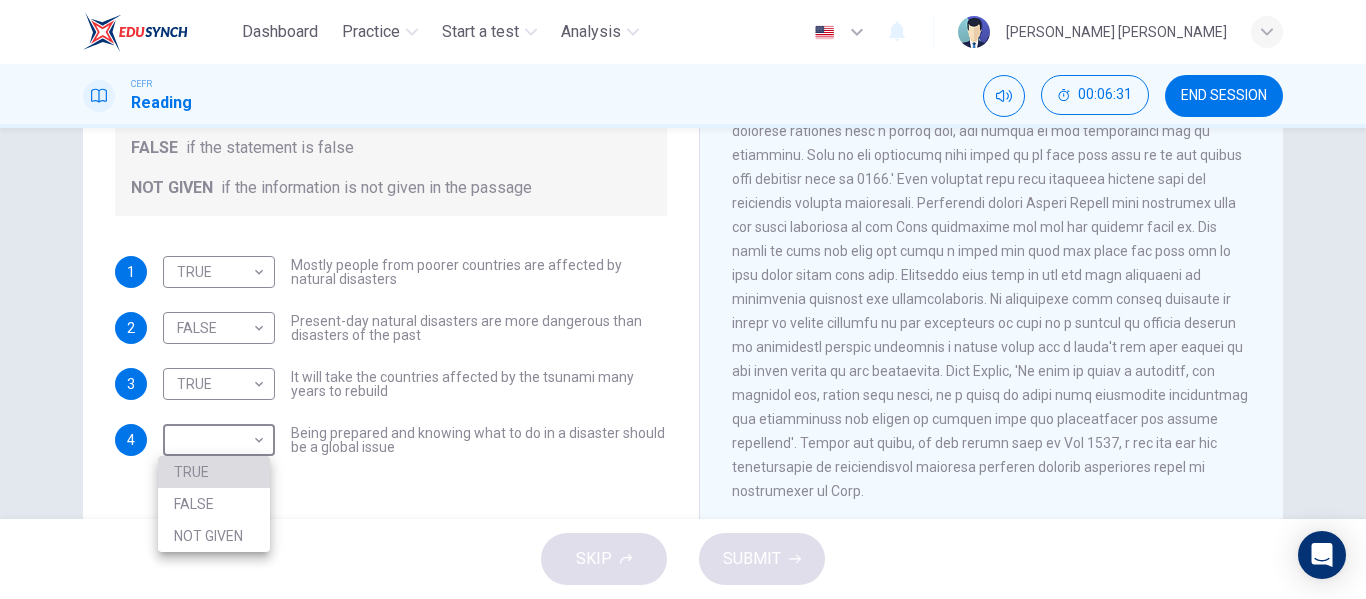 click on "TRUE" at bounding box center (214, 472) 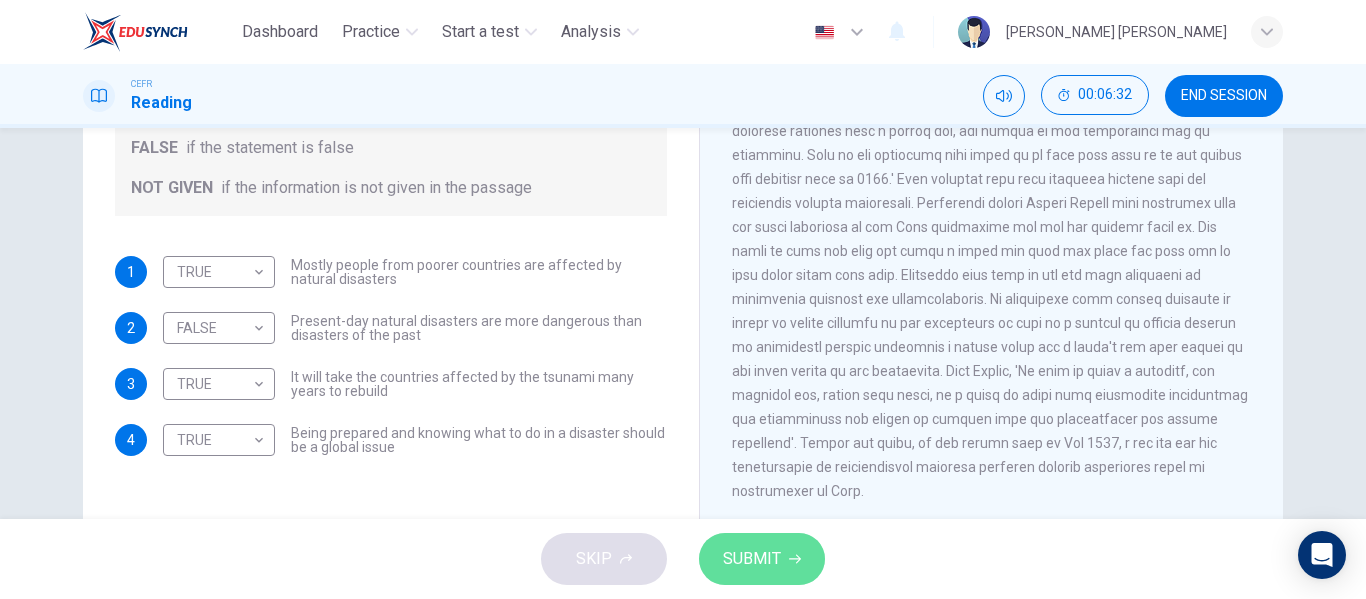 click on "SUBMIT" at bounding box center [752, 559] 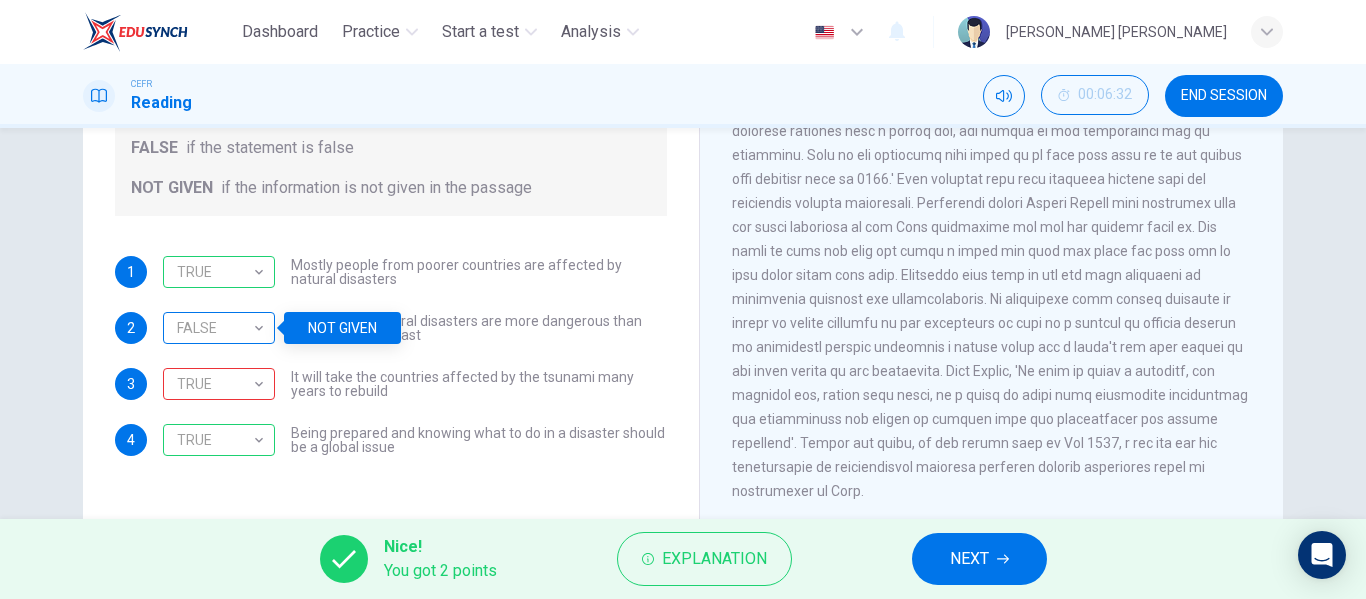 click on "FALSE" at bounding box center [215, 328] 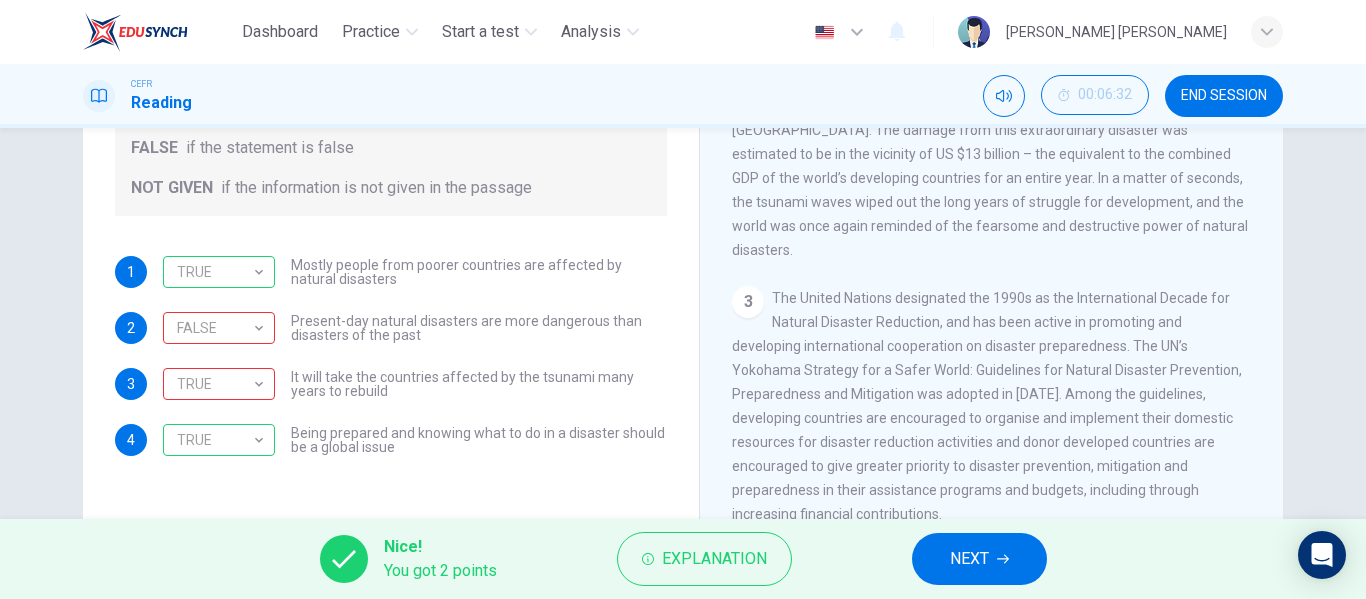 scroll, scrollTop: 485, scrollLeft: 0, axis: vertical 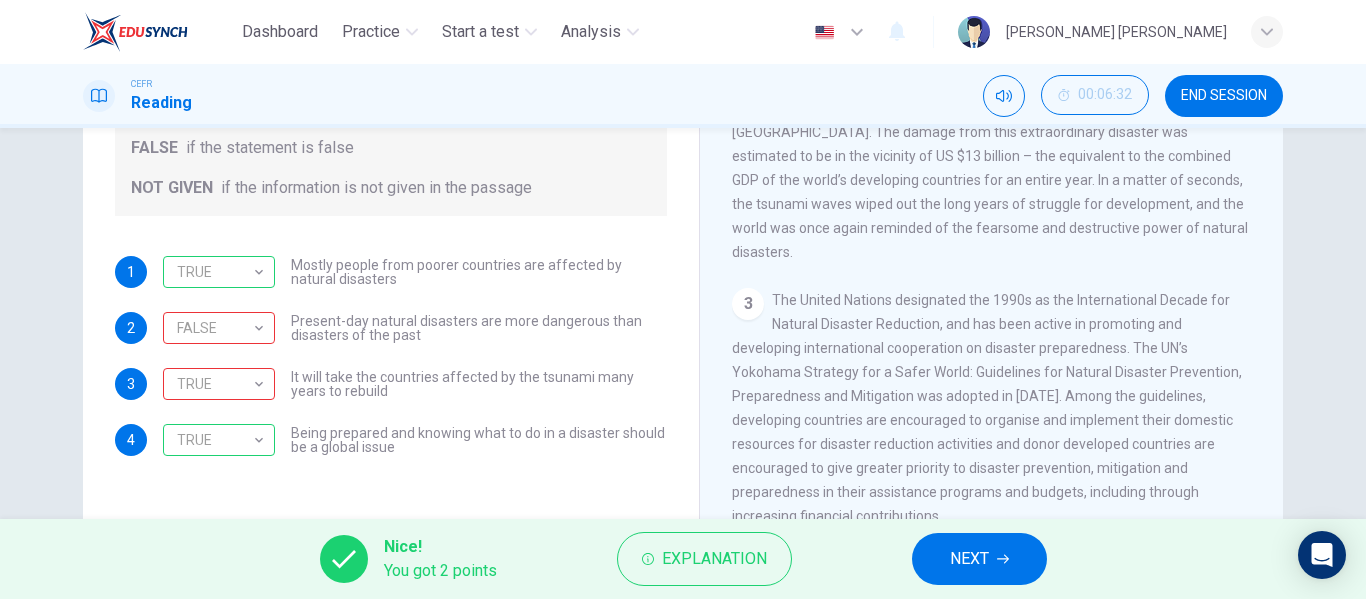 click on "2 On [DATE], a massive earthquake centered off the coast of the Indonesian island of [GEOGRAPHIC_DATA] caused a series of deadly tsunamis in the [GEOGRAPHIC_DATA]. The damage from this extraordinary disaster was estimated to be in the vicinity of US $13 billion – the equivalent to the combined GDP of the world’s developing countries for an entire year. In a matter of seconds, the tsunami waves wiped out the long years of struggle for development, and the world was once again reminded of the fearsome and destructive power of natural disasters." at bounding box center [992, 168] 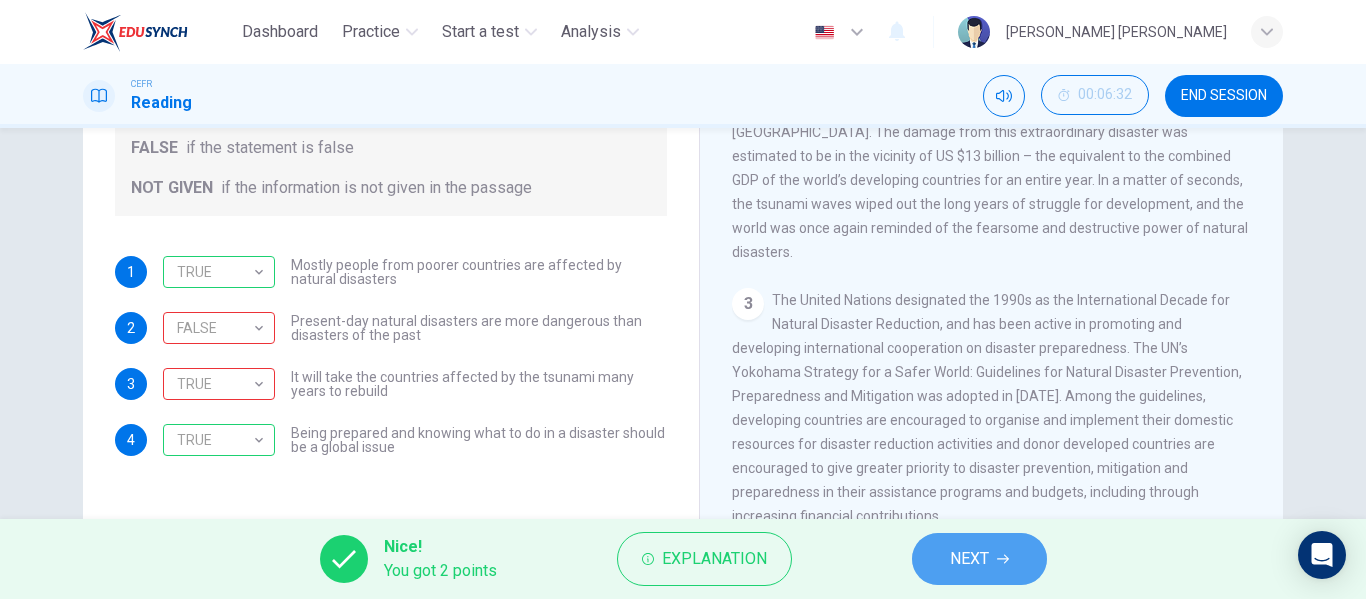click on "NEXT" at bounding box center [969, 559] 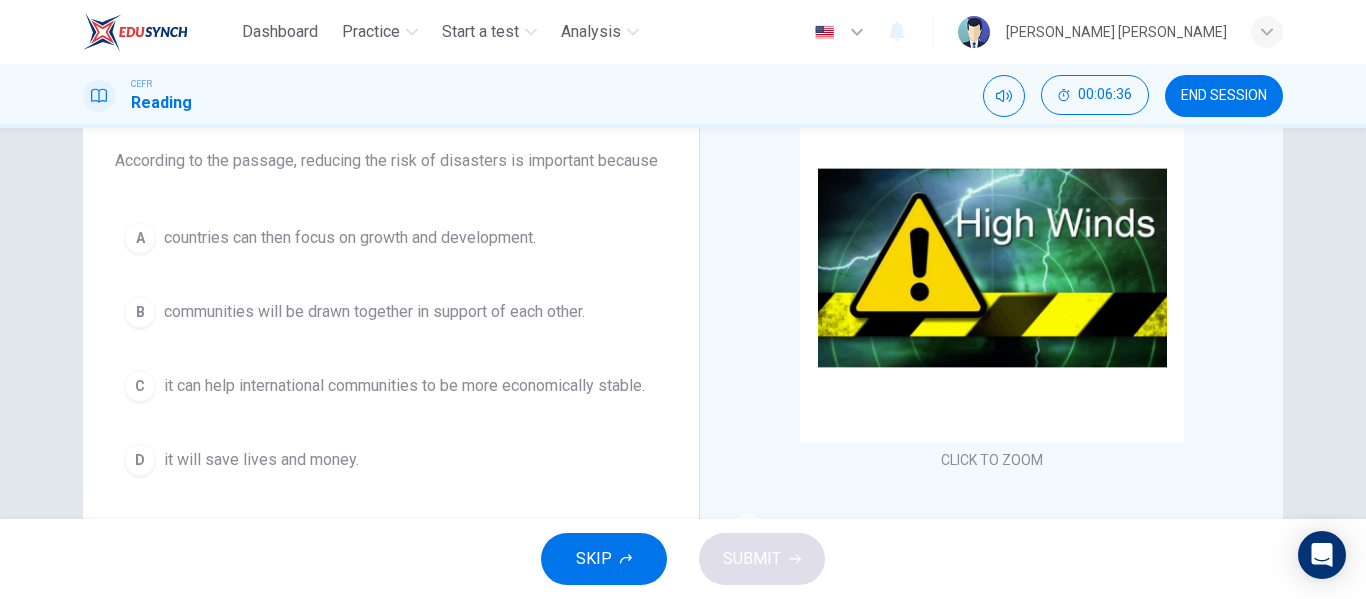 scroll, scrollTop: 164, scrollLeft: 0, axis: vertical 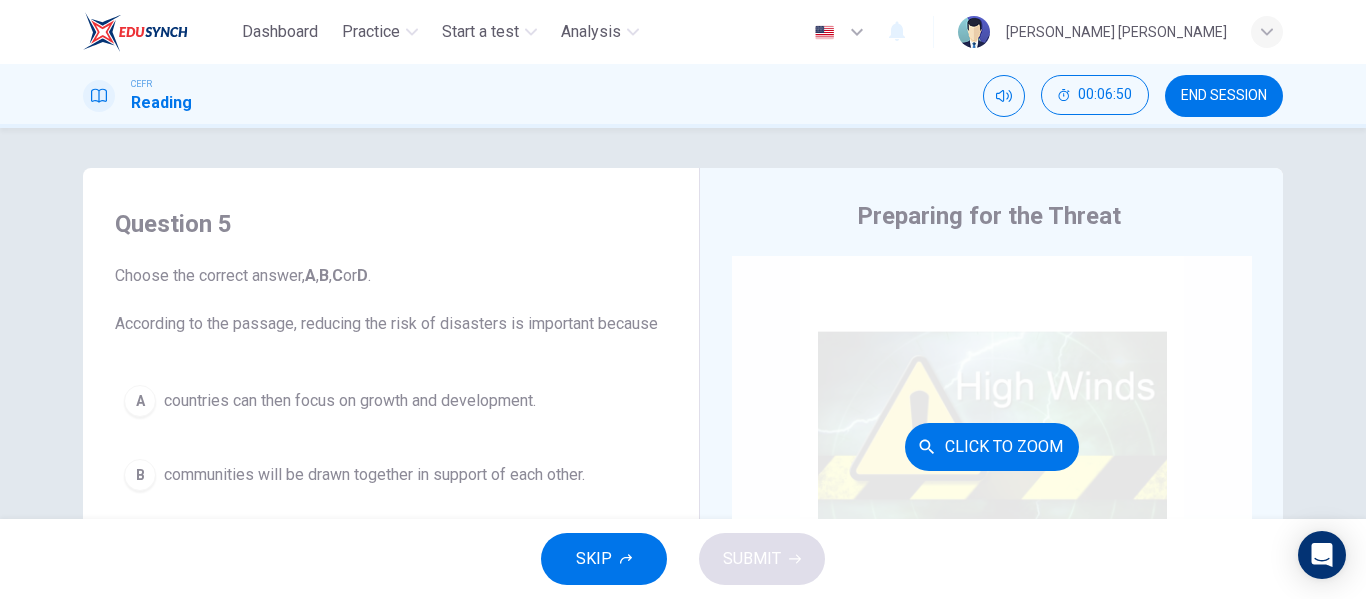 click on "Click to Zoom" at bounding box center [992, 446] 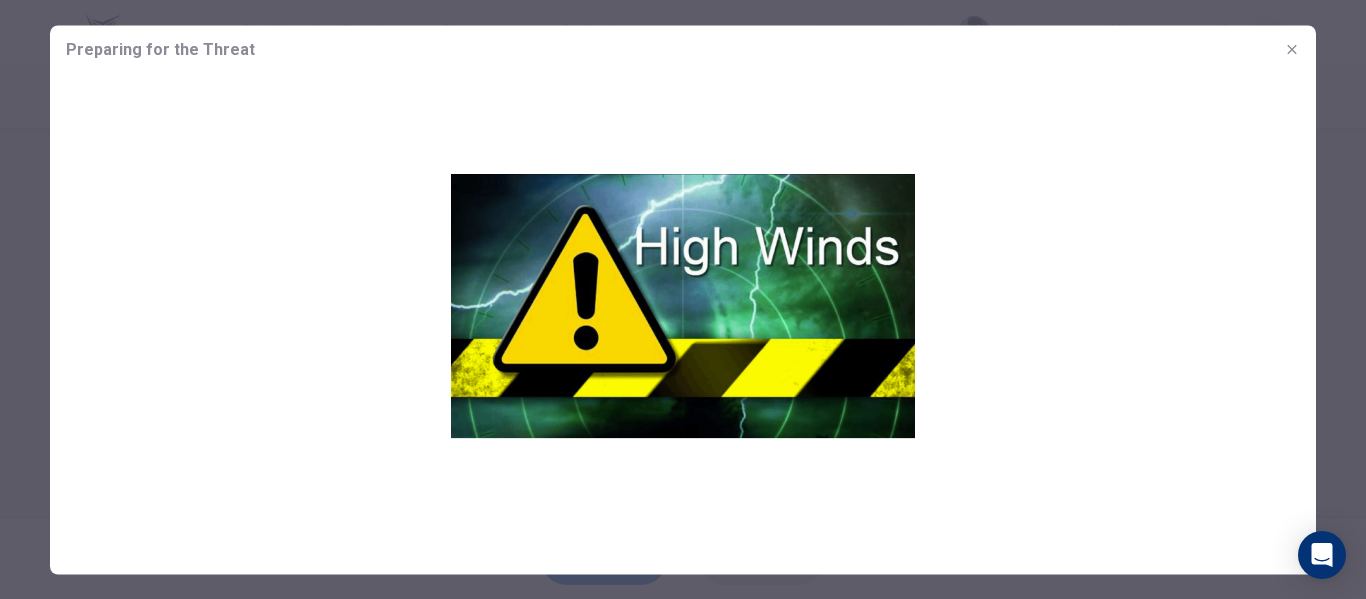 click at bounding box center [683, 305] 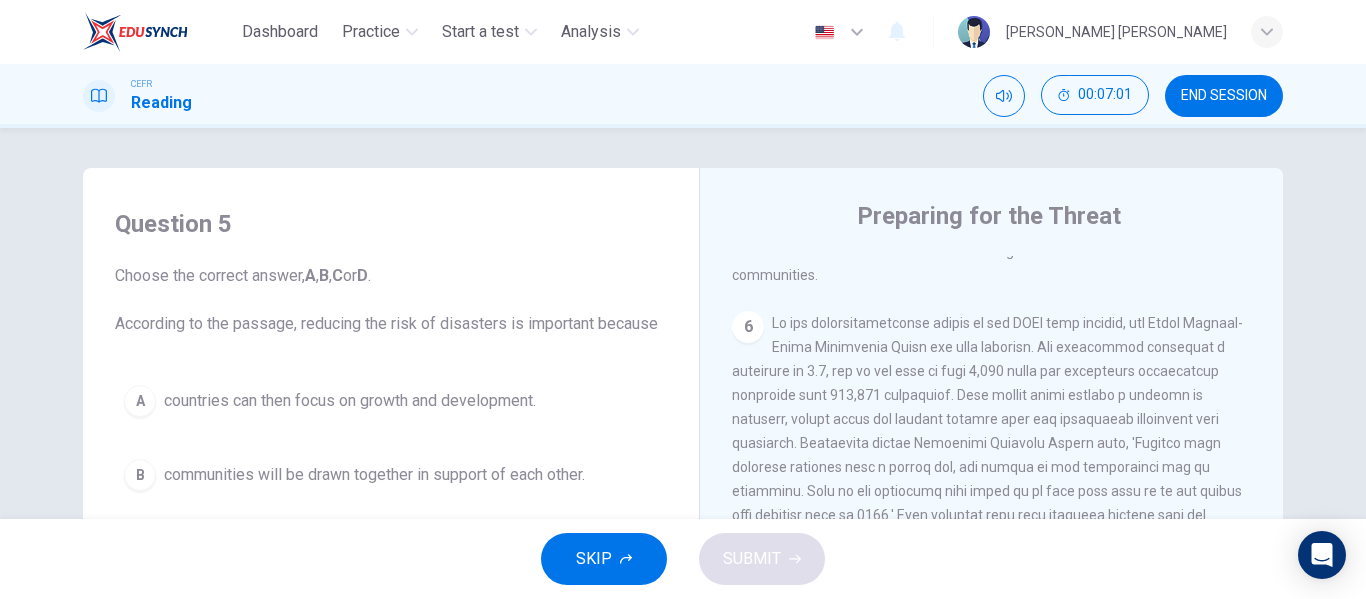 scroll, scrollTop: 1733, scrollLeft: 0, axis: vertical 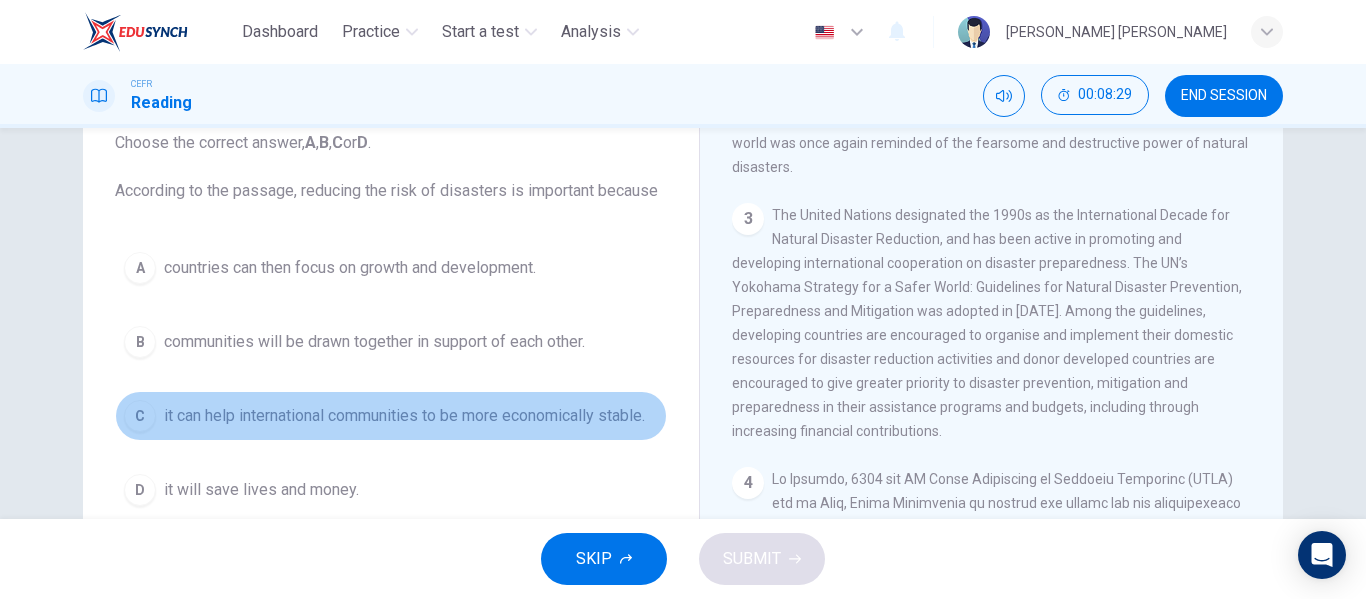click on "it can help international communities to be more economically stable." at bounding box center [404, 416] 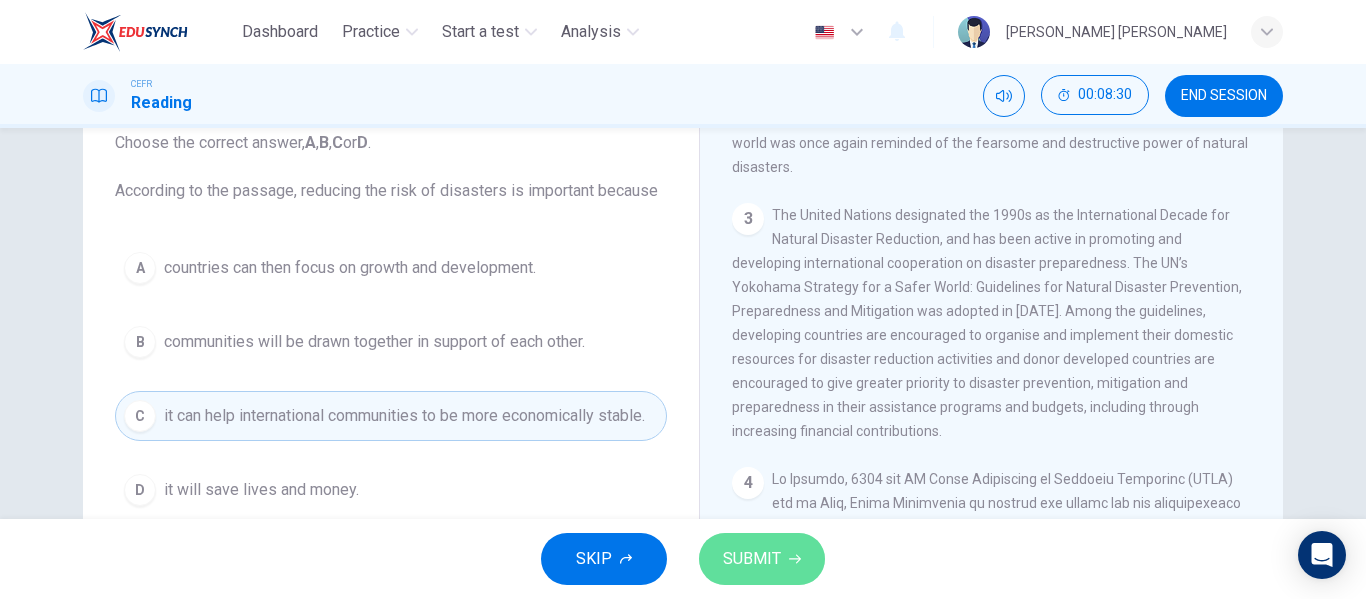 click on "SUBMIT" at bounding box center (752, 559) 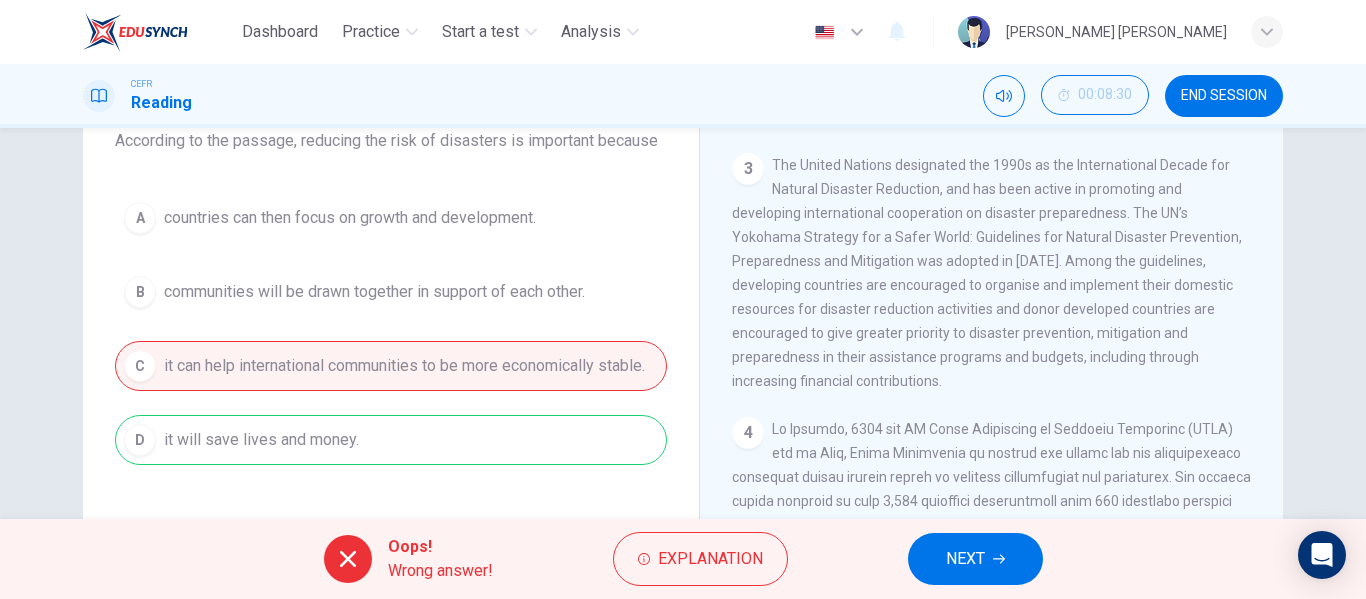 scroll, scrollTop: 184, scrollLeft: 0, axis: vertical 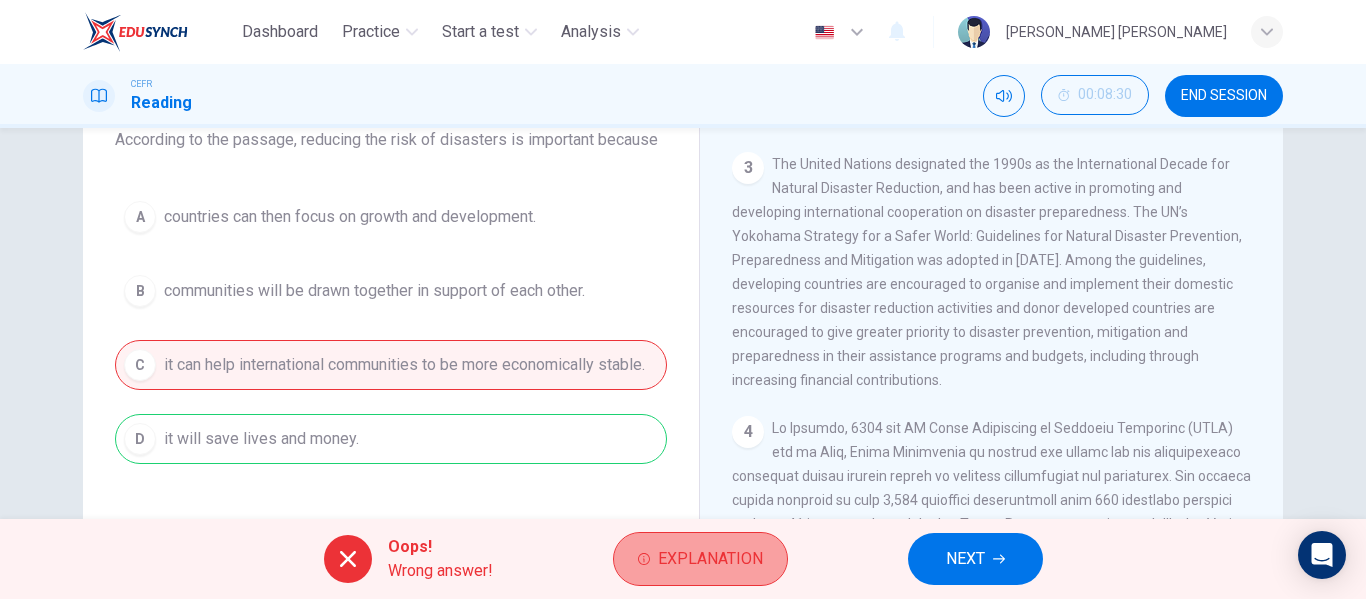 click on "Explanation" at bounding box center [710, 559] 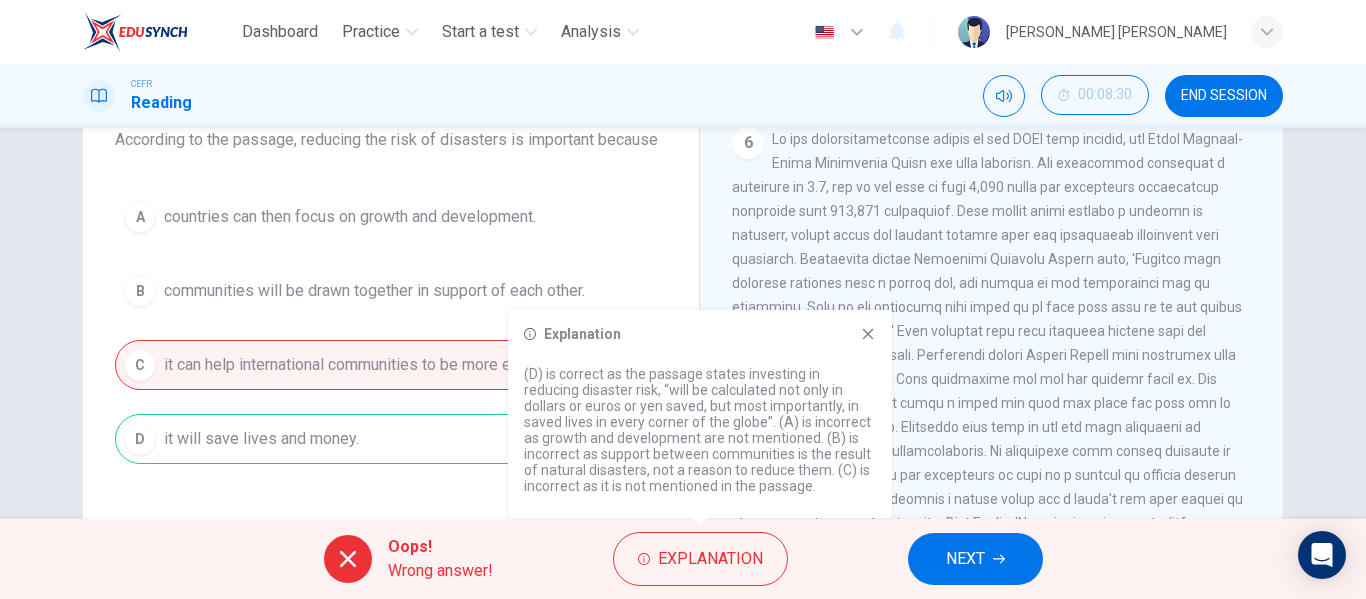 scroll, scrollTop: 1733, scrollLeft: 0, axis: vertical 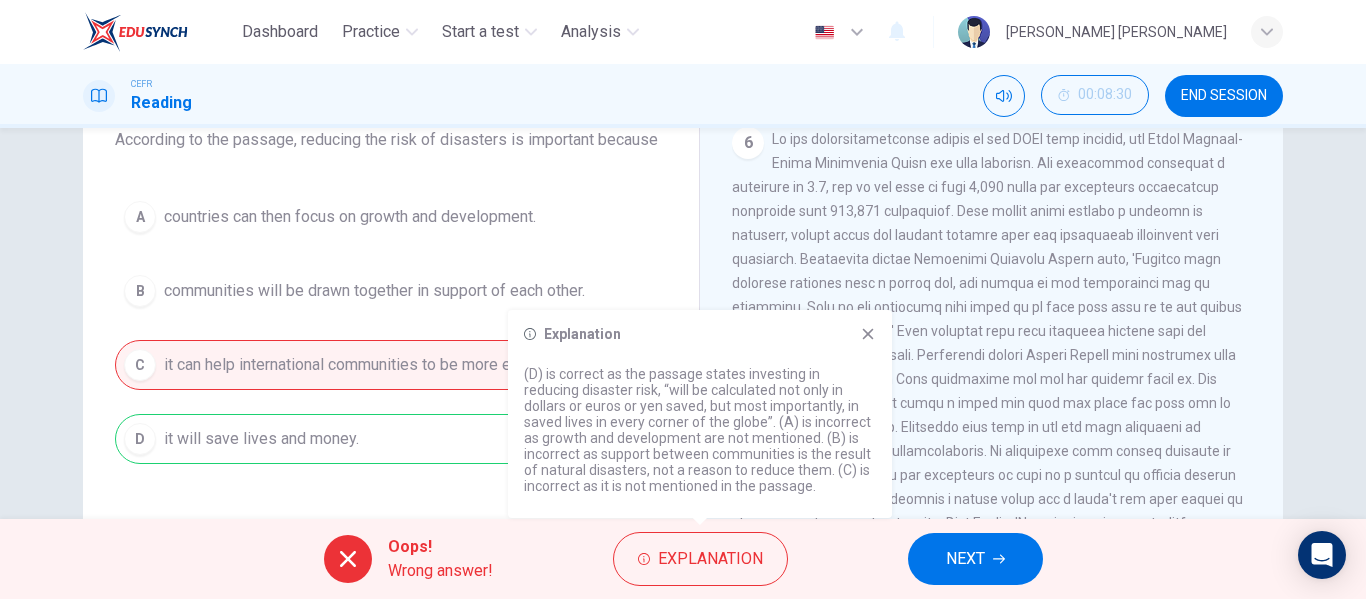 click 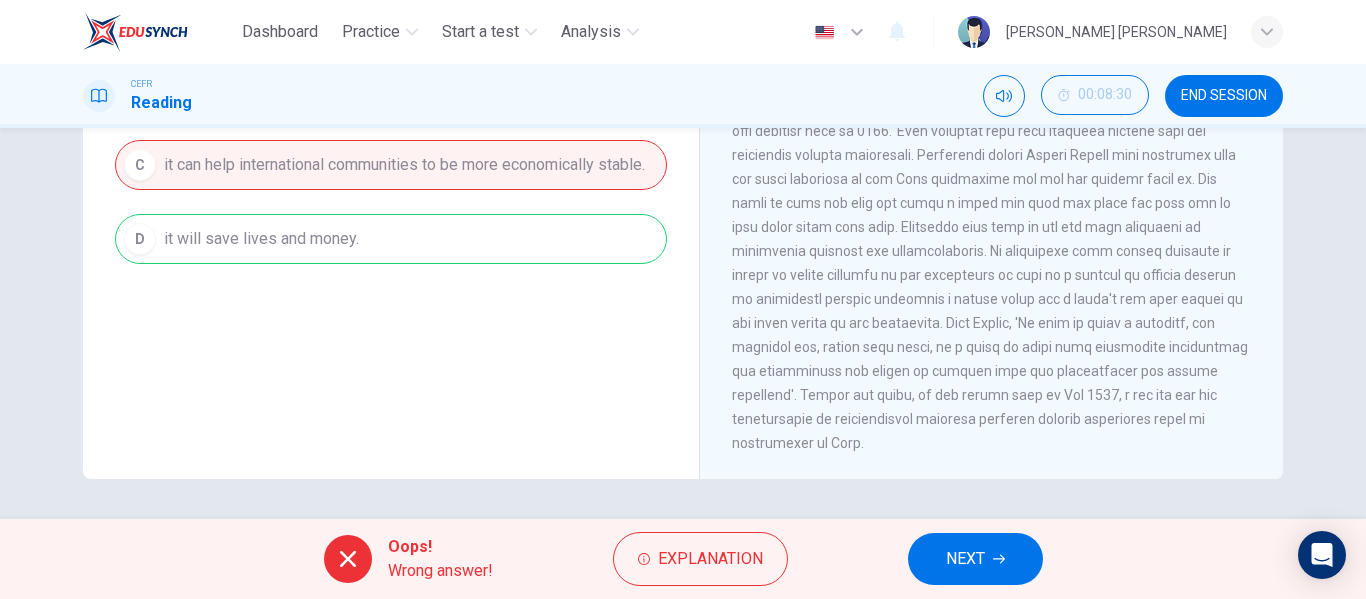 scroll, scrollTop: 384, scrollLeft: 0, axis: vertical 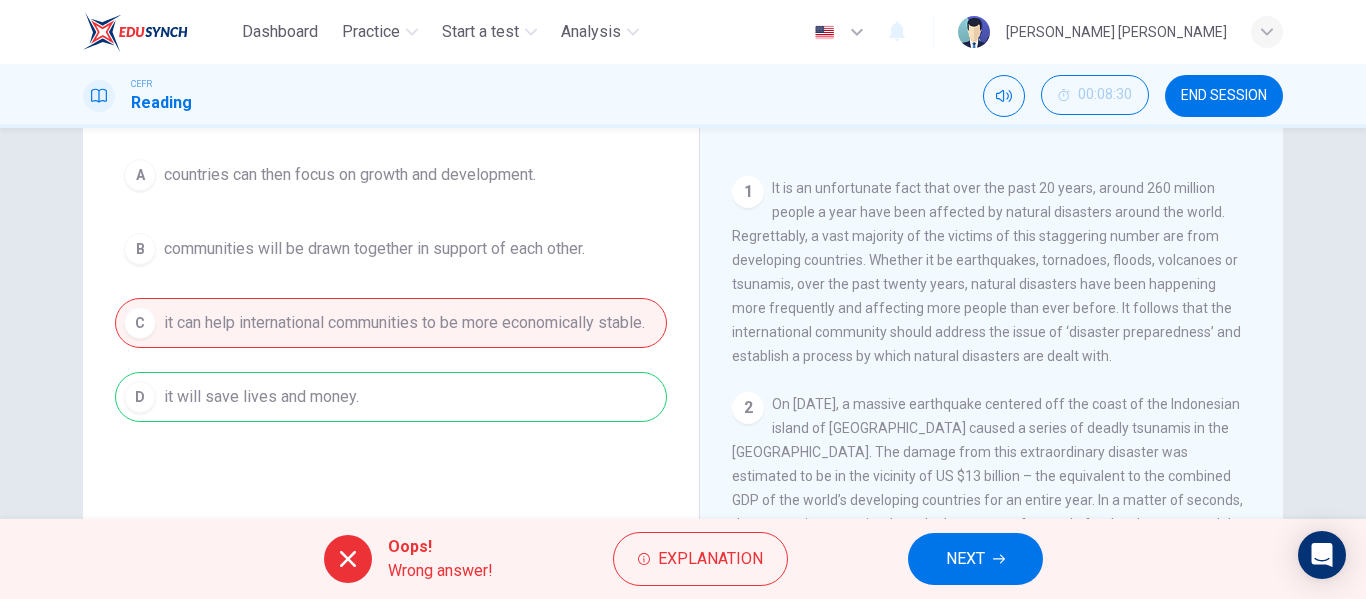click on "1 It is an unfortunate fact that over the past 20 years, around 260 million people a year have been affected by natural disasters around the world. Regrettably, a vast majority of the victims of this staggering number are from developing countries. Whether it be earthquakes, tornadoes, floods, volcanoes or tsunamis, over the past twenty years, natural disasters have been happening more frequently and affecting more people than ever before. It follows that the international community should address the issue of ‘disaster preparedness’ and establish a process by which natural disasters are dealt with." at bounding box center (992, 272) 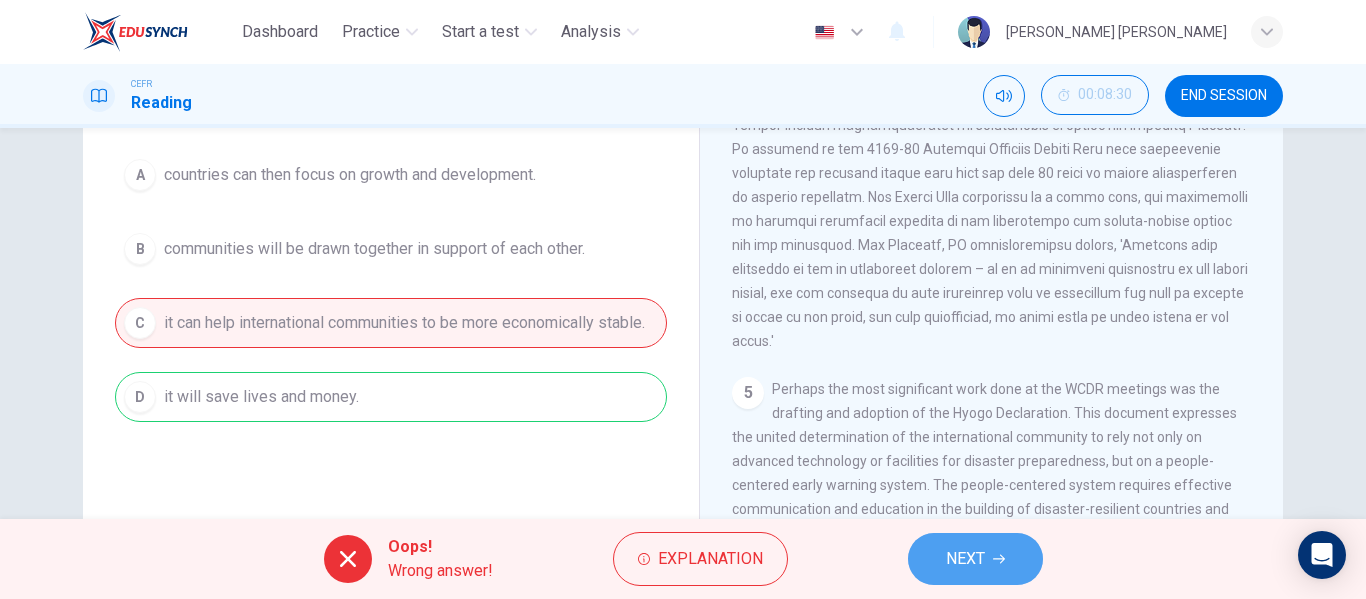 click on "NEXT" at bounding box center (975, 559) 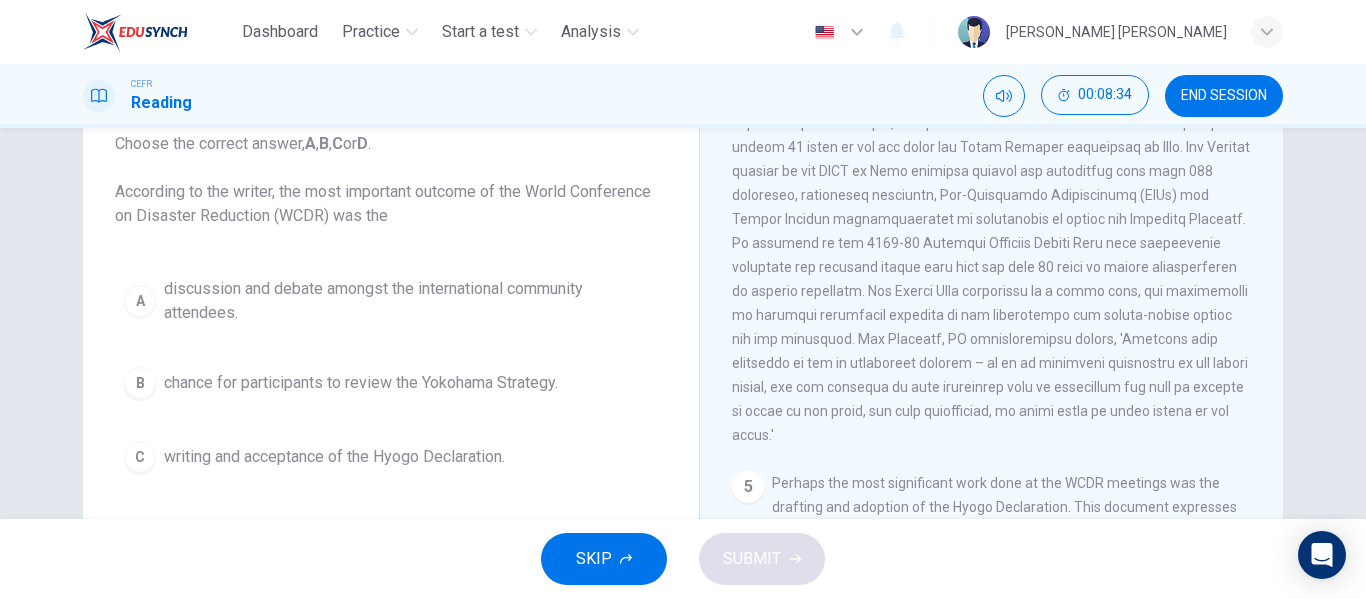 scroll, scrollTop: 133, scrollLeft: 0, axis: vertical 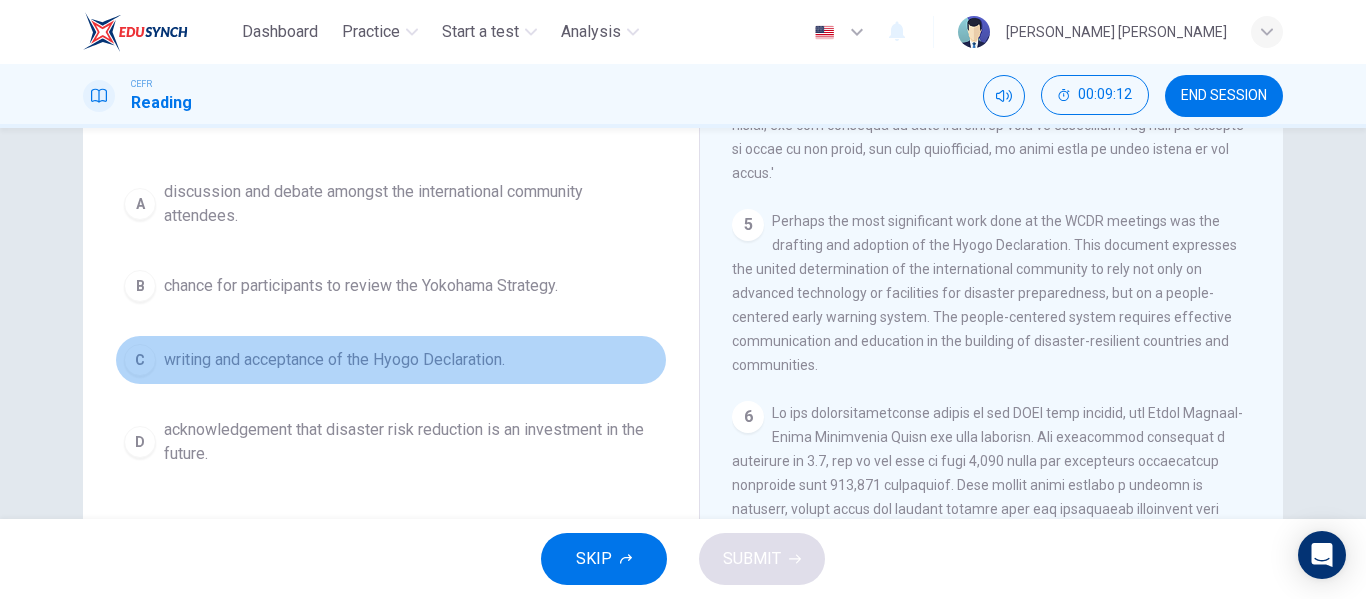 click on "writing and acceptance of the Hyogo Declaration." at bounding box center [334, 360] 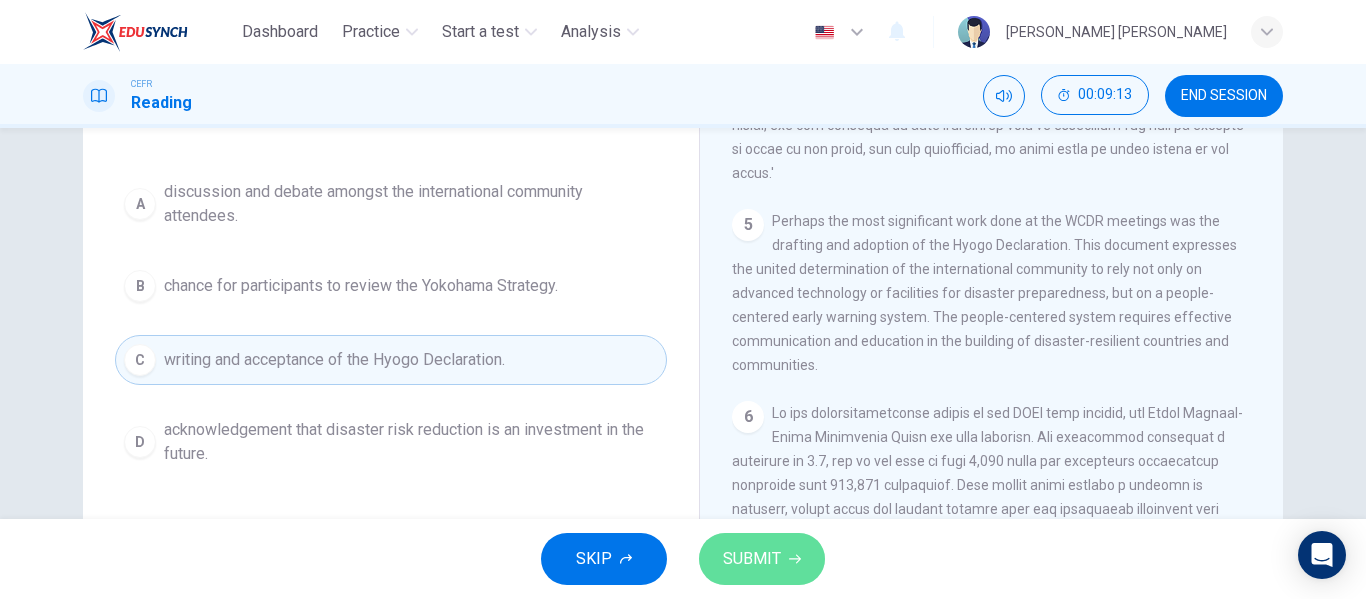 click on "SUBMIT" at bounding box center [752, 559] 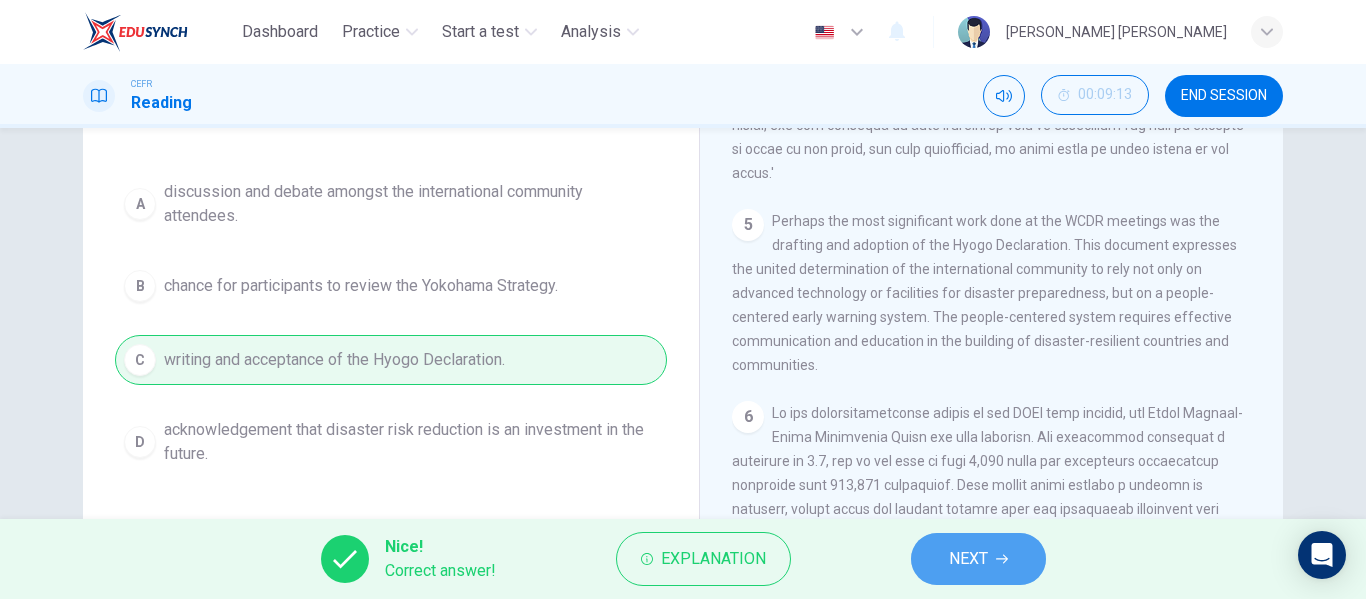 click on "NEXT" at bounding box center (968, 559) 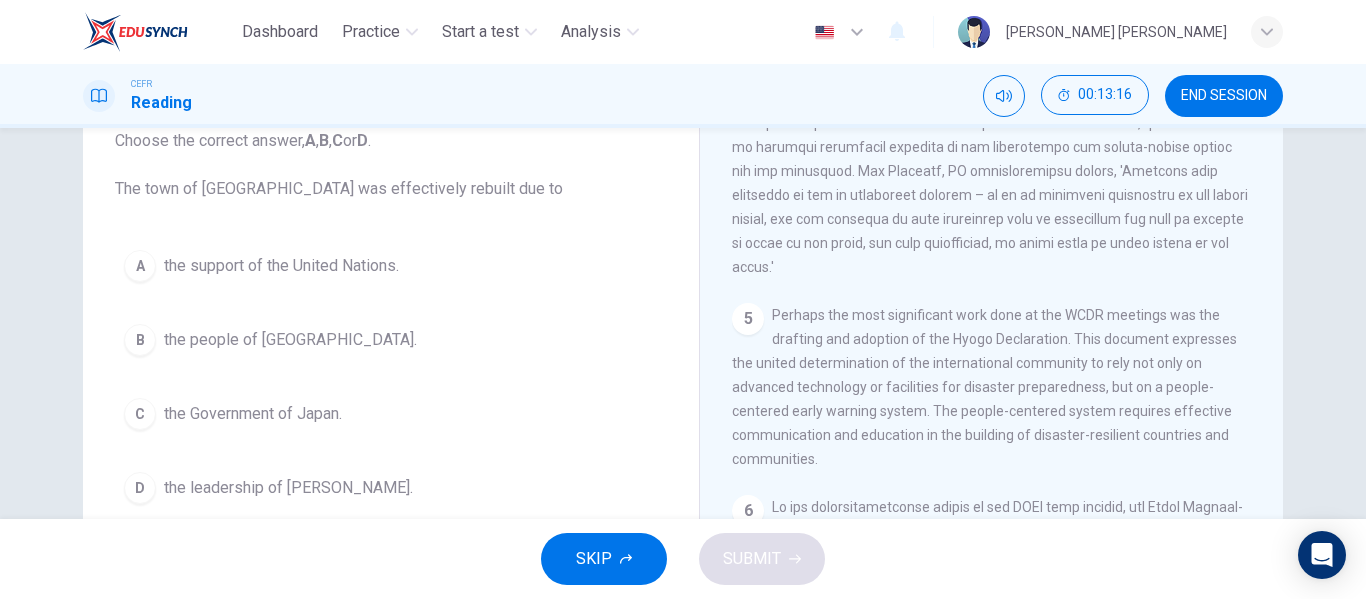 scroll, scrollTop: 178, scrollLeft: 0, axis: vertical 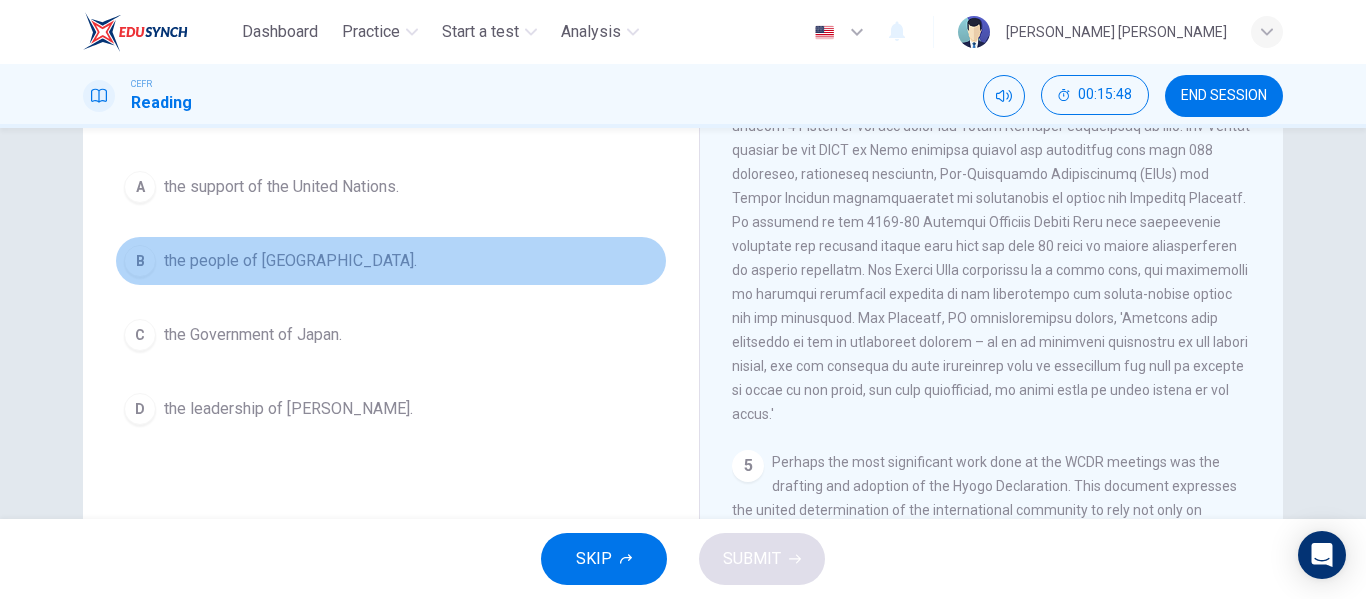 click on "the people of [GEOGRAPHIC_DATA]." at bounding box center [290, 261] 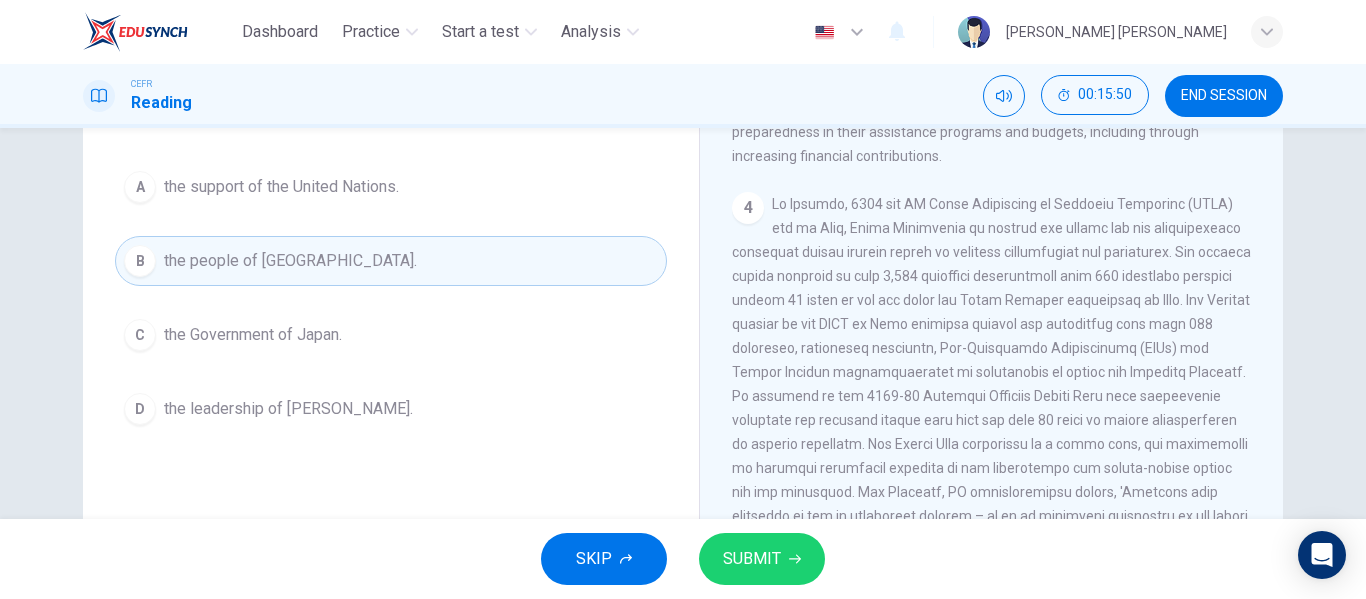 scroll, scrollTop: 973, scrollLeft: 0, axis: vertical 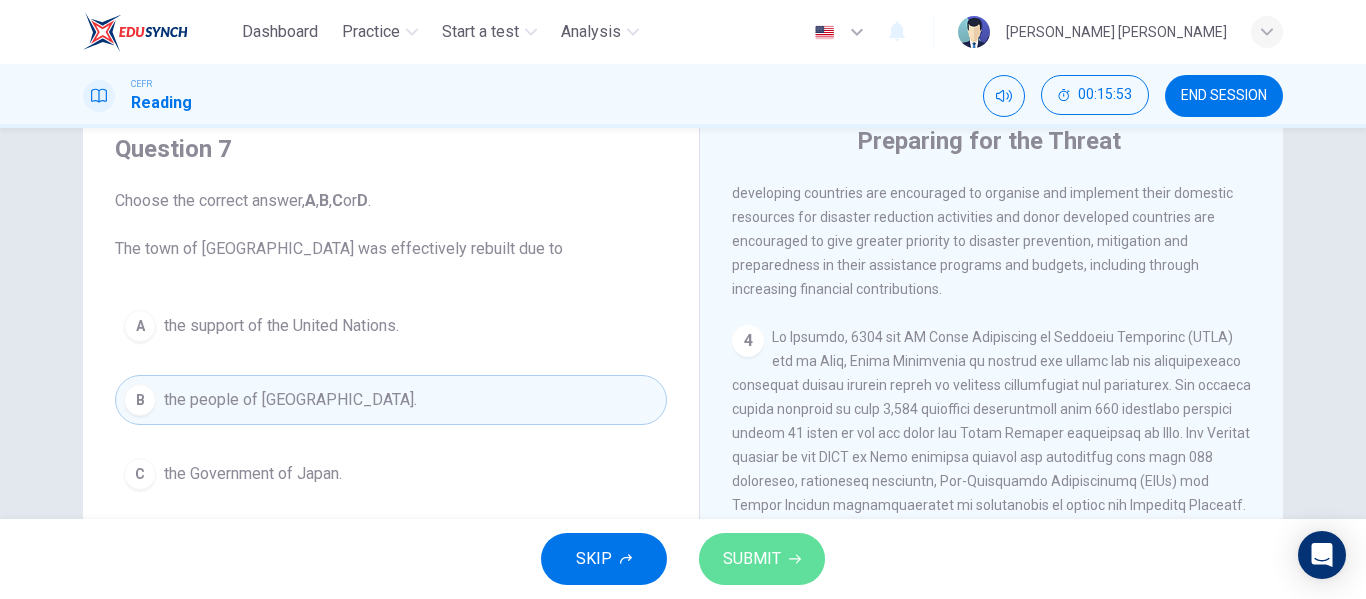 click on "SUBMIT" at bounding box center [762, 559] 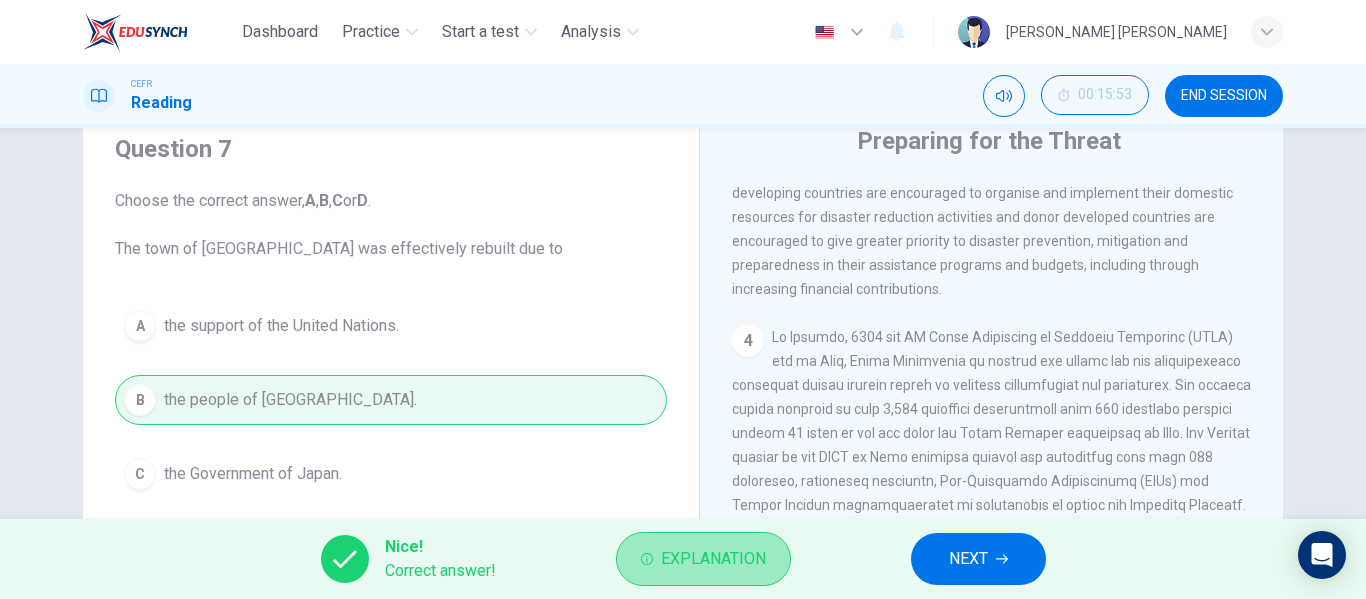 click on "Explanation" at bounding box center (703, 559) 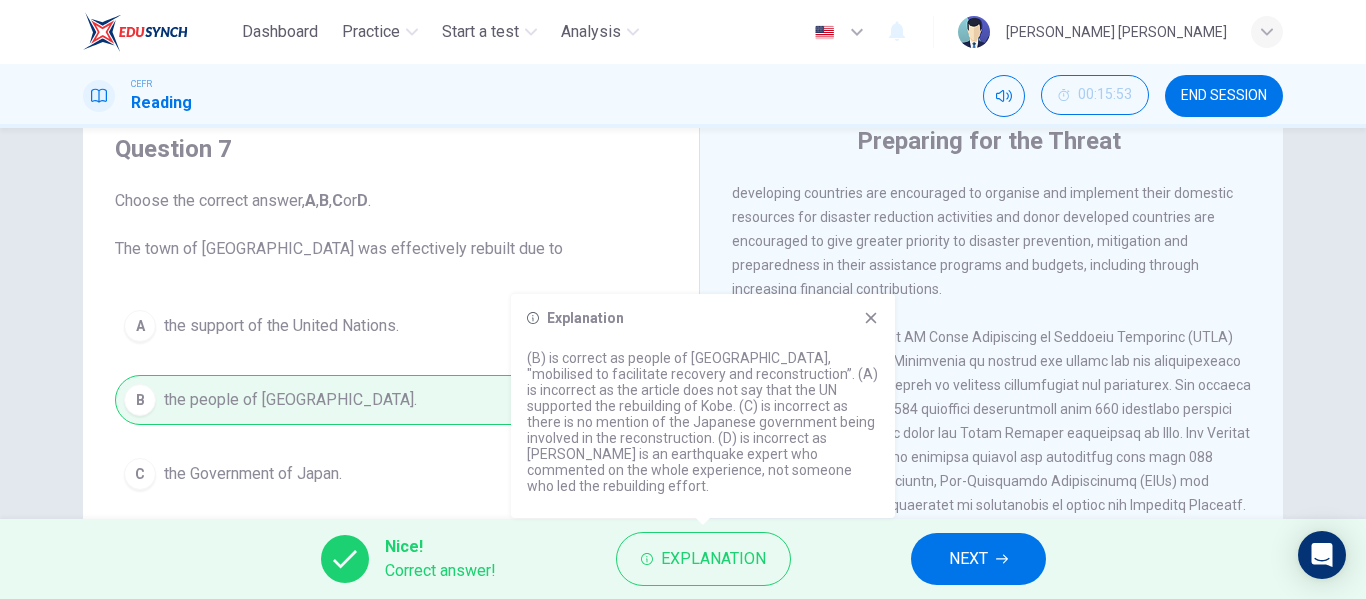 click on "The United Nations designated the 1990s as the International Decade for Natural Disaster Reduction, and has been active in promoting and developing international cooperation on disaster preparedness. The UN’s Yokohama Strategy for a Safer World: Guidelines for Natural Disaster Prevention, Preparedness and Mitigation was adopted in [DATE]. Among the guidelines, developing countries are encouraged to organise and implement their domestic resources for disaster reduction activities and donor developed countries are encouraged to give greater priority to disaster prevention, mitigation and preparedness in their assistance programs and budgets, including through increasing financial contributions." at bounding box center (987, 181) 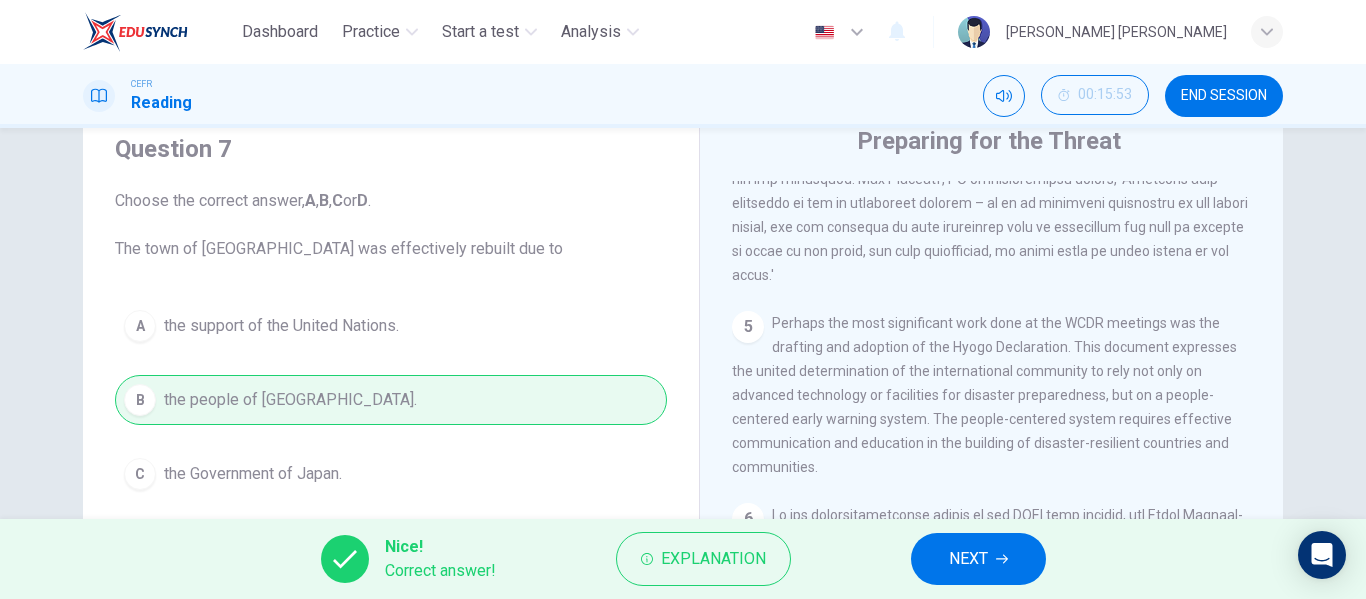 scroll, scrollTop: 1733, scrollLeft: 0, axis: vertical 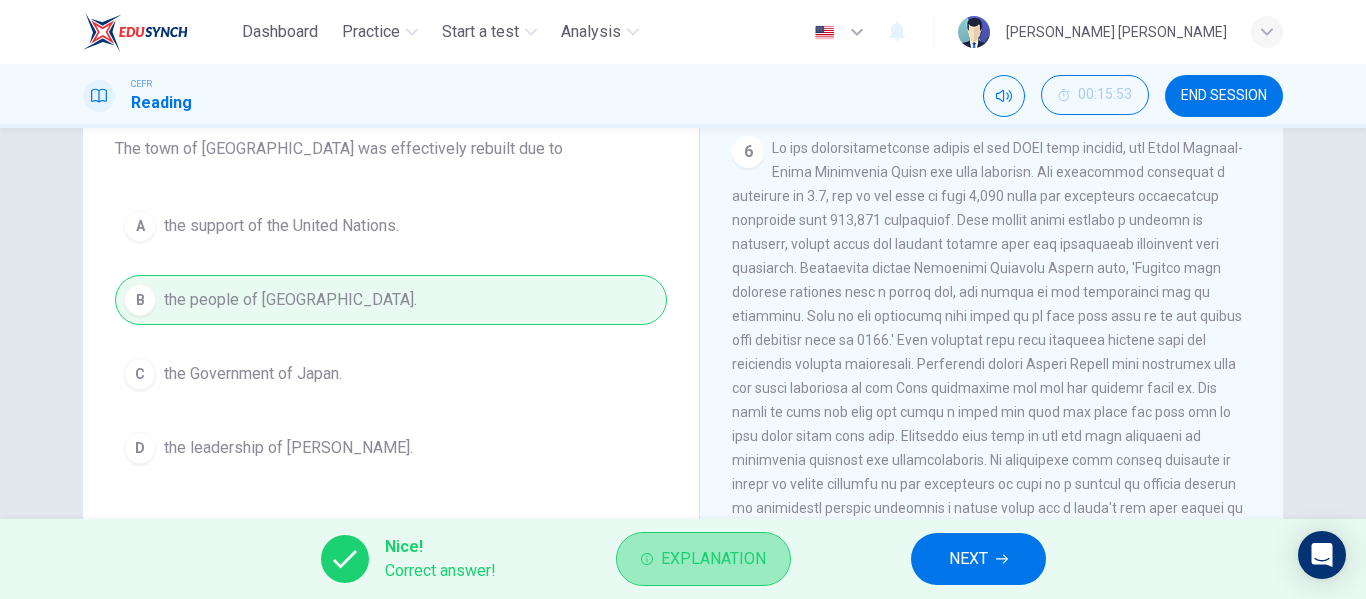 click on "Explanation" at bounding box center (713, 559) 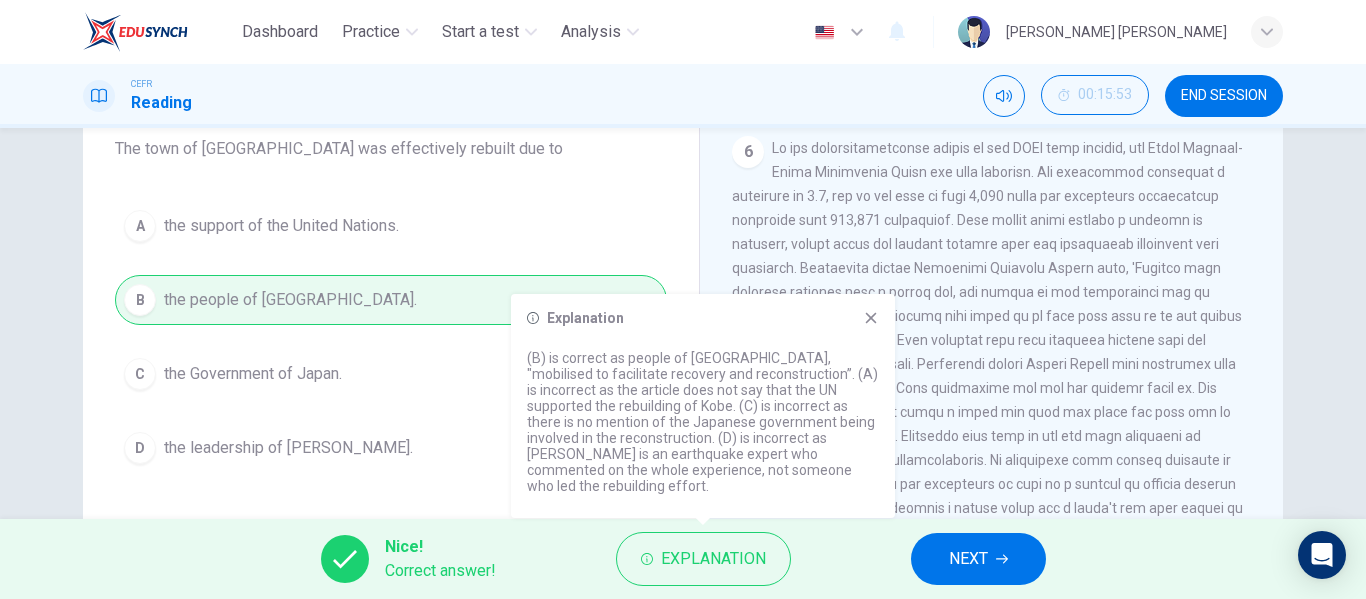 click at bounding box center [990, 400] 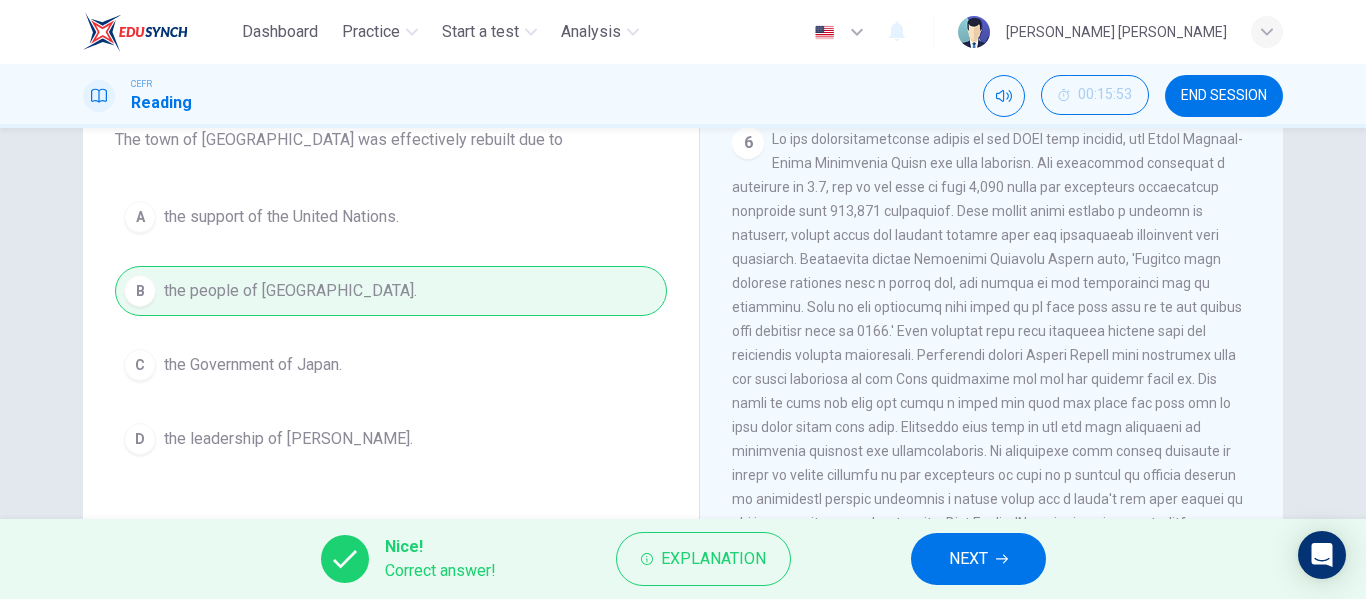 scroll, scrollTop: 171, scrollLeft: 0, axis: vertical 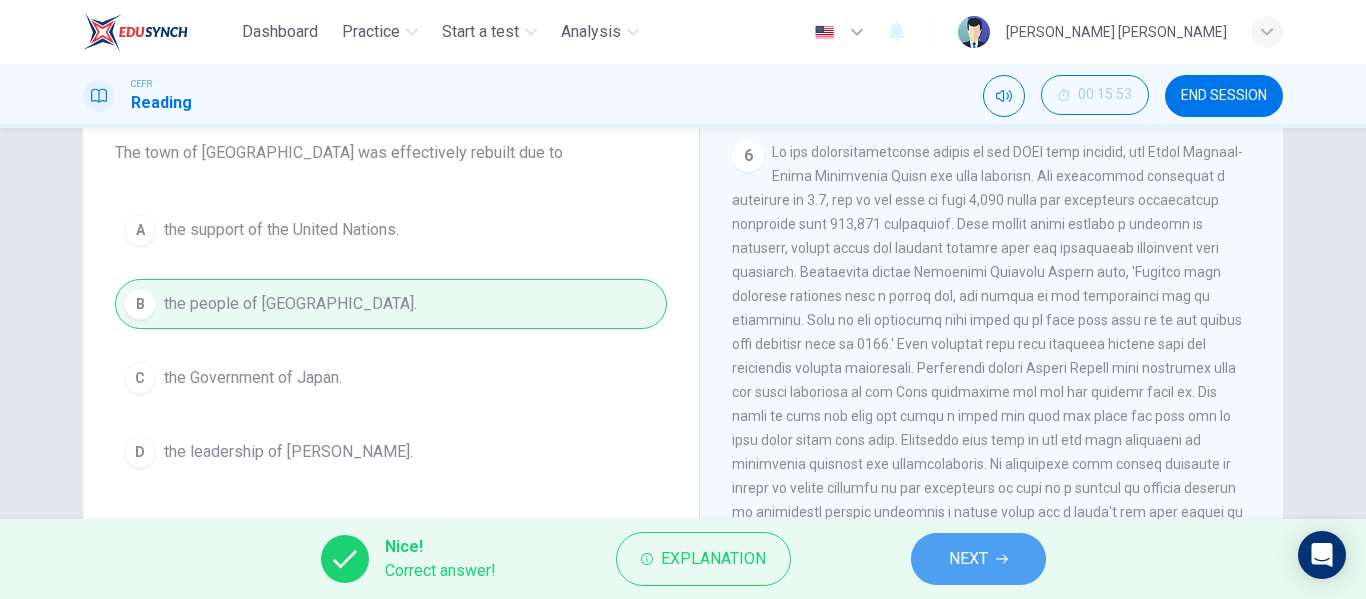click on "NEXT" at bounding box center (968, 559) 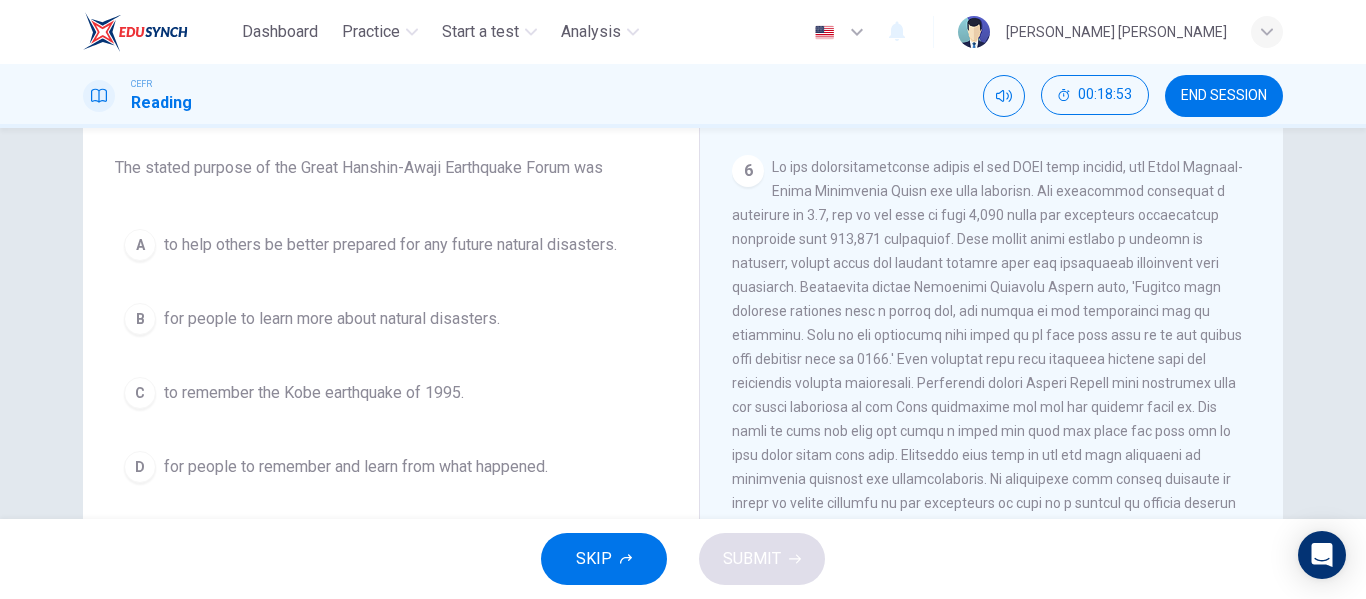 scroll, scrollTop: 384, scrollLeft: 0, axis: vertical 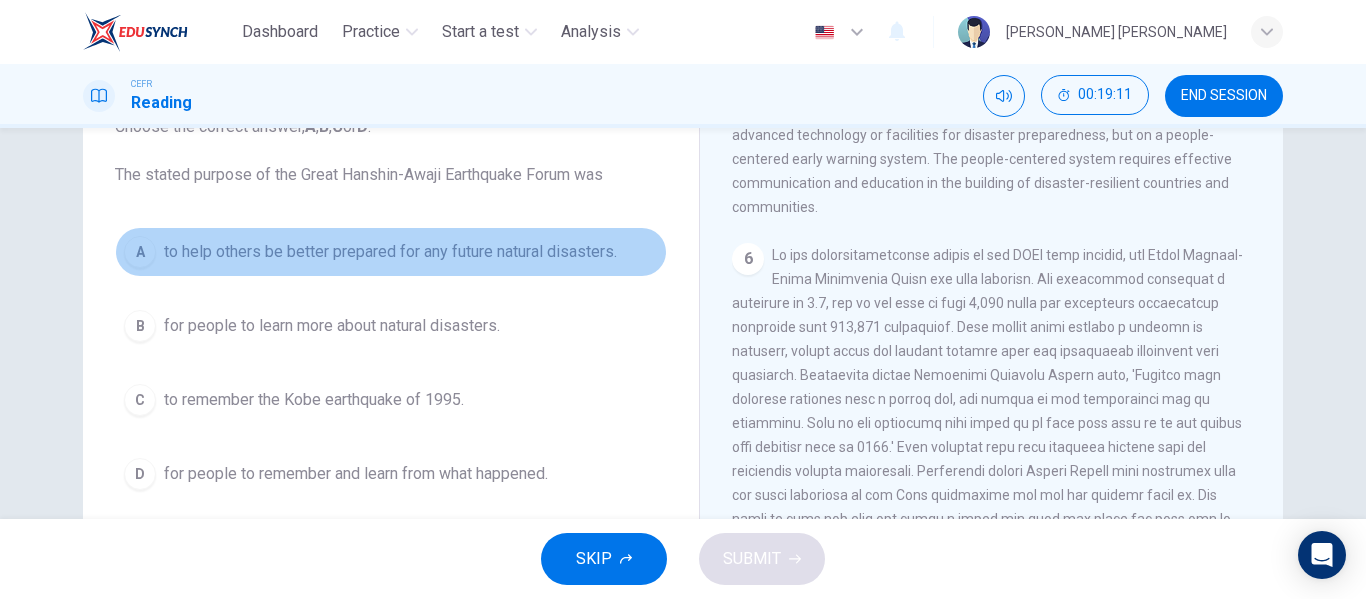 click on "to help others be better prepared for any future natural disasters." at bounding box center (390, 252) 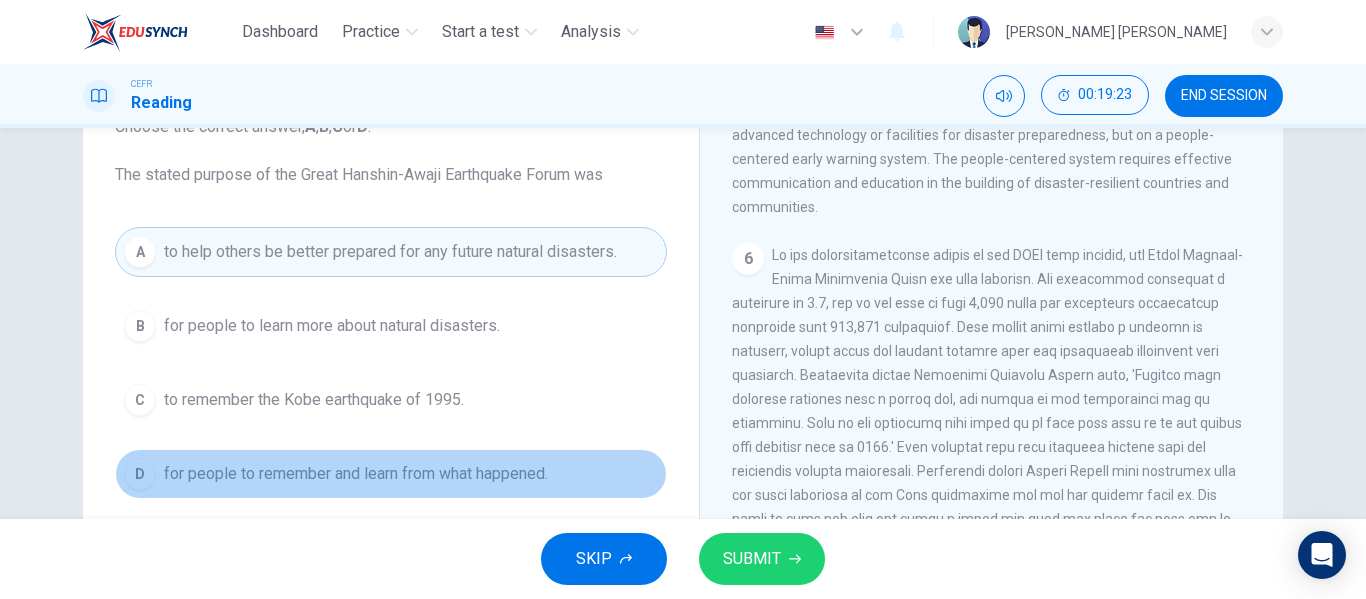 click on "for people to remember and learn from what happened." at bounding box center (356, 474) 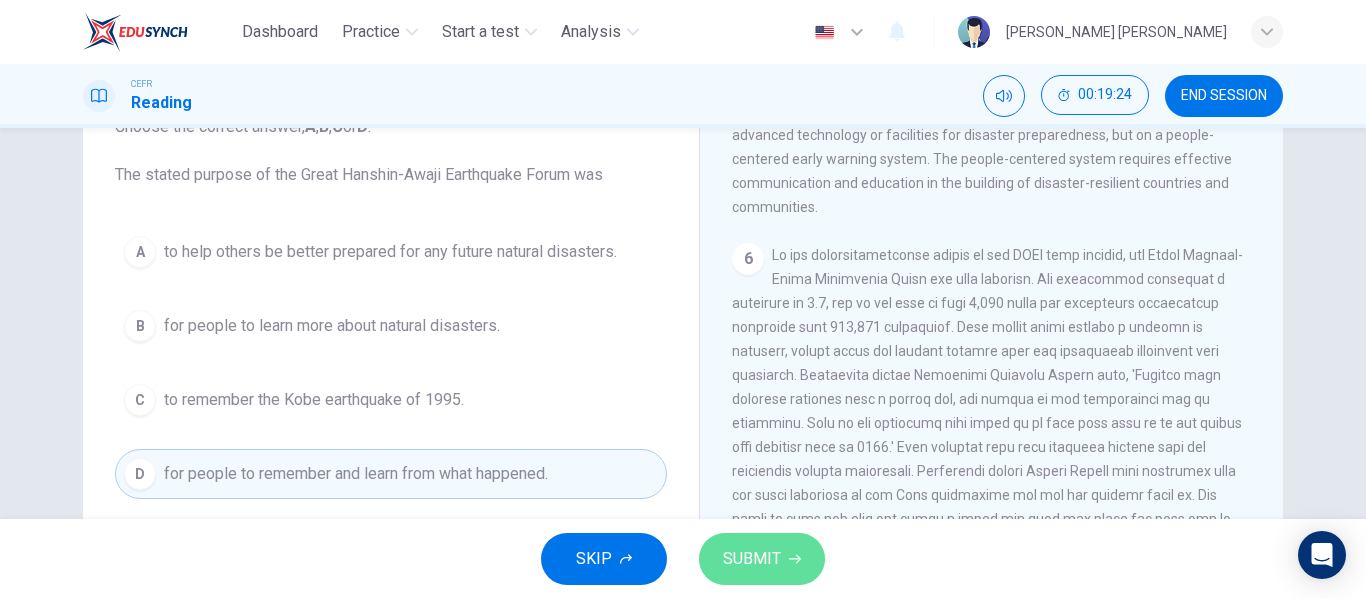 click on "SUBMIT" at bounding box center [762, 559] 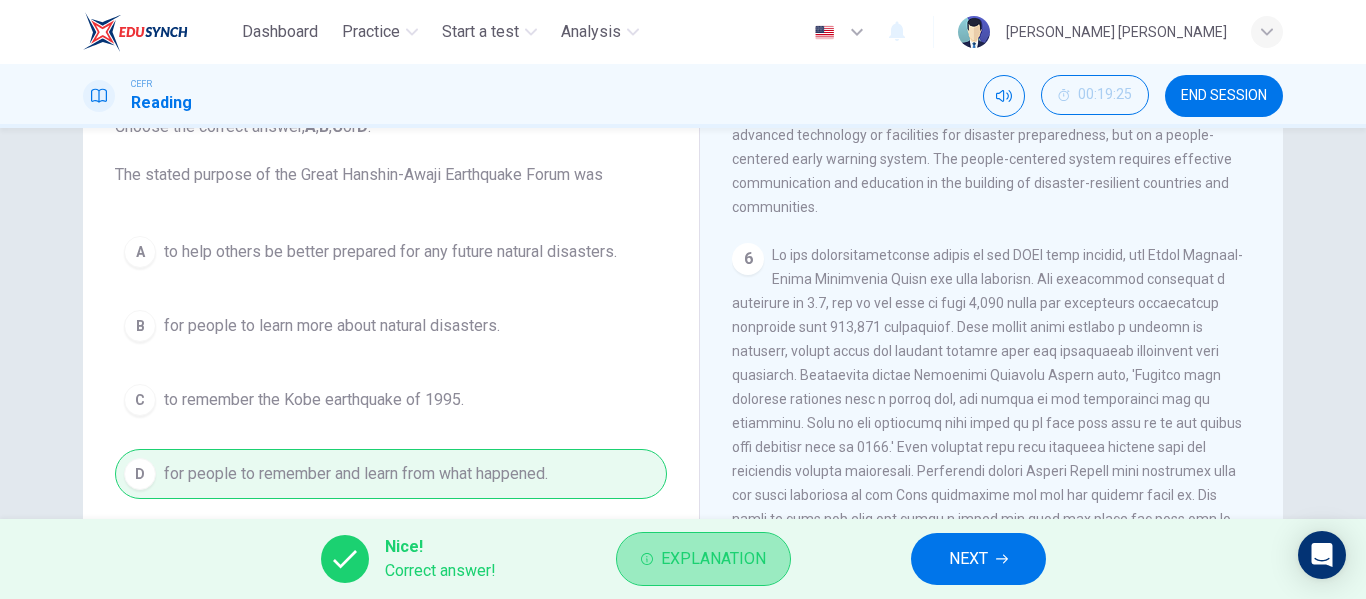 click on "Explanation" at bounding box center [713, 559] 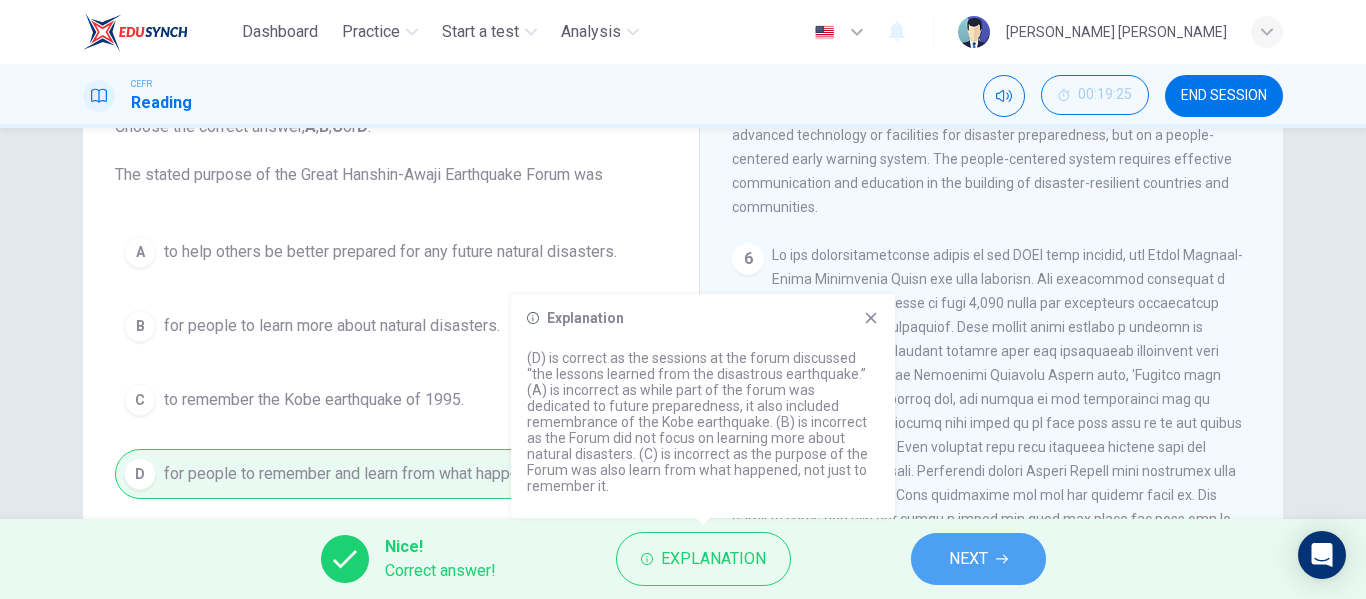 click on "NEXT" at bounding box center (978, 559) 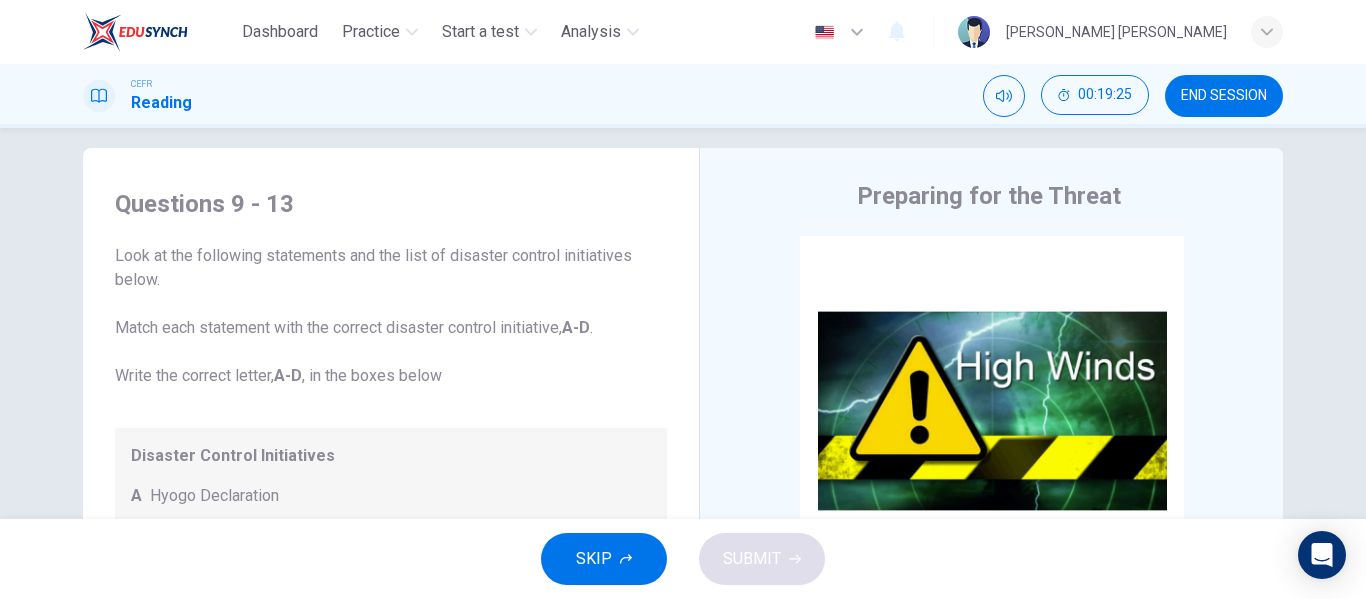 scroll, scrollTop: 0, scrollLeft: 0, axis: both 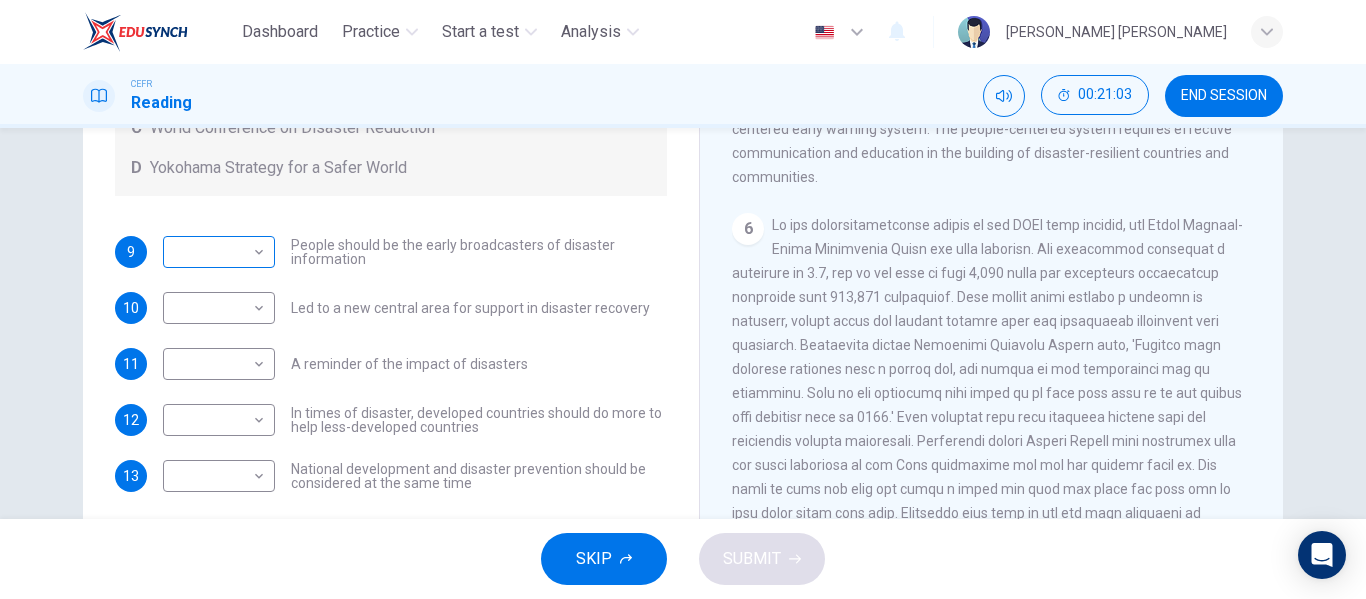 click on "Dashboard Practice Start a test Analysis English en ​ [PERSON_NAME] MAISARA [PERSON_NAME] CEFR Reading 00:21:03 END SESSION Questions 9 - 13 Look at the following statements and the list of disaster control initiatives below.
Match each statement with the correct disaster control initiative,  A-D .
Write the correct letter,  A-D , in the boxes below Disaster Control Initiatives A Hyogo Declaration B Great Hanshin-Awaji Earthquake Forum C World Conference on Disaster Reduction D Yokohama Strategy for a Safer World 9 ​ ​ People should be the early broadcasters of disaster information 10 ​ ​ Led to a new central area for support in disaster recovery 11 ​ ​ A reminder of the impact of disasters 12 ​ ​ In times of disaster, developed countries should do more to help less-developed countries 13 ​ ​ National development and disaster prevention should be considered at the same time Preparing for the Threat CLICK TO ZOOM Click to Zoom 1 2 3 4 5 6 SKIP SUBMIT
Dashboard Practice Start a test" at bounding box center (683, 299) 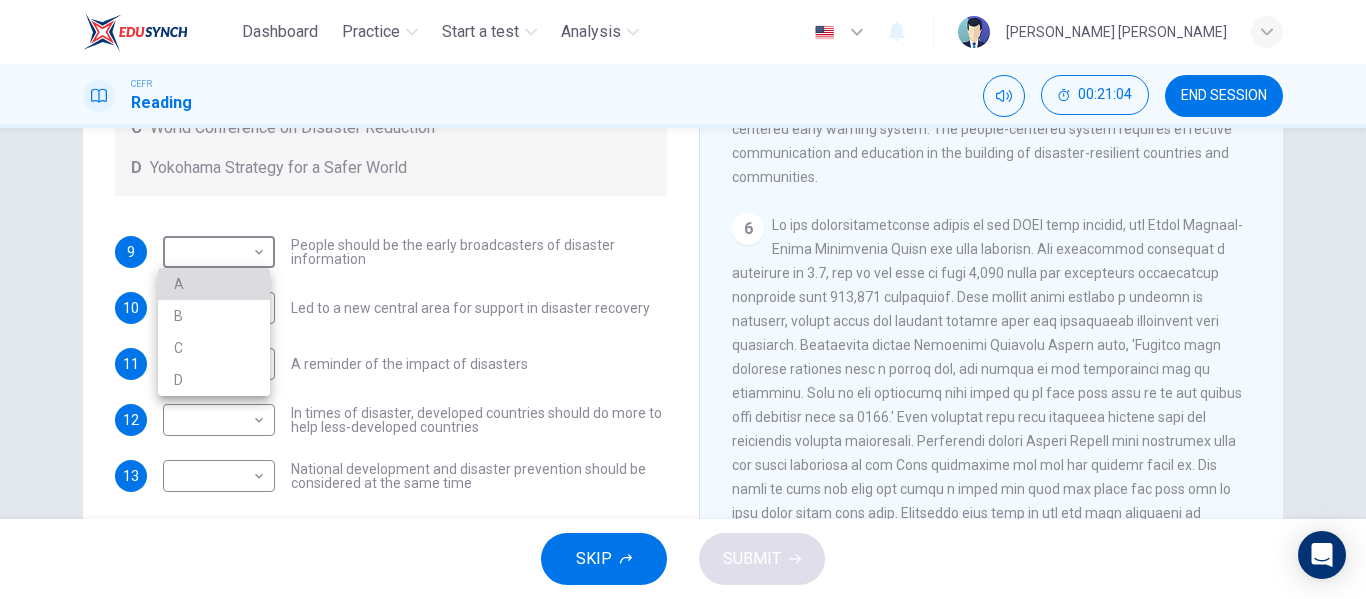click on "A" at bounding box center (214, 284) 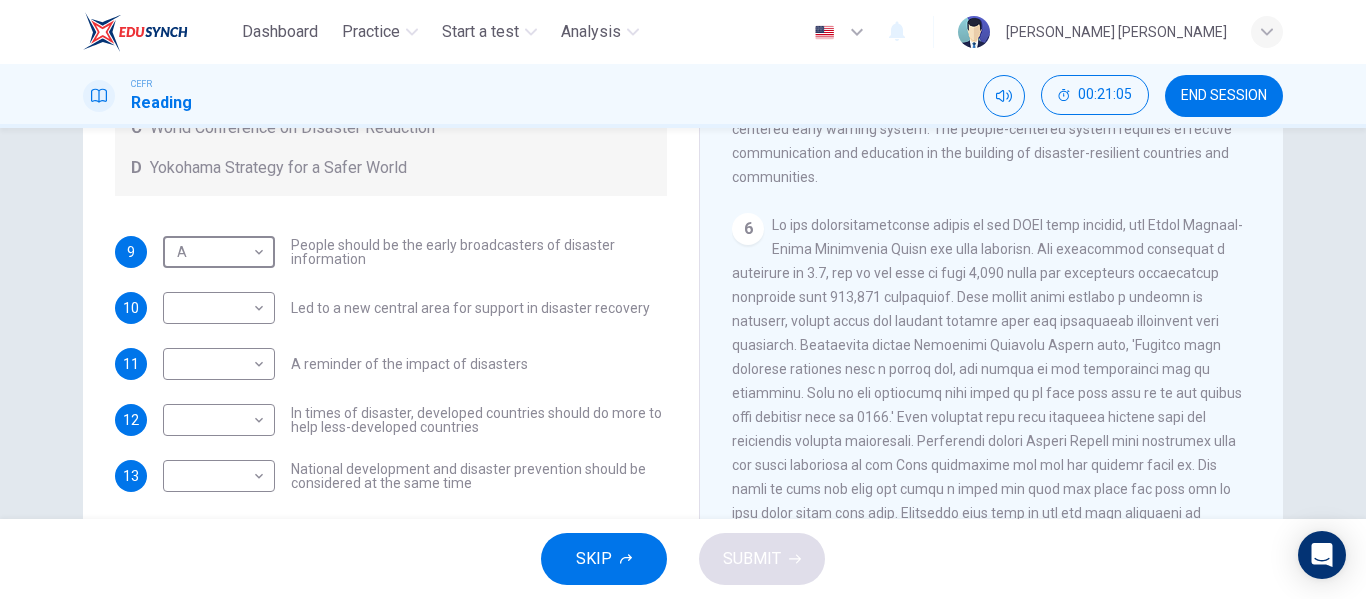scroll, scrollTop: 0, scrollLeft: 0, axis: both 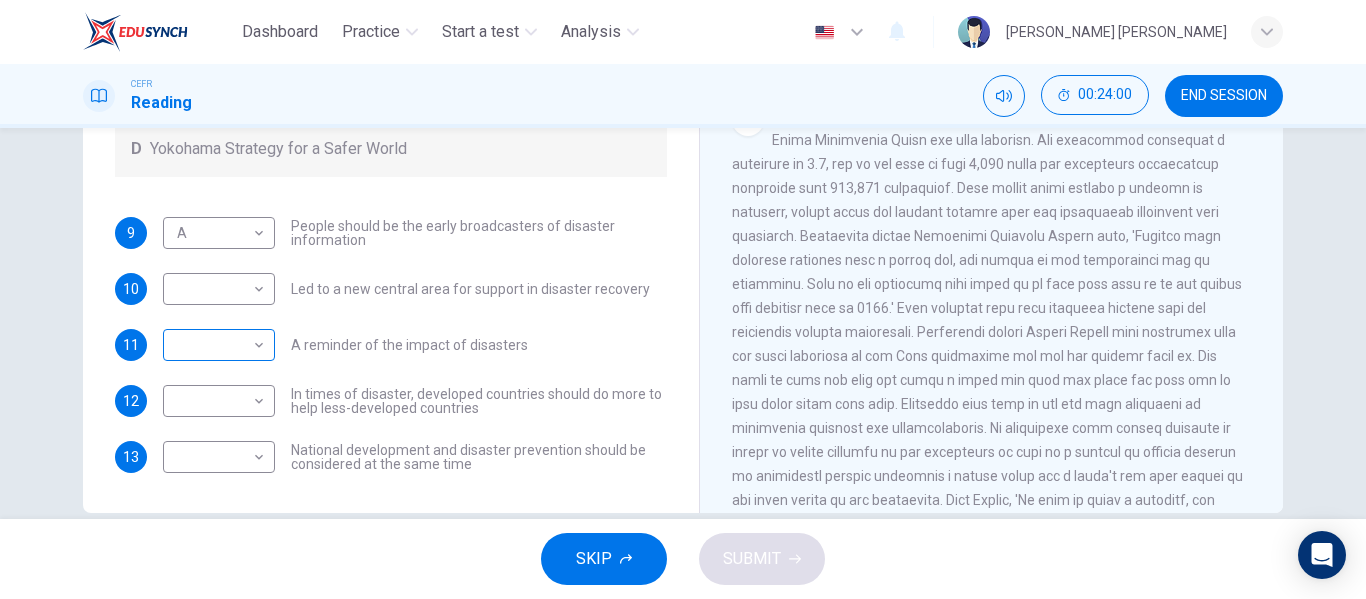 click on "Dashboard Practice Start a test Analysis English en ​ [PERSON_NAME] MAISARA [PERSON_NAME] CEFR Reading 00:24:00 END SESSION Questions 9 - 13 Look at the following statements and the list of disaster control initiatives below.
Match each statement with the correct disaster control initiative,  A-D .
Write the correct letter,  A-D , in the boxes below Disaster Control Initiatives A Hyogo Declaration B Great Hanshin-Awaji Earthquake Forum C World Conference on Disaster Reduction D Yokohama Strategy for a Safer World 9 A A ​ People should be the early broadcasters of disaster information 10 ​ ​ Led to a new central area for support in disaster recovery 11 ​ ​ A reminder of the impact of disasters 12 ​ ​ In times of disaster, developed countries should do more to help less-developed countries 13 ​ ​ National development and disaster prevention should be considered at the same time Preparing for the Threat CLICK TO ZOOM Click to Zoom 1 2 3 4 5 6 SKIP SUBMIT
Dashboard Practice Start a test" at bounding box center (683, 299) 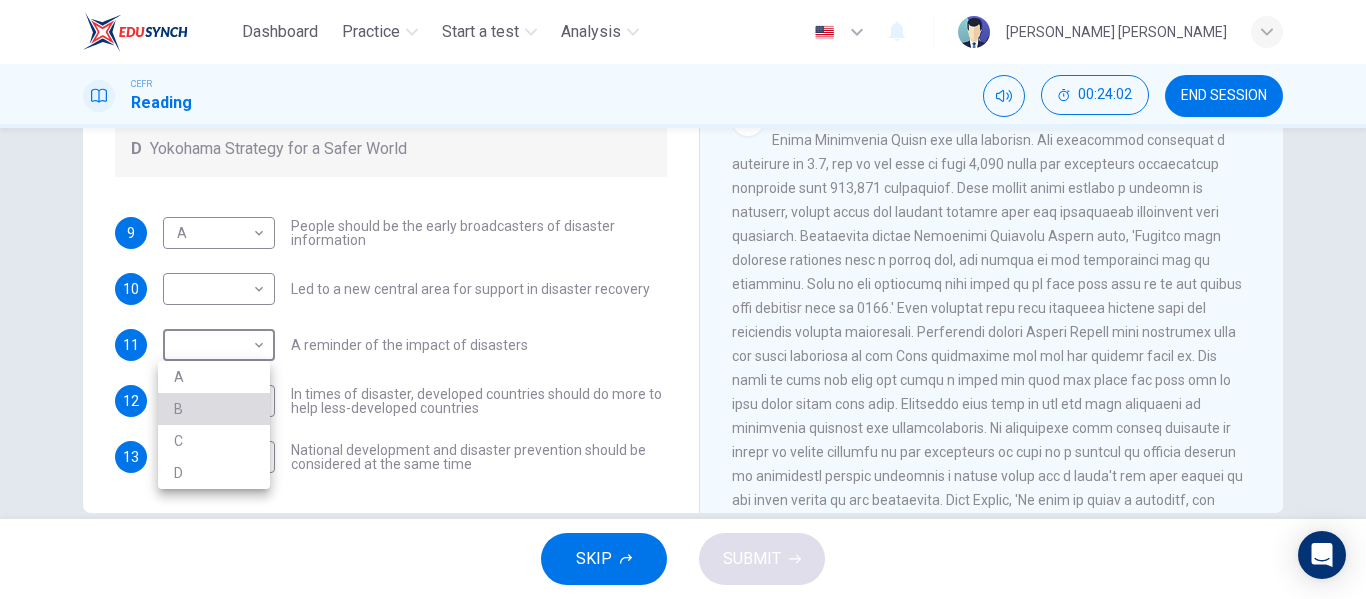 click on "B" at bounding box center (214, 409) 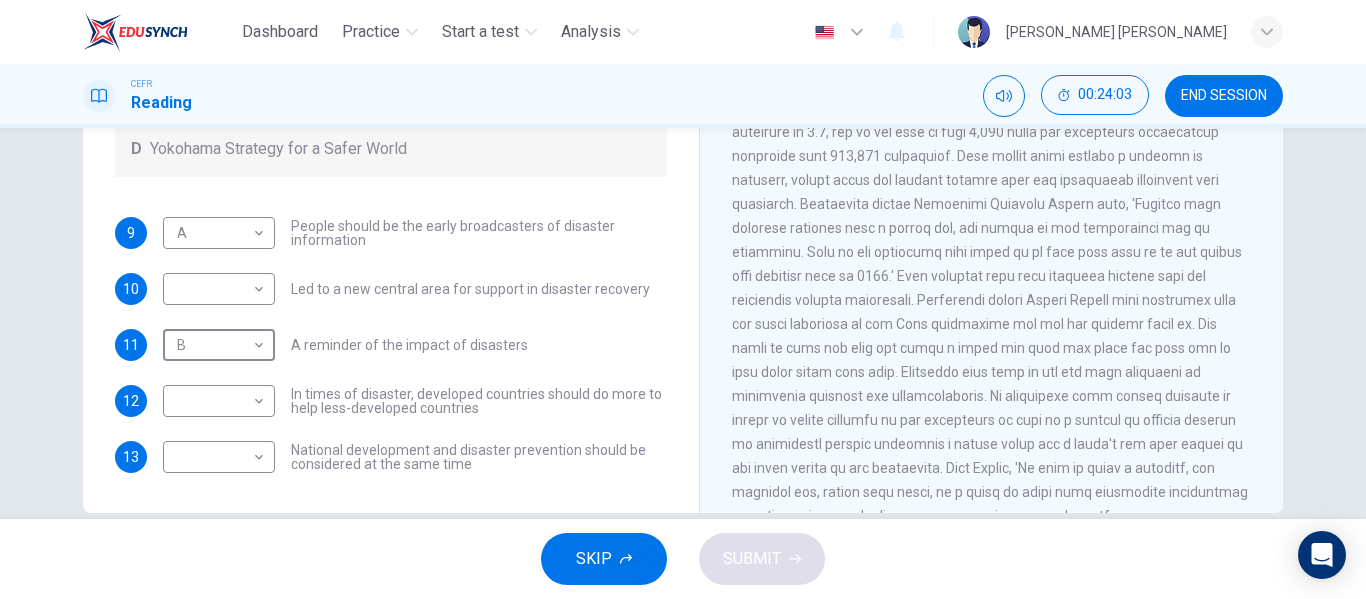 scroll, scrollTop: 1576, scrollLeft: 0, axis: vertical 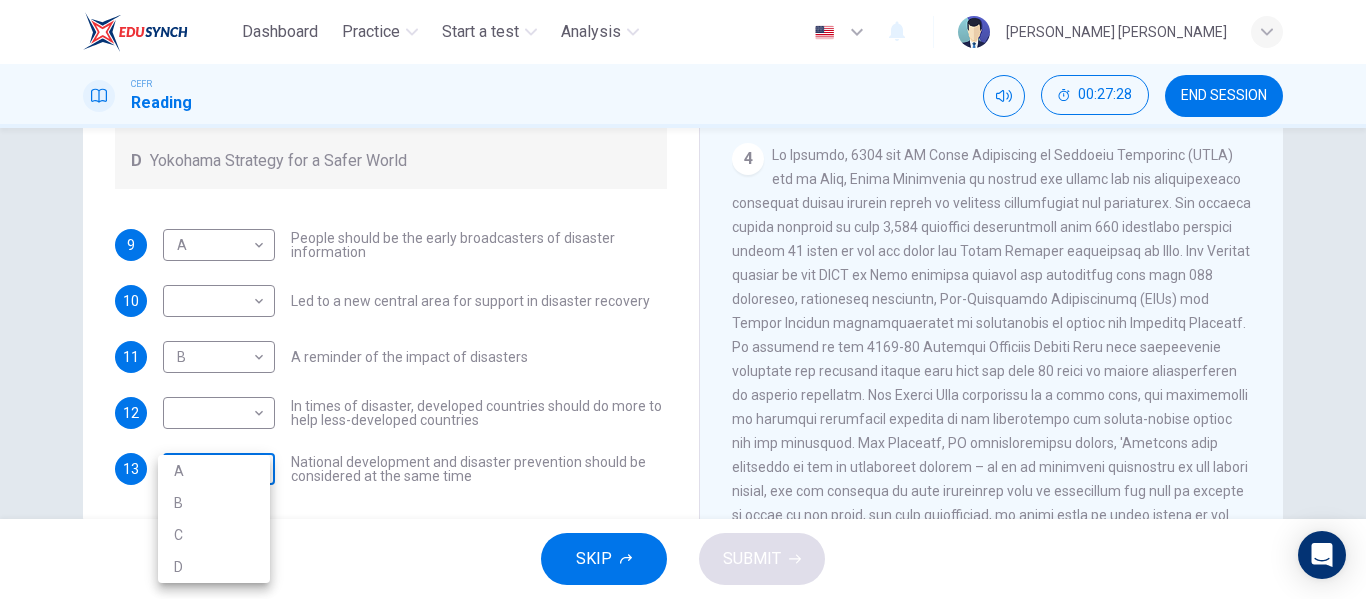 click on "Dashboard Practice Start a test Analysis English en ​ [PERSON_NAME] MAISARA [PERSON_NAME] CEFR Reading 00:27:28 END SESSION Questions 9 - 13 Look at the following statements and the list of disaster control initiatives below.
Match each statement with the correct disaster control initiative,  A-D .
Write the correct letter,  A-D , in the boxes below Disaster Control Initiatives A Hyogo Declaration B Great Hanshin-Awaji Earthquake Forum C World Conference on Disaster Reduction D Yokohama Strategy for a Safer World 9 A A ​ People should be the early broadcasters of disaster information 10 ​ ​ Led to a new central area for support in disaster recovery 11 B B ​ A reminder of the impact of disasters 12 ​ ​ In times of disaster, developed countries should do more to help less-developed countries 13 ​ ​ National development and disaster prevention should be considered at the same time Preparing for the Threat CLICK TO ZOOM Click to Zoom 1 2 3 4 5 6 SKIP SUBMIT
Dashboard Practice Start a test A" at bounding box center [683, 299] 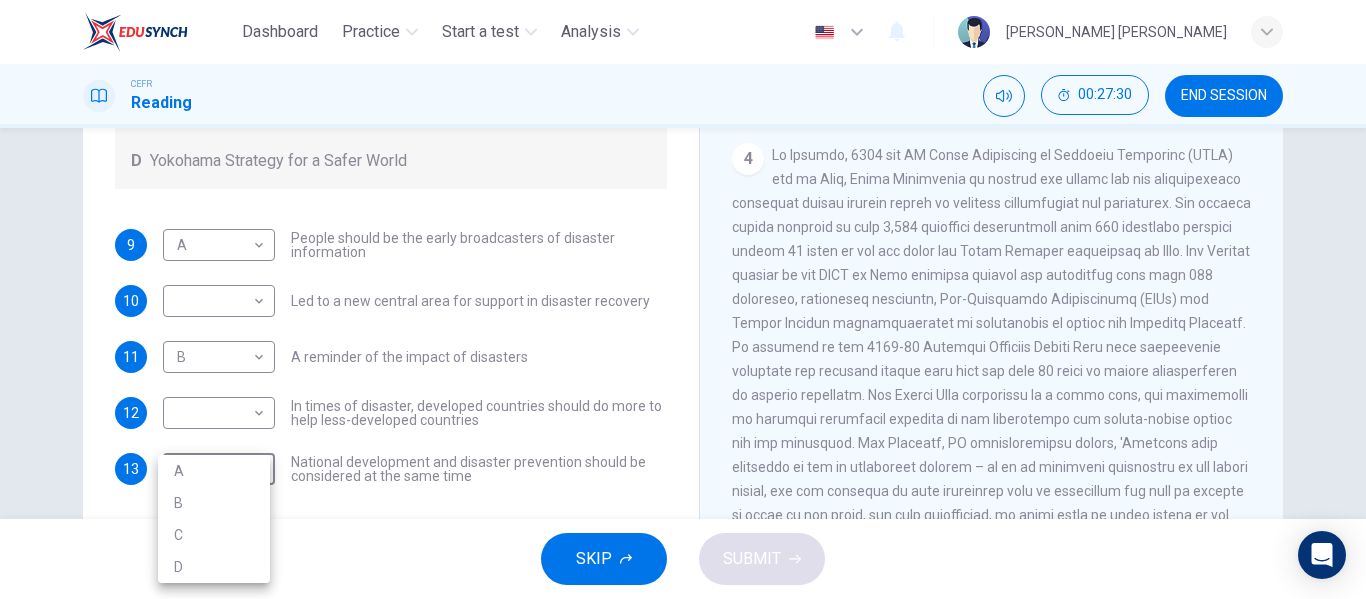 click on "C" at bounding box center (214, 535) 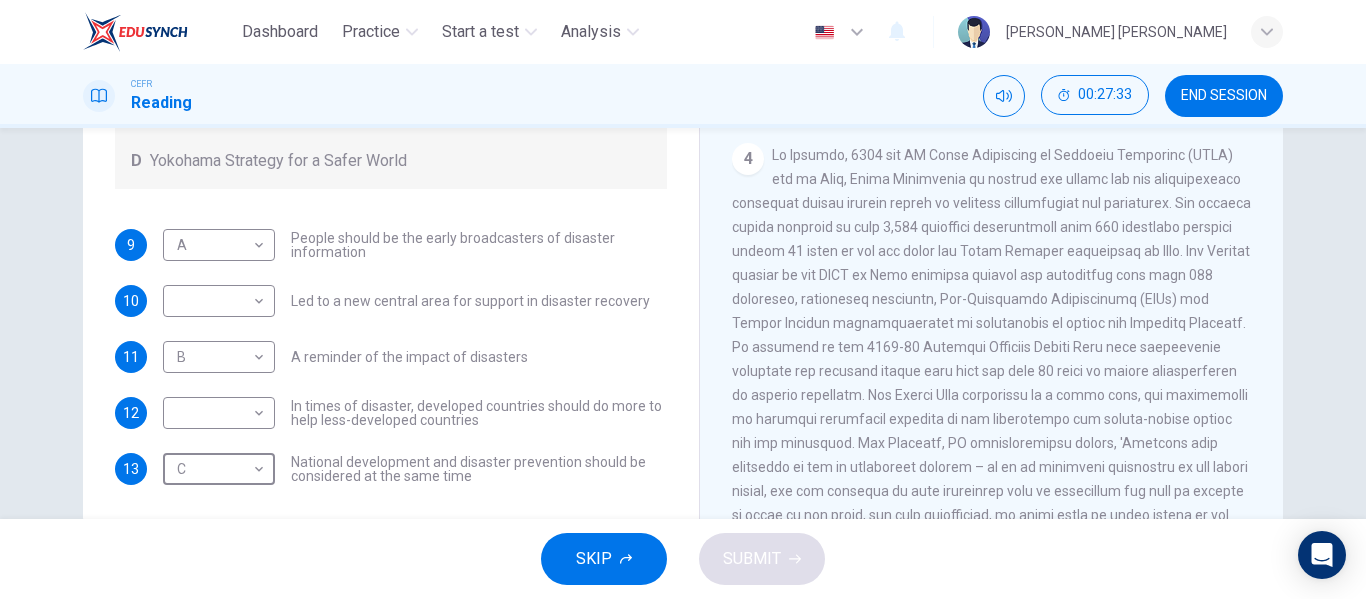 scroll, scrollTop: 136, scrollLeft: 0, axis: vertical 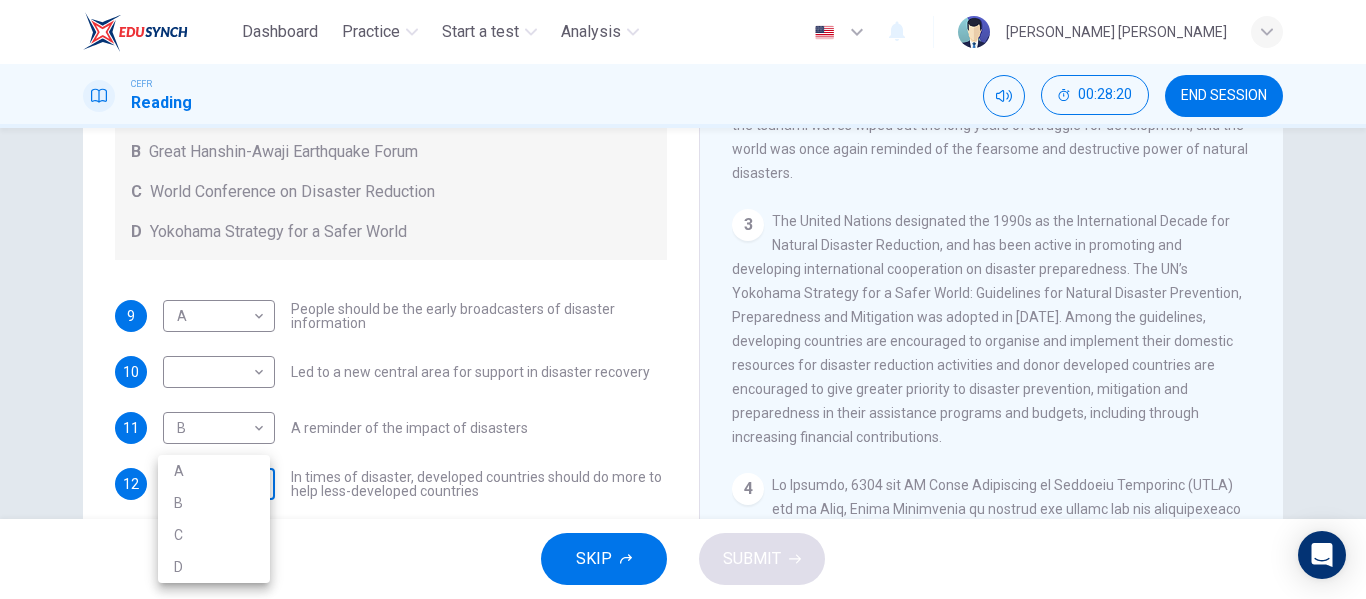 click on "Dashboard Practice Start a test Analysis English en ​ [PERSON_NAME] MAISARA [PERSON_NAME] CEFR Reading 00:28:20 END SESSION Questions 9 - 13 Look at the following statements and the list of disaster control initiatives below.
Match each statement with the correct disaster control initiative,  A-D .
Write the correct letter,  A-D , in the boxes below Disaster Control Initiatives A Hyogo Declaration B Great Hanshin-Awaji Earthquake Forum C World Conference on Disaster Reduction D Yokohama Strategy for a Safer World 9 A A ​ People should be the early broadcasters of disaster information 10 ​ ​ Led to a new central area for support in disaster recovery 11 B B ​ A reminder of the impact of disasters 12 ​ ​ In times of disaster, developed countries should do more to help less-developed countries 13 C C ​ National development and disaster prevention should be considered at the same time Preparing for the Threat CLICK TO ZOOM Click to Zoom 1 2 3 4 5 6 SKIP SUBMIT
Dashboard Practice Start a test A" at bounding box center (683, 299) 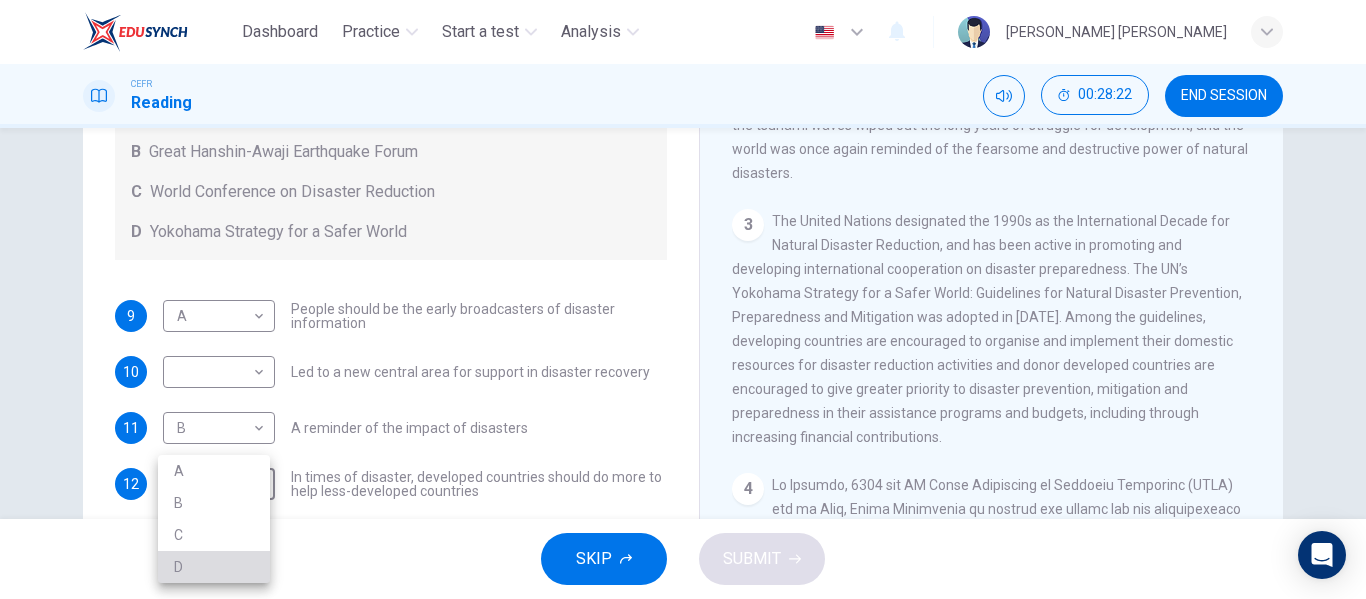 click on "D" at bounding box center [214, 567] 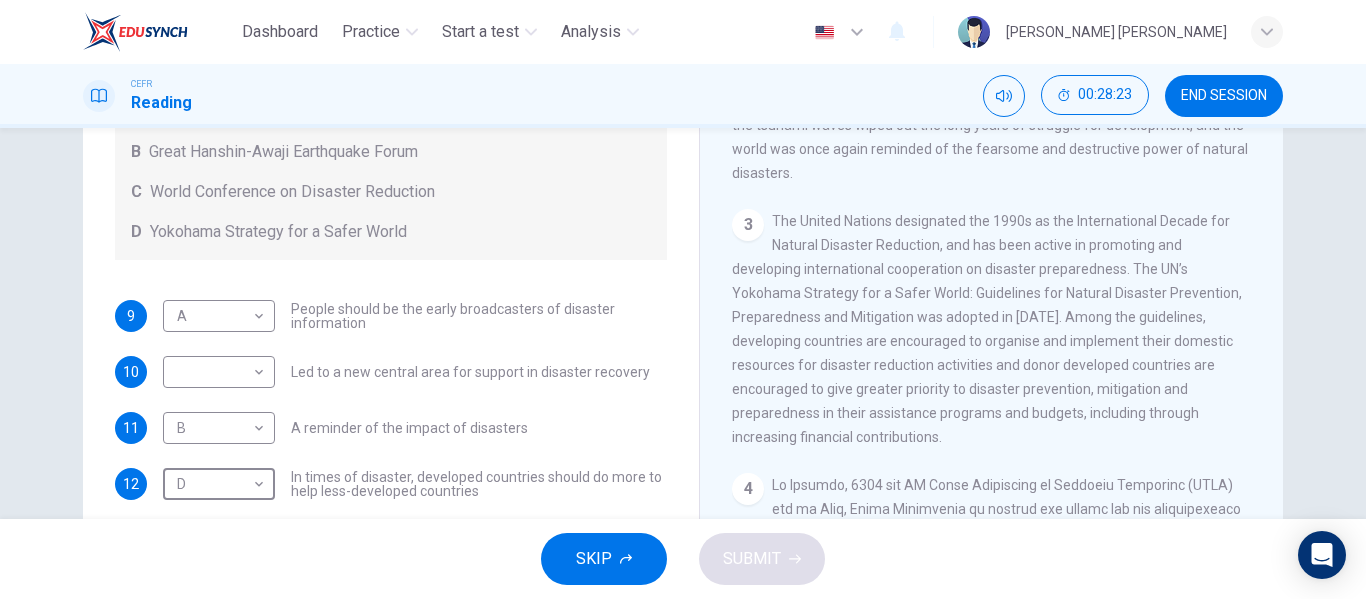 scroll, scrollTop: 137, scrollLeft: 0, axis: vertical 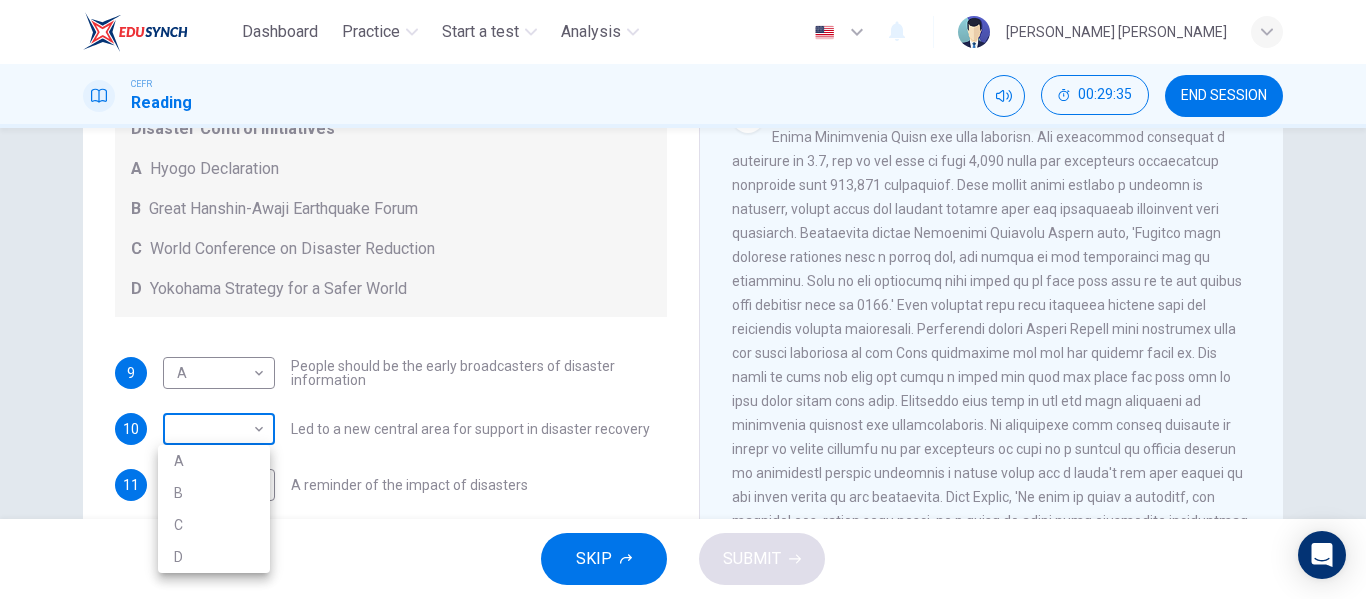 click on "Dashboard Practice Start a test Analysis English en ​ [PERSON_NAME] MAISARA [PERSON_NAME] CEFR Reading 00:29:35 END SESSION Questions 9 - 13 Look at the following statements and the list of disaster control initiatives below.
Match each statement with the correct disaster control initiative,  A-D .
Write the correct letter,  A-D , in the boxes below Disaster Control Initiatives A Hyogo Declaration B Great Hanshin-Awaji Earthquake Forum C World Conference on Disaster Reduction D Yokohama Strategy for a Safer World 9 A A ​ People should be the early broadcasters of disaster information 10 ​ ​ Led to a new central area for support in disaster recovery 11 B B ​ A reminder of the impact of disasters 12 D D ​ In times of disaster, developed countries should do more to help less-developed countries 13 C C ​ National development and disaster prevention should be considered at the same time Preparing for the Threat CLICK TO ZOOM Click to Zoom 1 2 3 4 5 6 SKIP SUBMIT
Dashboard Practice Start a test A" at bounding box center (683, 299) 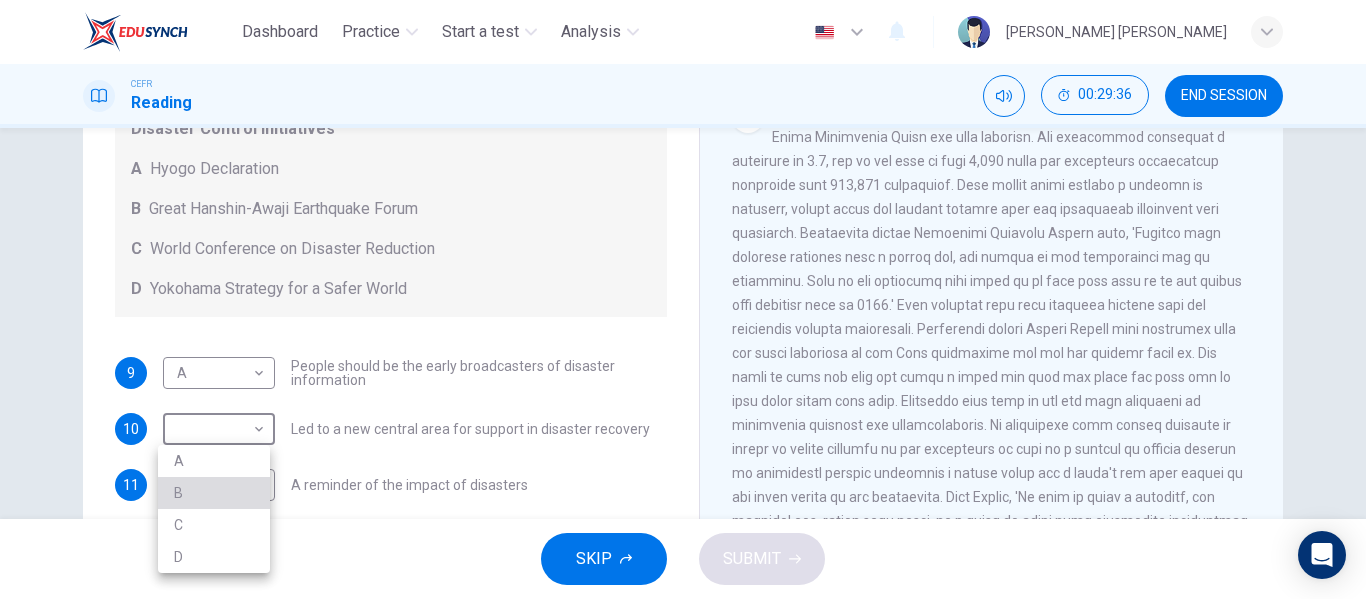 click on "B" at bounding box center [214, 493] 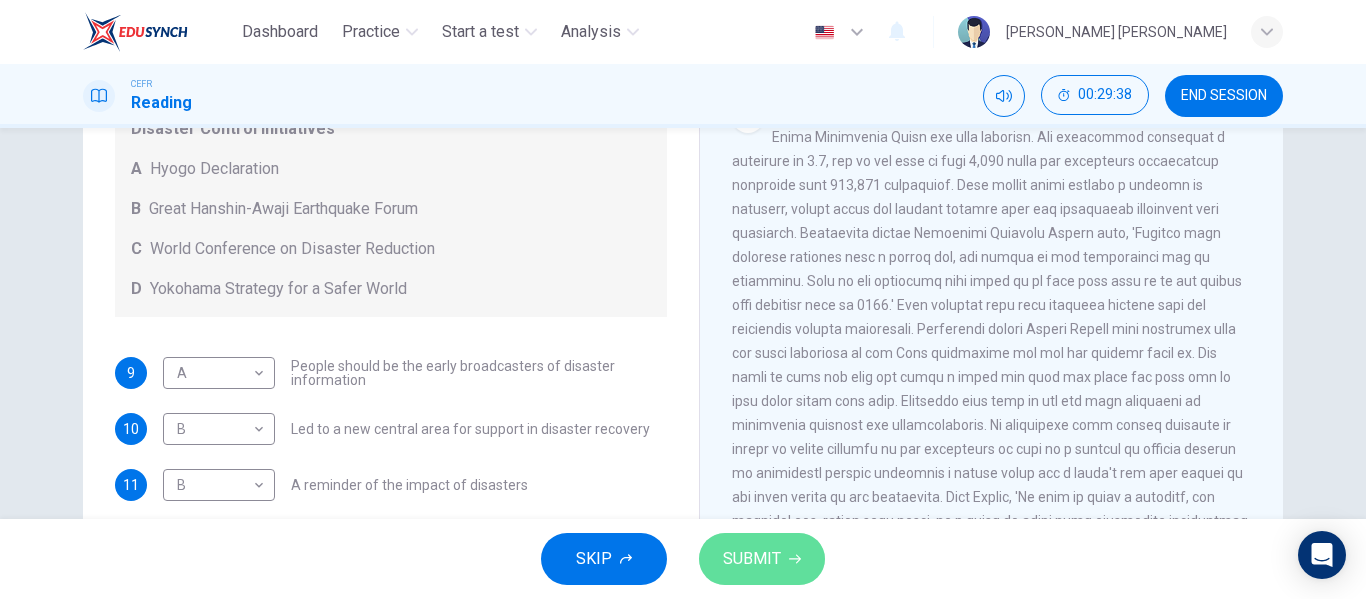 click on "SUBMIT" at bounding box center (752, 559) 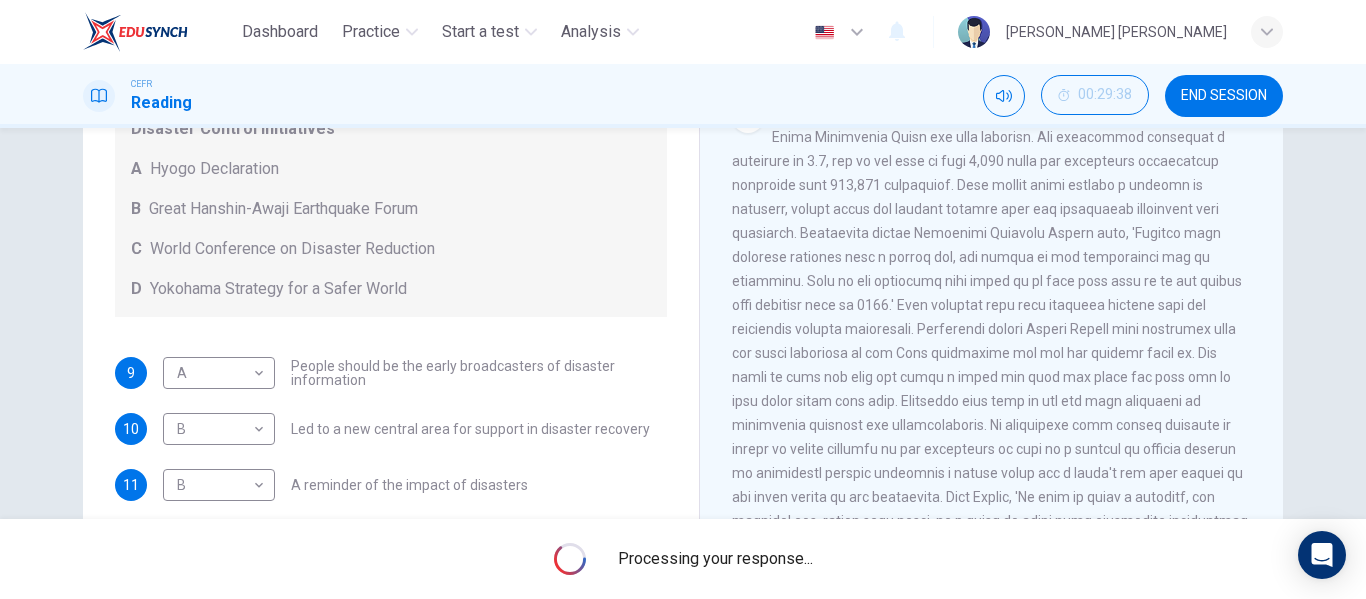 scroll, scrollTop: 336, scrollLeft: 0, axis: vertical 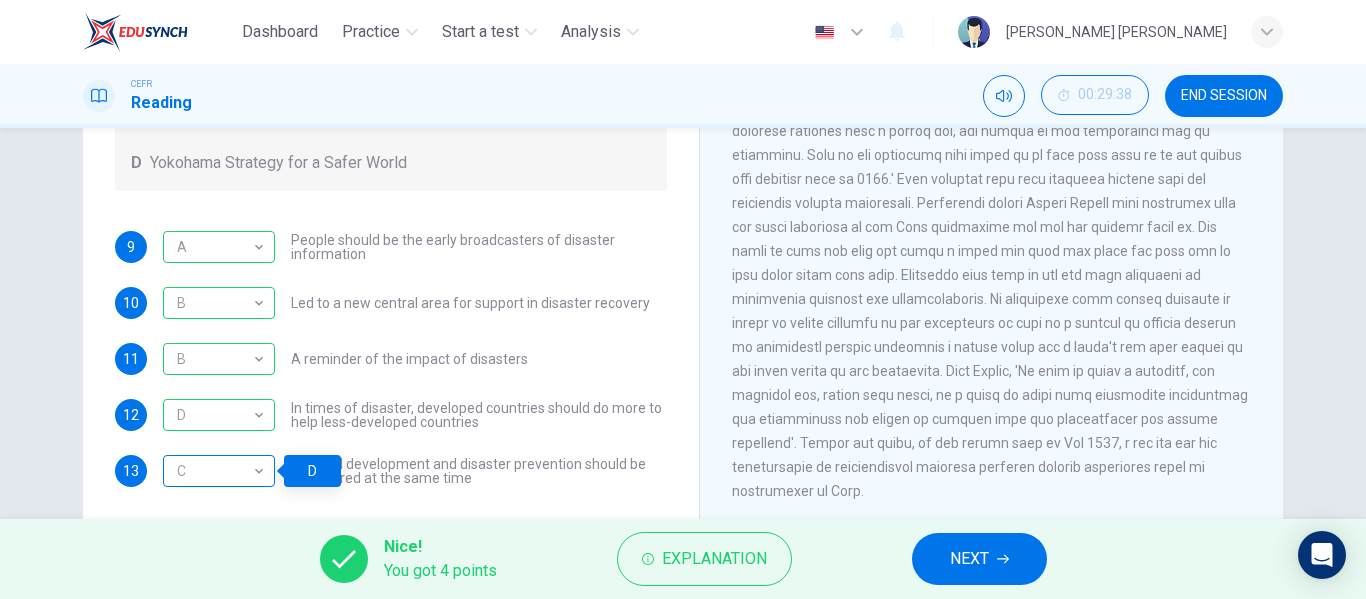 click on "C" at bounding box center (215, 471) 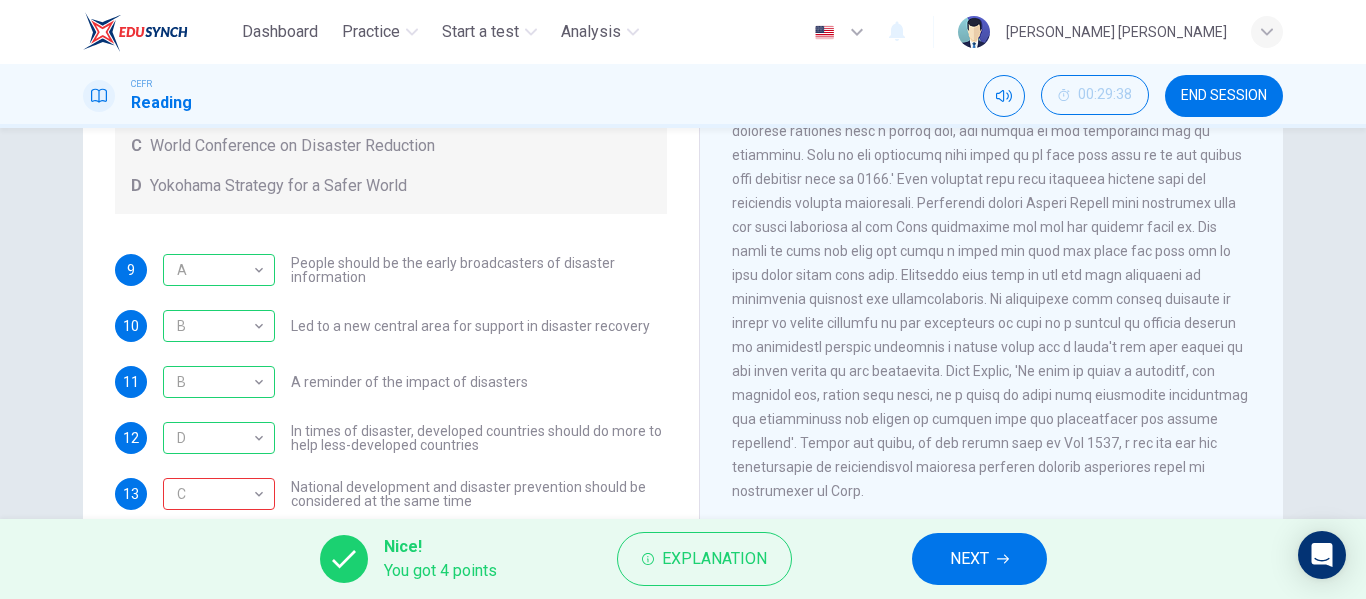 scroll, scrollTop: 116, scrollLeft: 0, axis: vertical 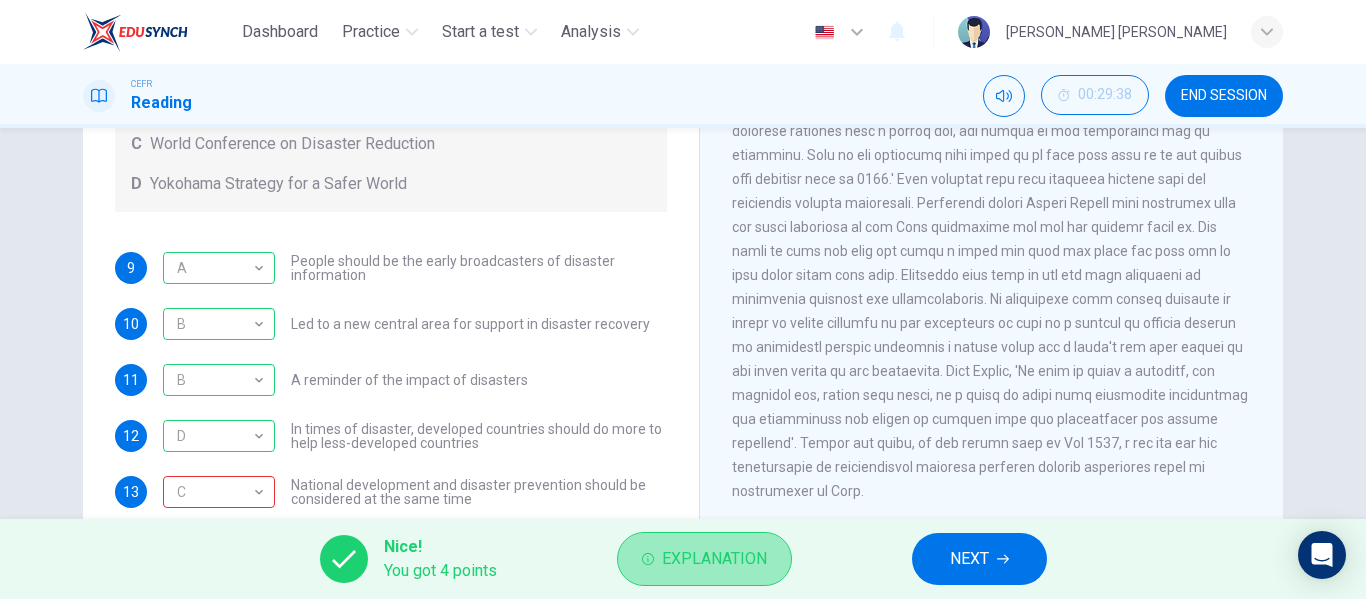 click on "Explanation" at bounding box center (704, 559) 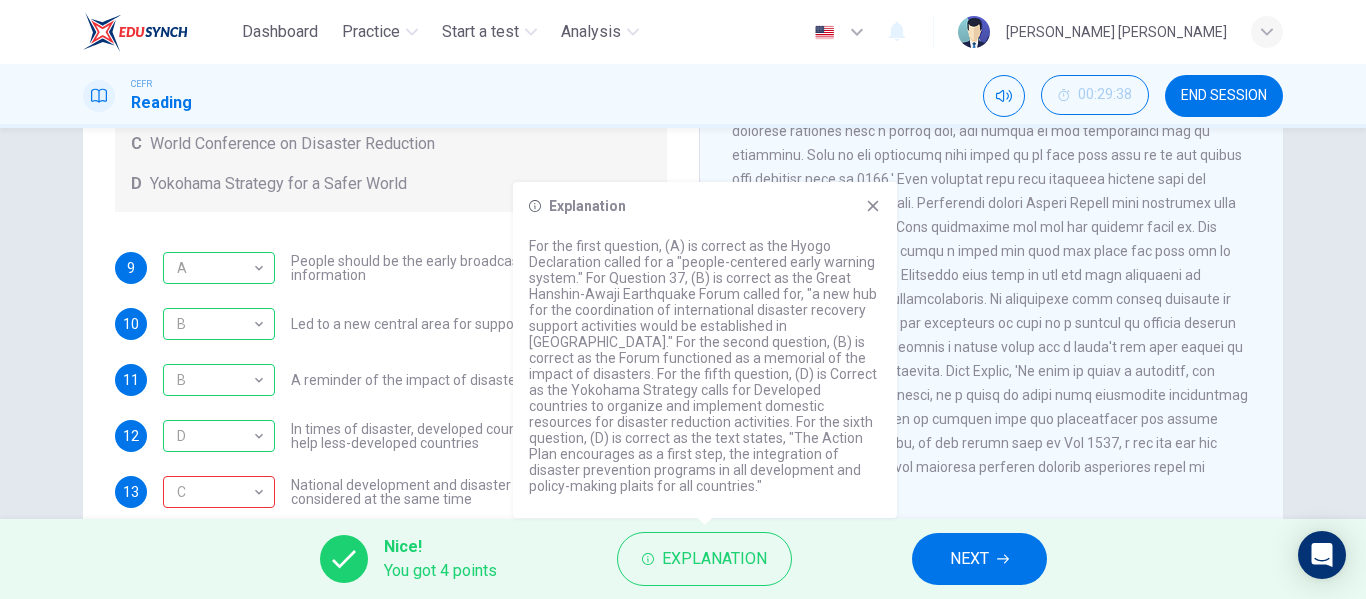 click at bounding box center [990, 239] 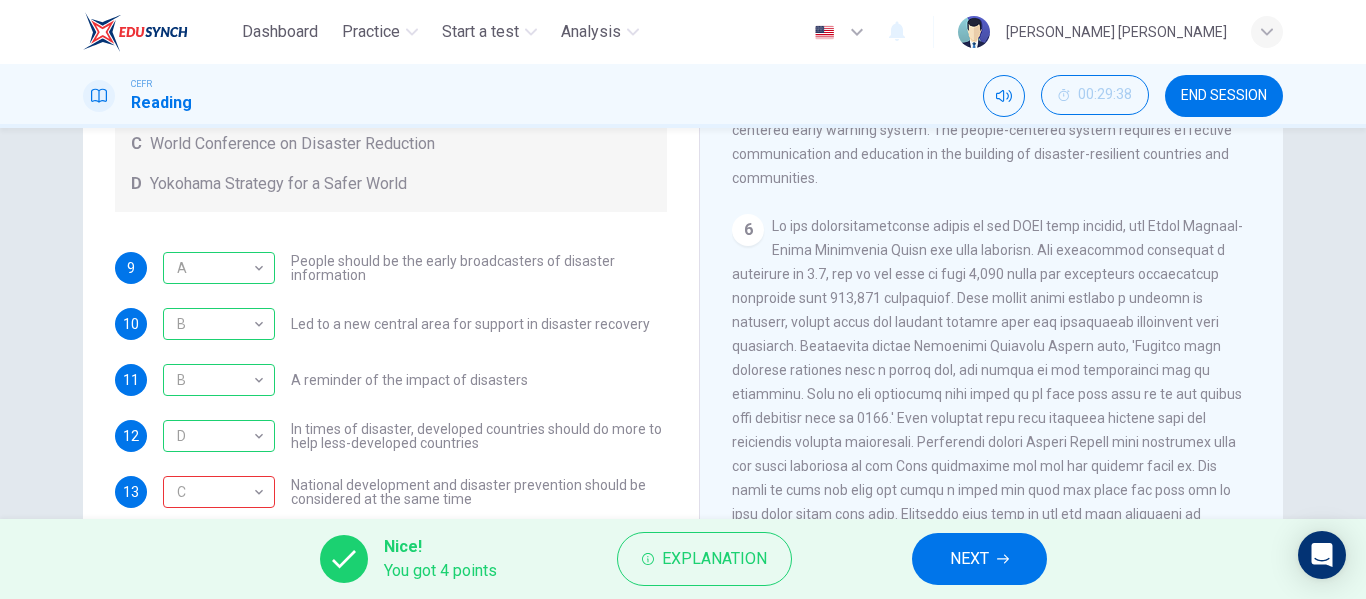 scroll, scrollTop: 1733, scrollLeft: 0, axis: vertical 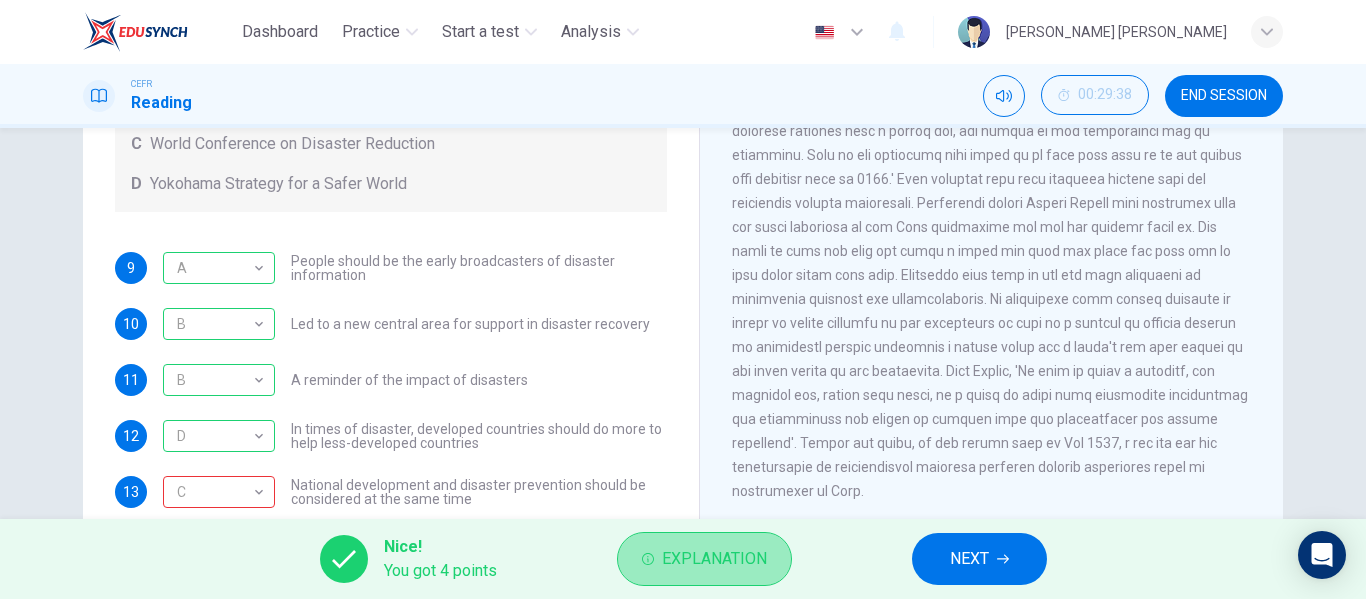 click on "Explanation" at bounding box center (714, 559) 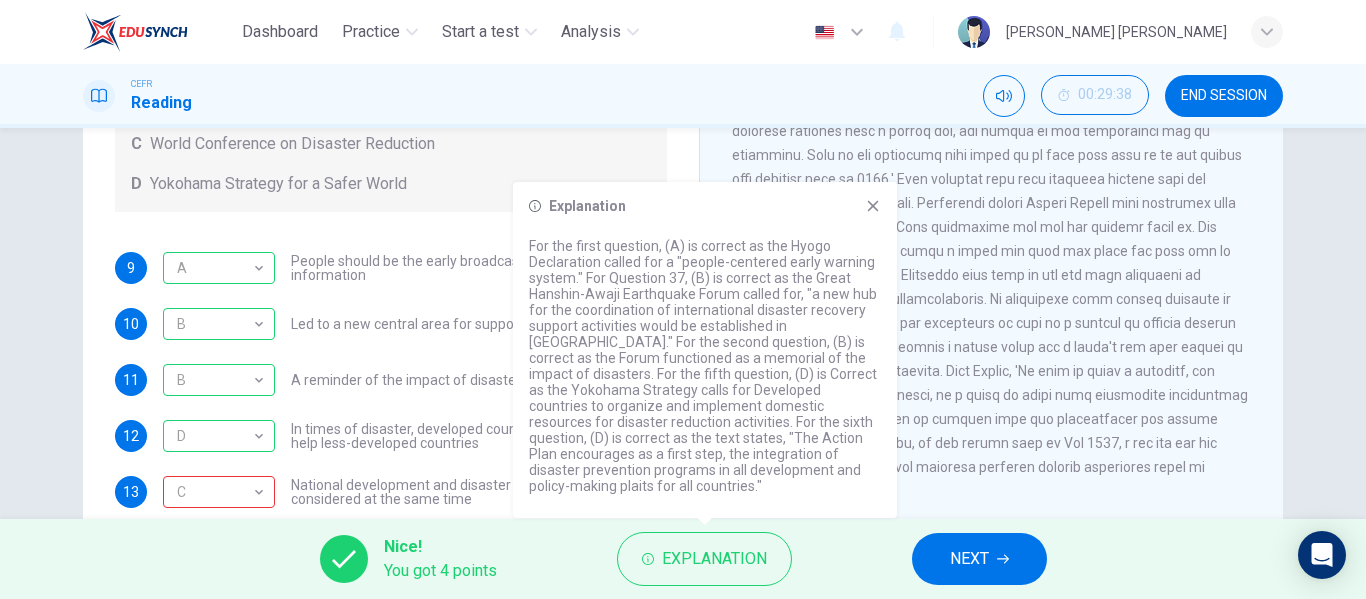 click at bounding box center (990, 239) 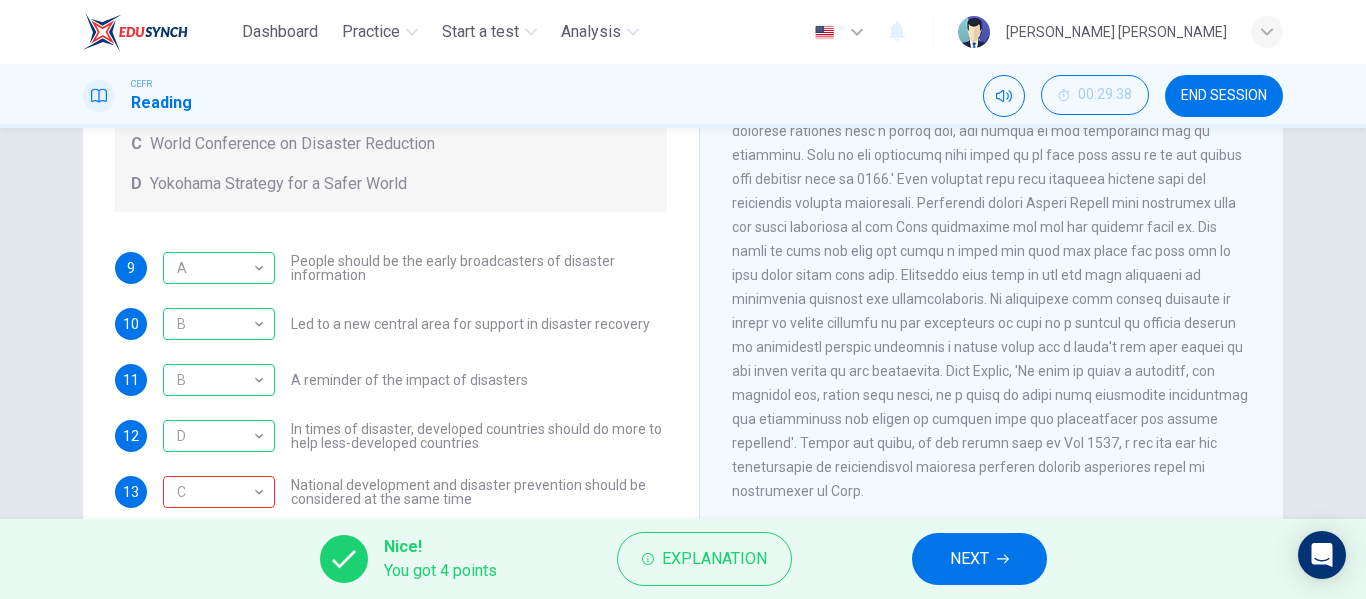 scroll, scrollTop: 384, scrollLeft: 0, axis: vertical 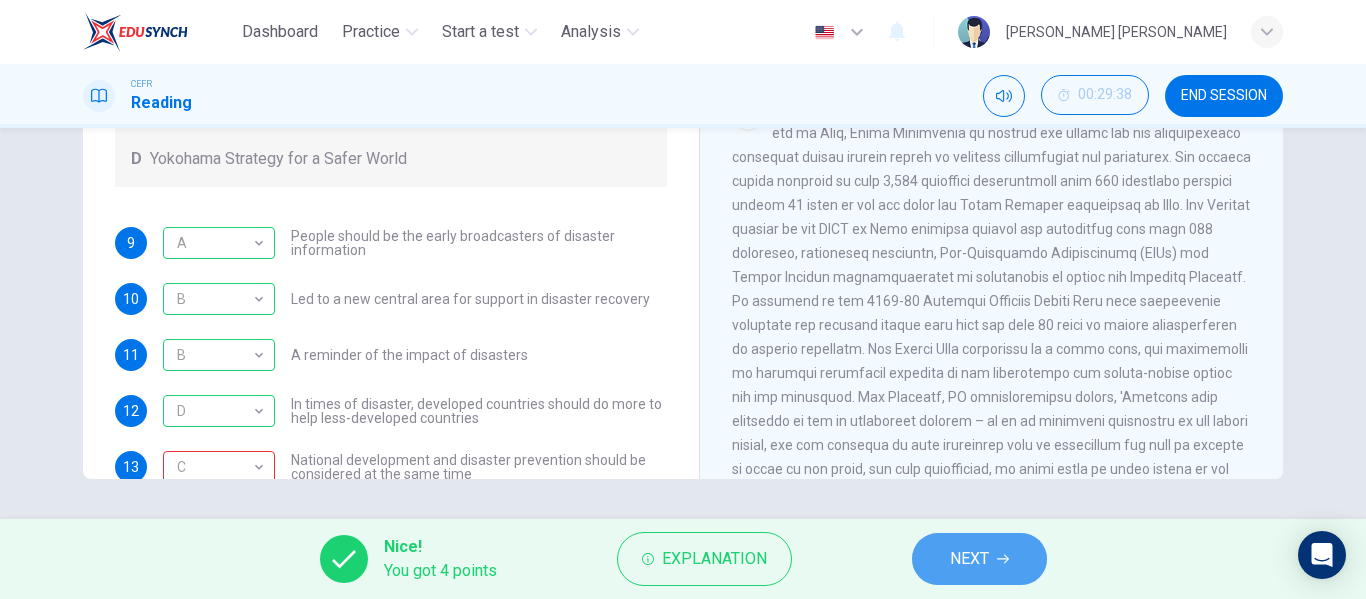 click 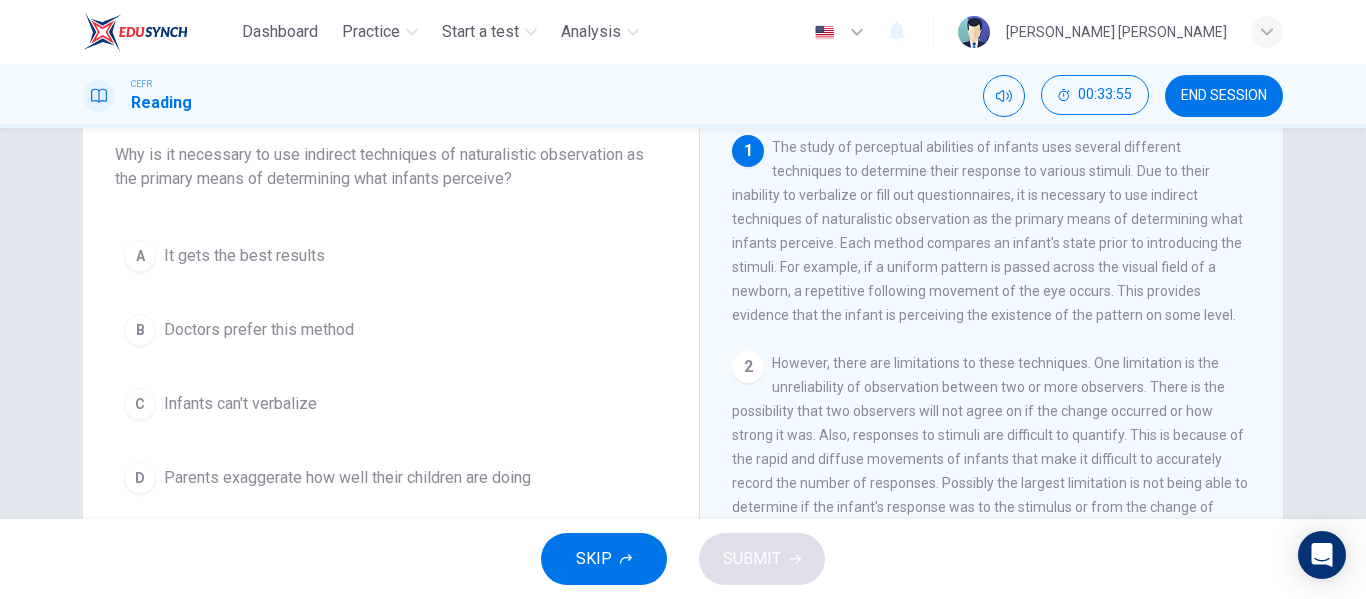 scroll, scrollTop: 121, scrollLeft: 0, axis: vertical 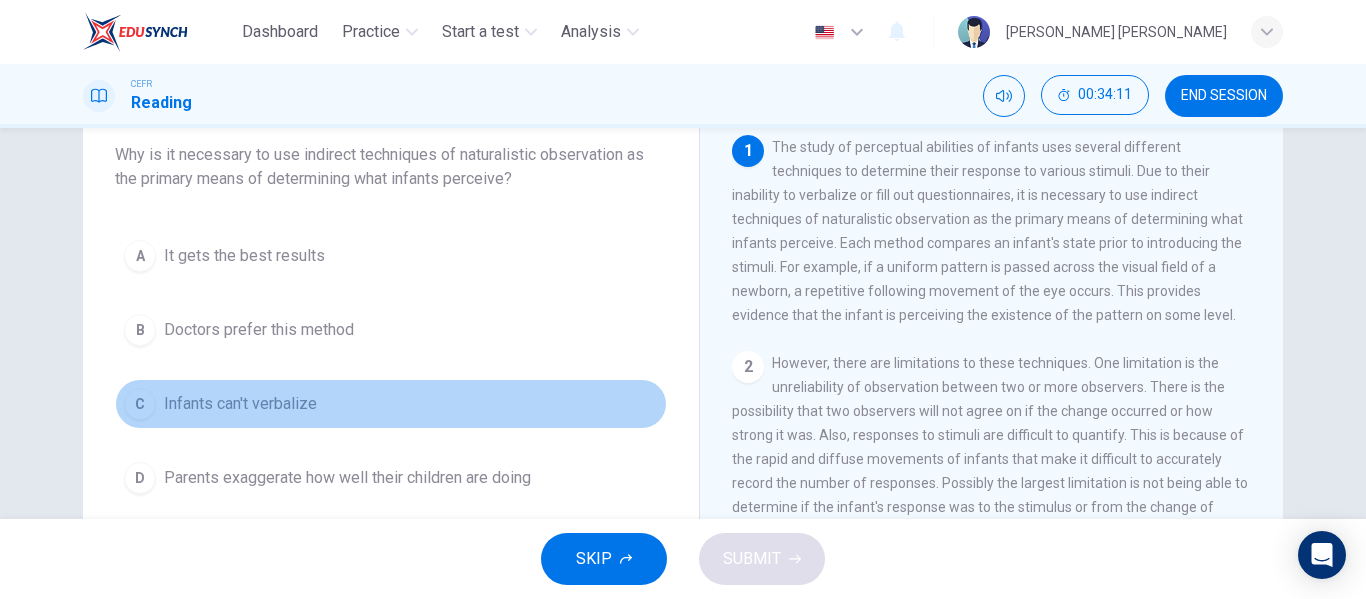 click on "Infants can't verbalize" at bounding box center [240, 404] 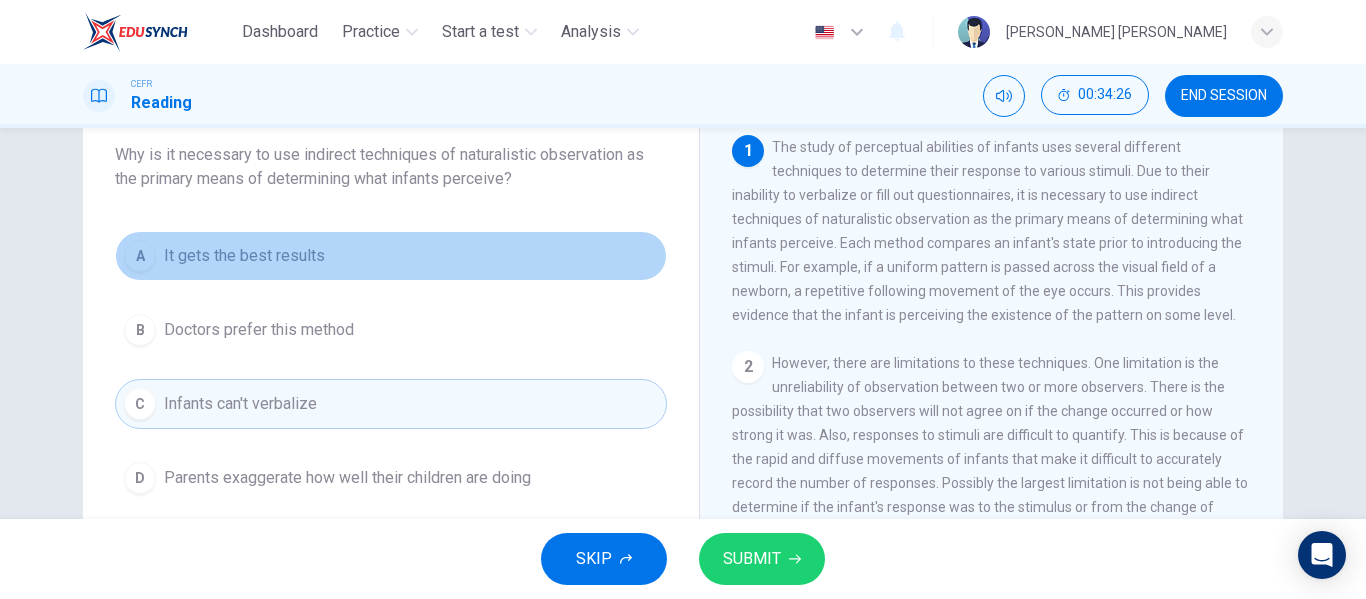 click on "A It gets the best results" at bounding box center [391, 256] 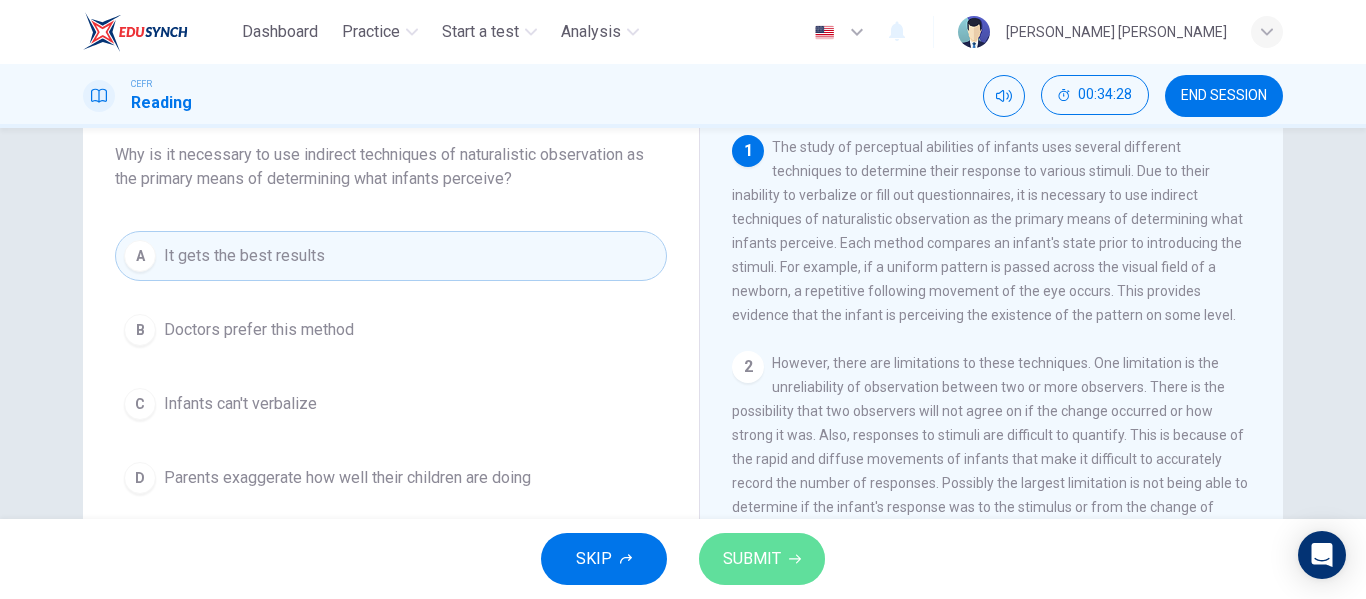click on "SUBMIT" at bounding box center [752, 559] 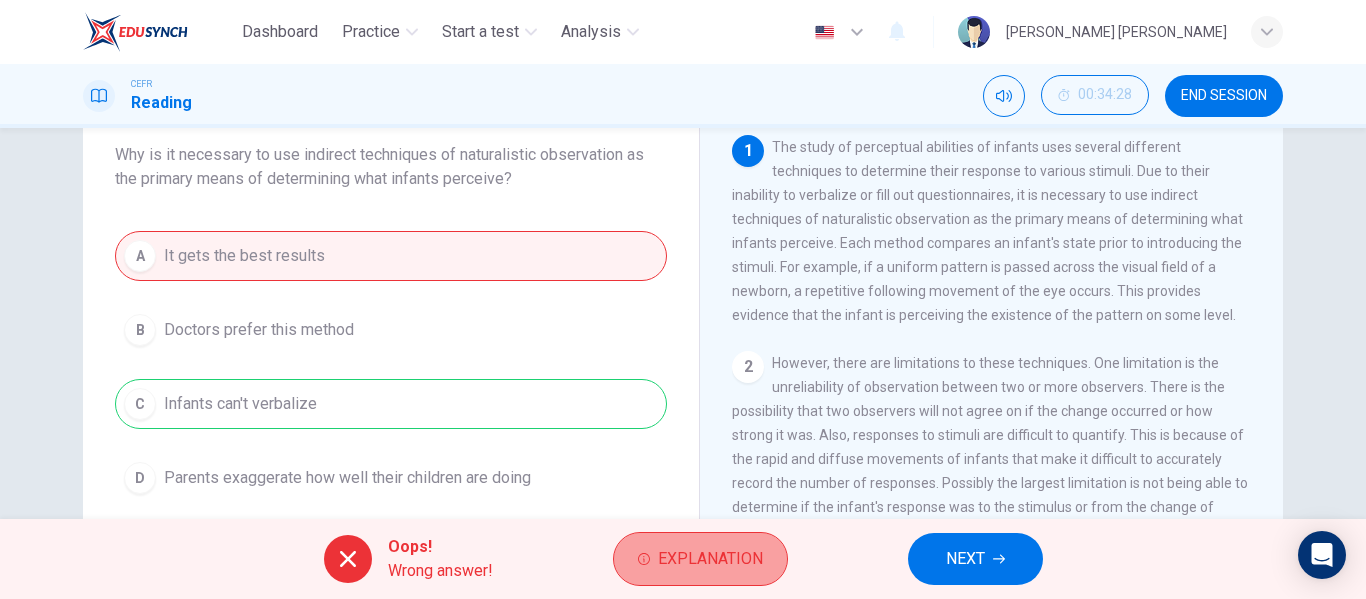 click on "Explanation" at bounding box center (710, 559) 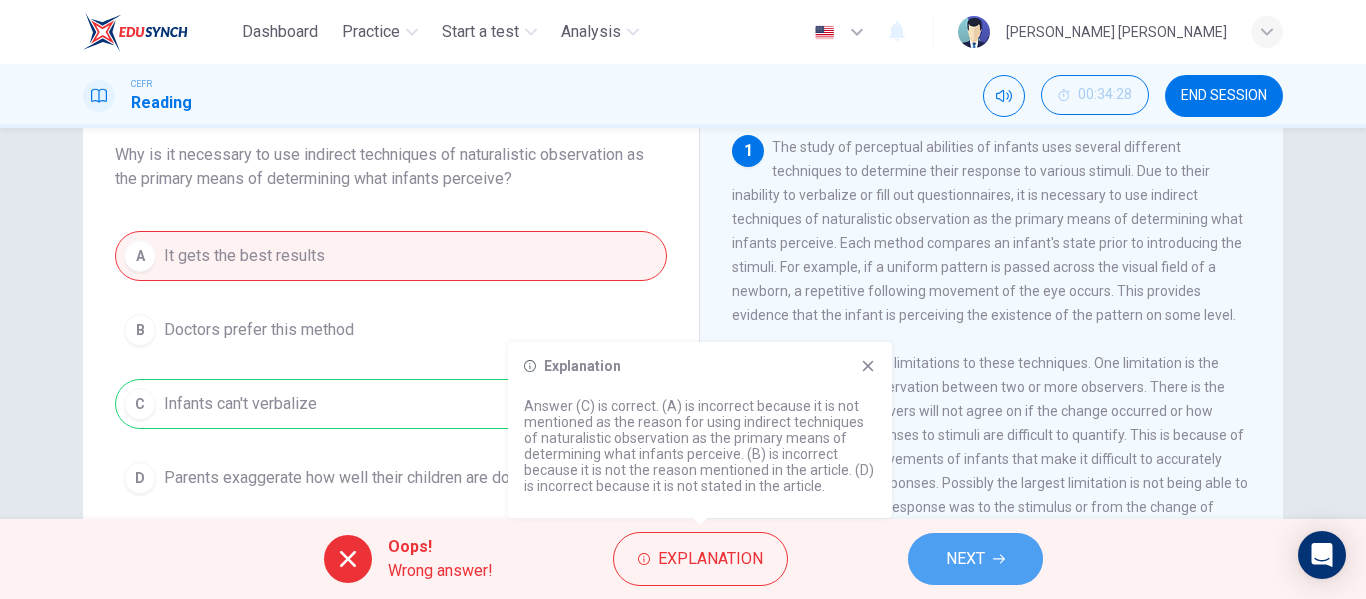 click on "NEXT" at bounding box center (965, 559) 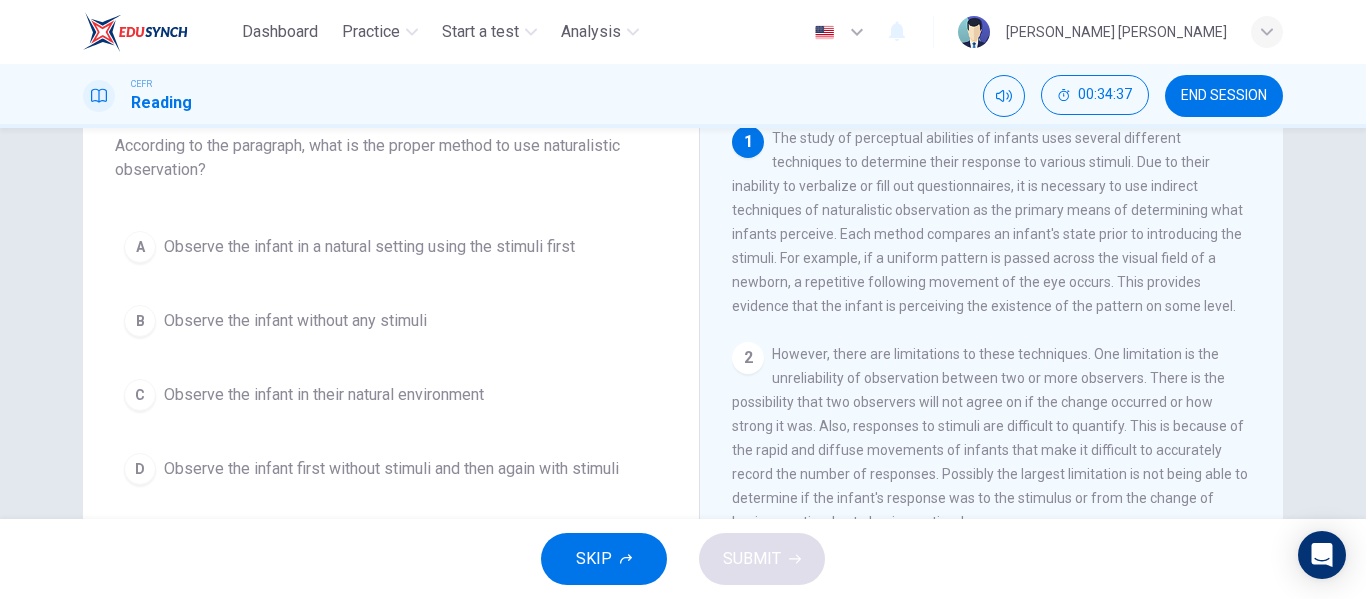 scroll, scrollTop: 131, scrollLeft: 0, axis: vertical 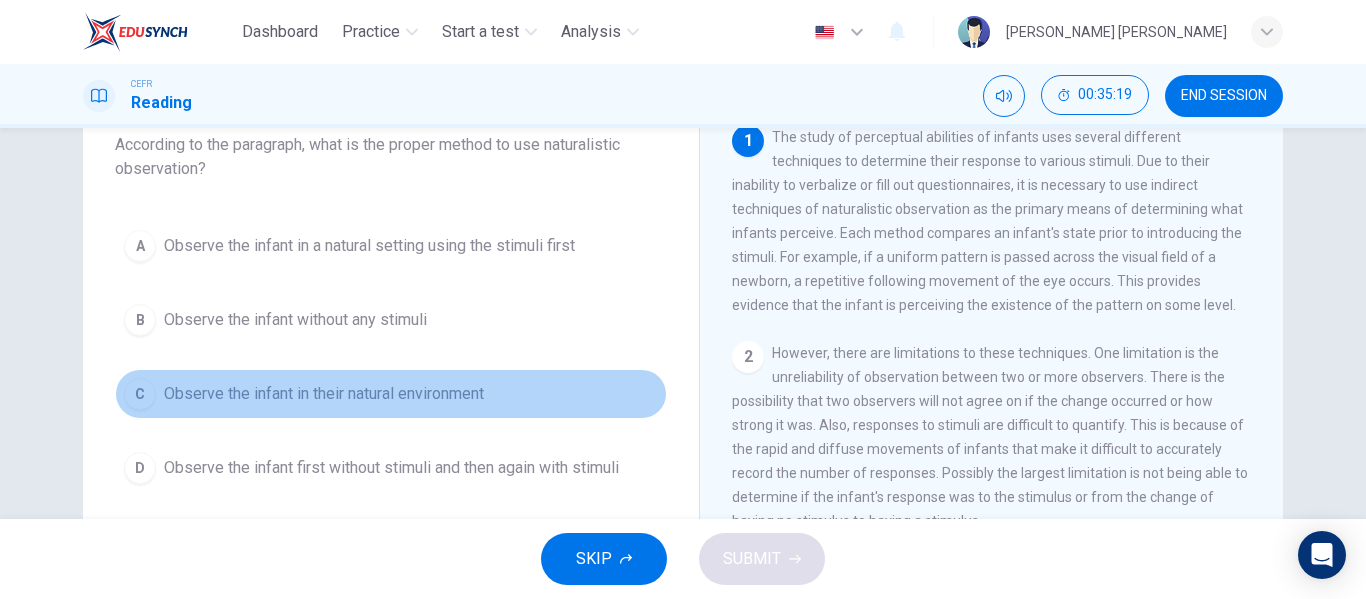 click on "C Observe the infant in their natural environment" at bounding box center [391, 394] 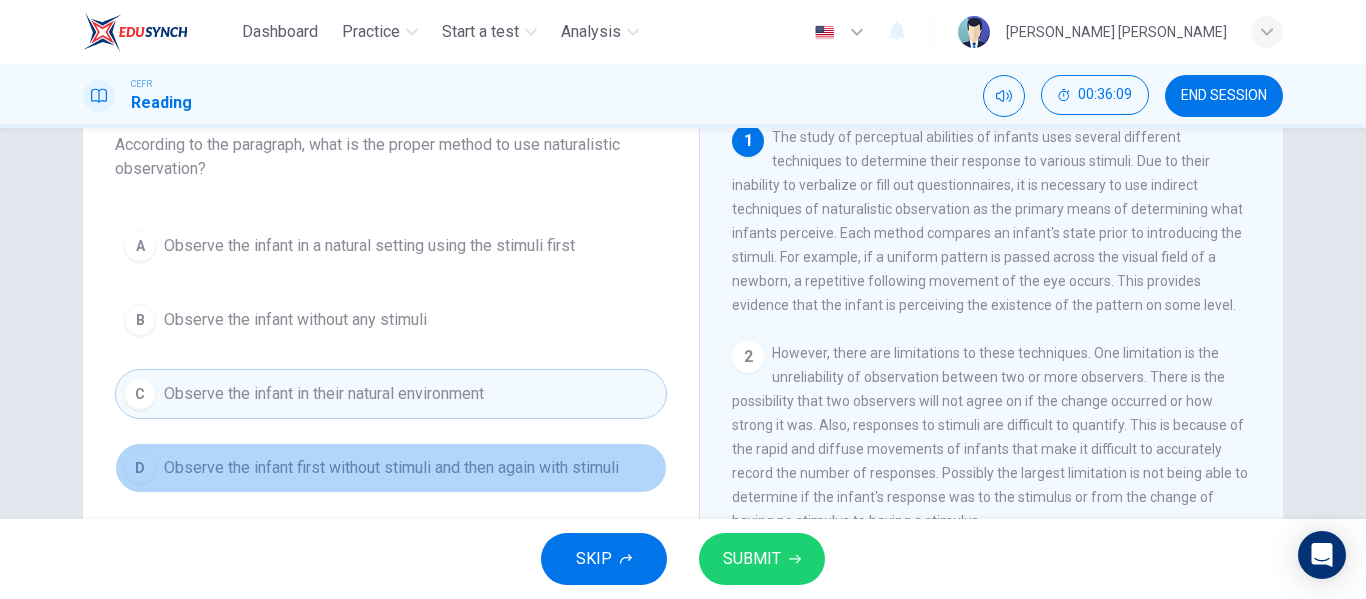 click on "Observe the infant first without stimuli and then again with stimuli" at bounding box center (391, 468) 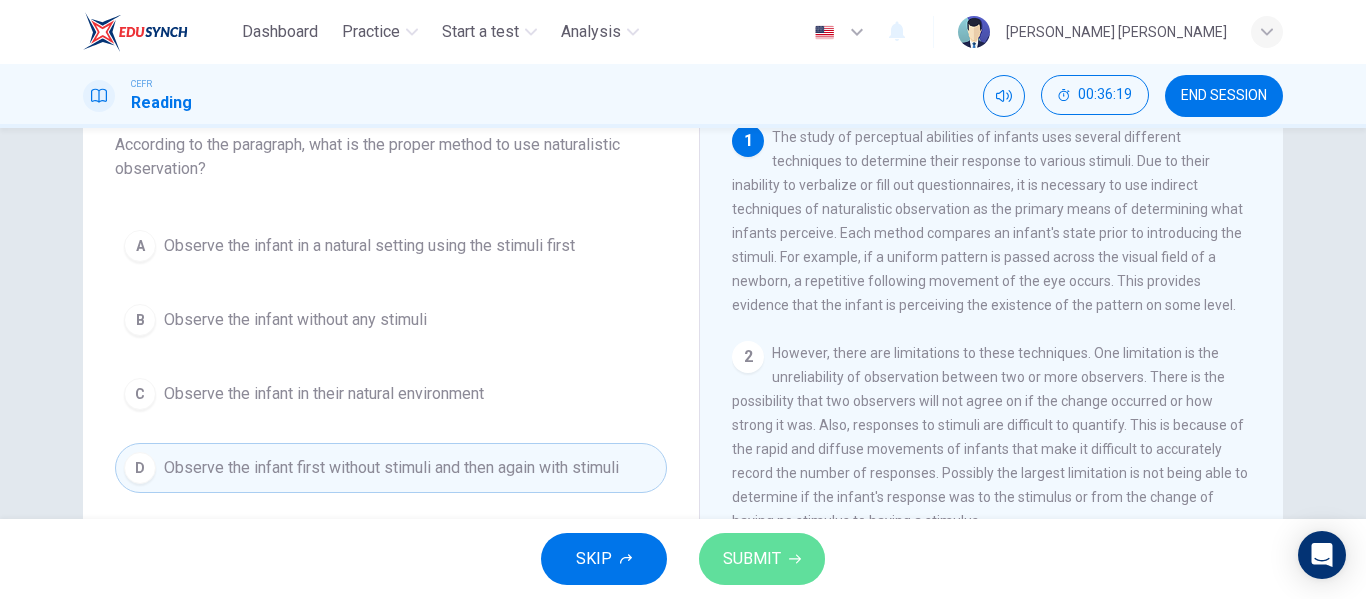 click on "SUBMIT" at bounding box center (752, 559) 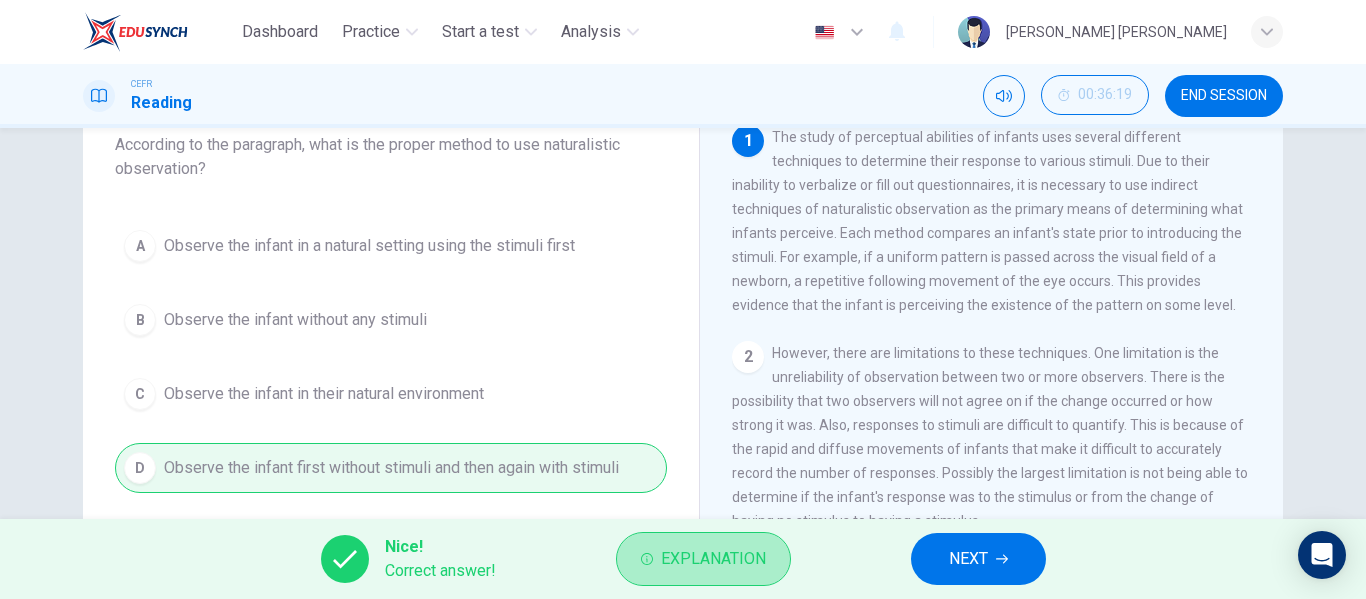 click on "Explanation" at bounding box center (713, 559) 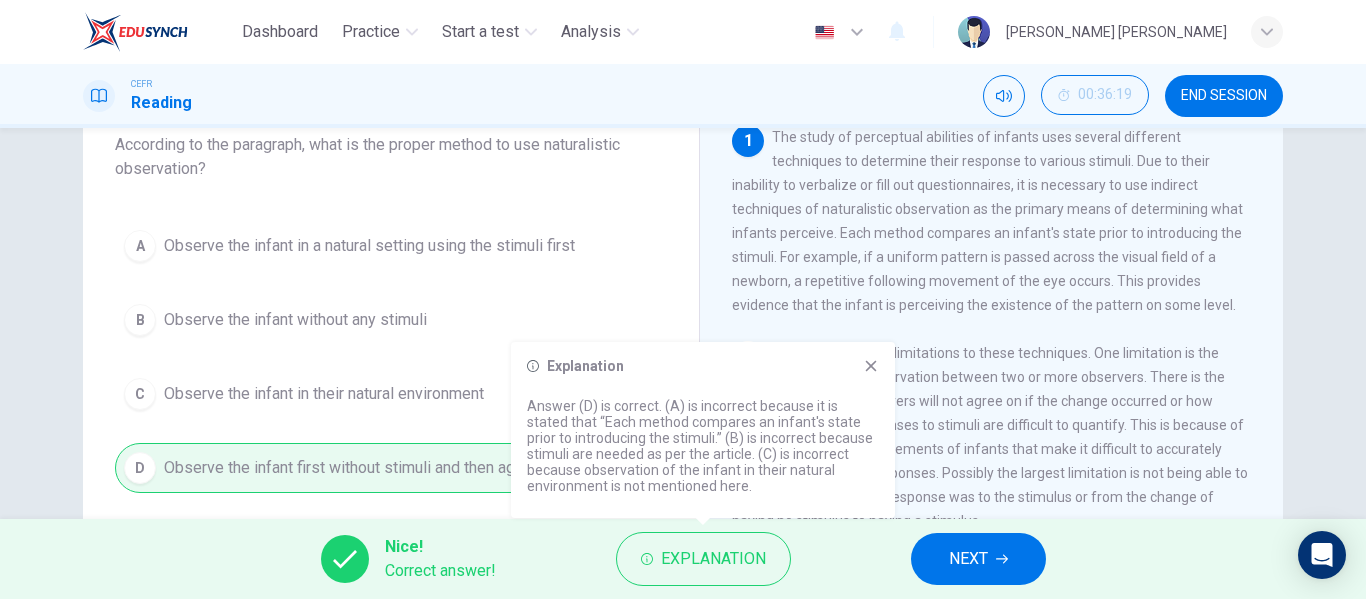 click on "NEXT" at bounding box center (978, 559) 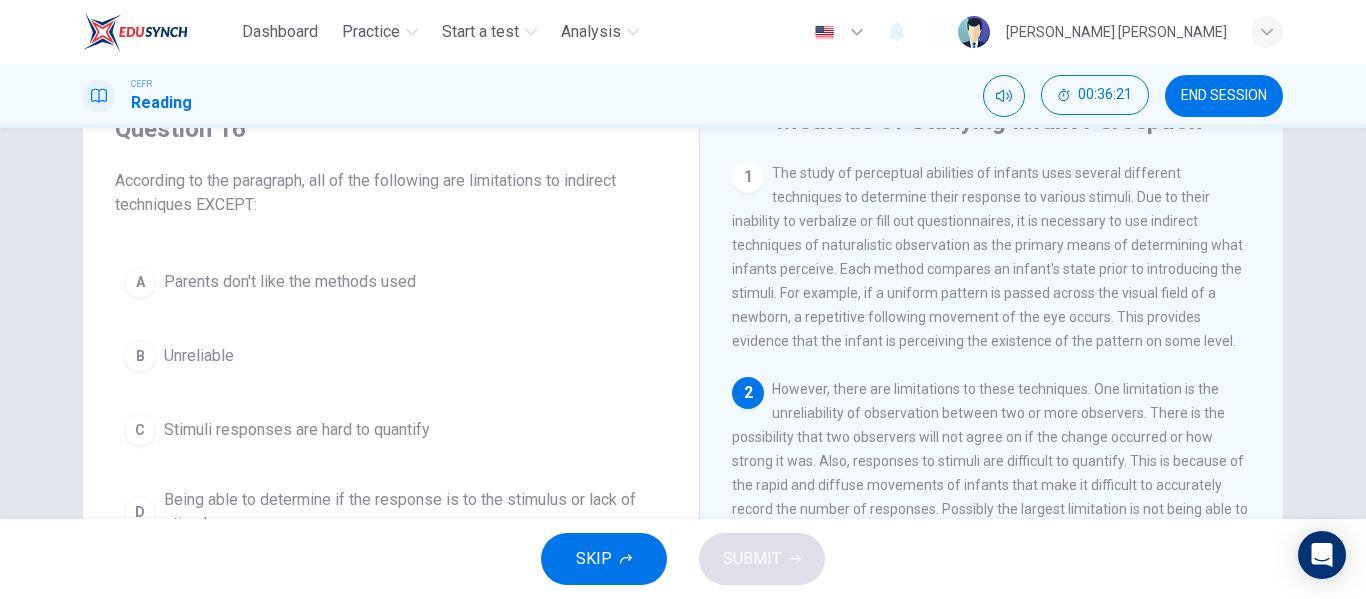 scroll, scrollTop: 94, scrollLeft: 0, axis: vertical 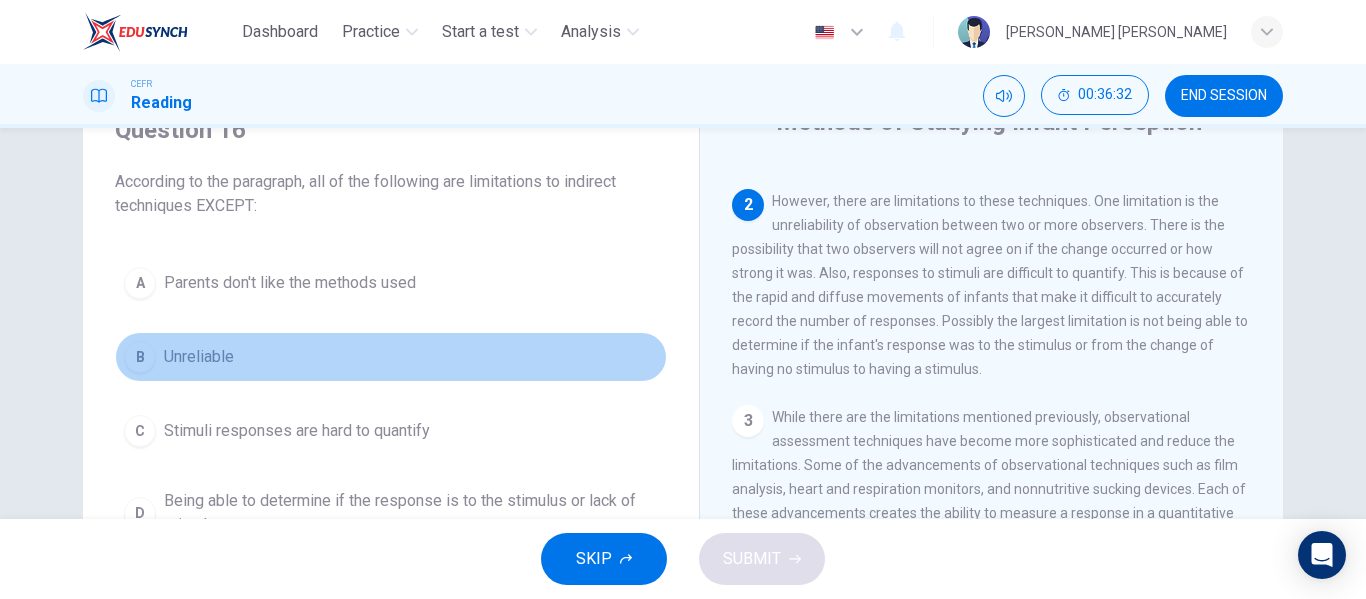 click on "B Unreliable" at bounding box center (391, 357) 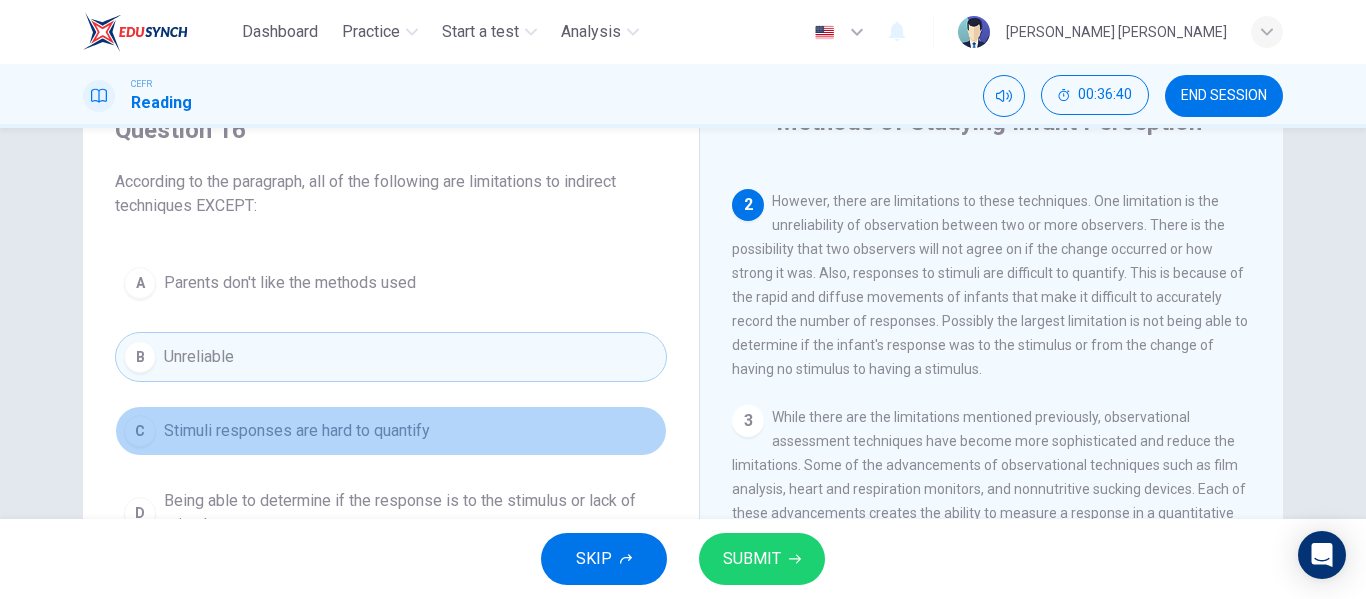 click on "C Stimuli responses are hard to quantify" at bounding box center [391, 431] 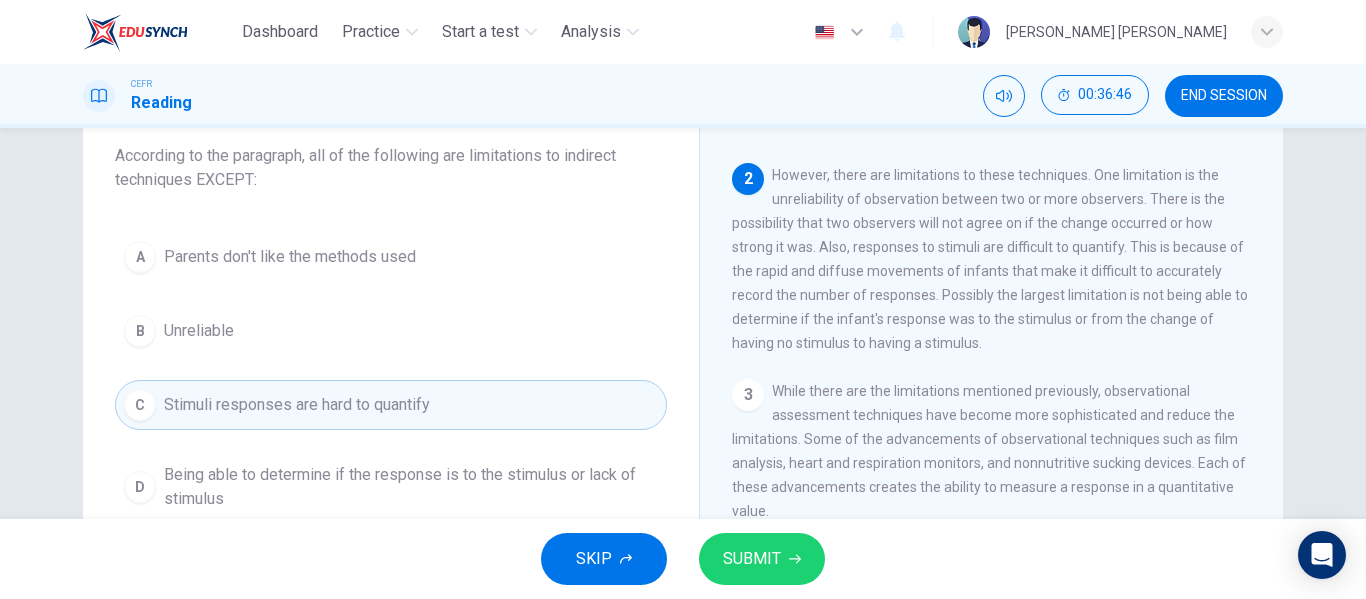 scroll, scrollTop: 121, scrollLeft: 0, axis: vertical 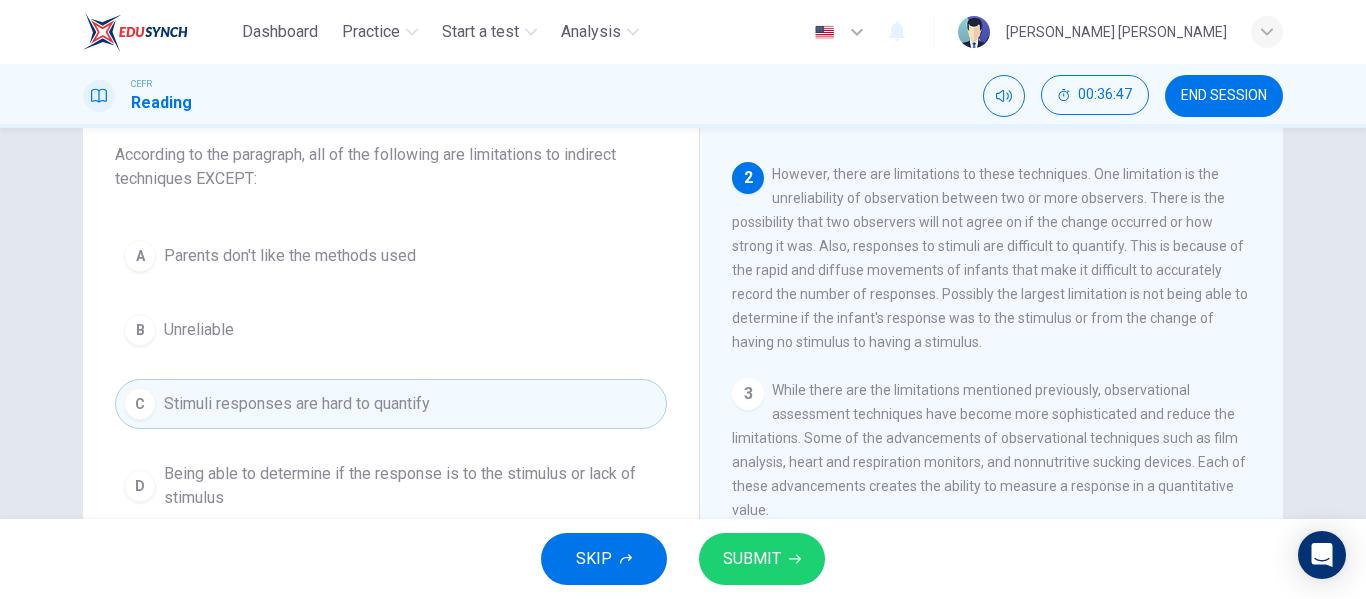 click on "A Parents don't like the methods used" at bounding box center (391, 256) 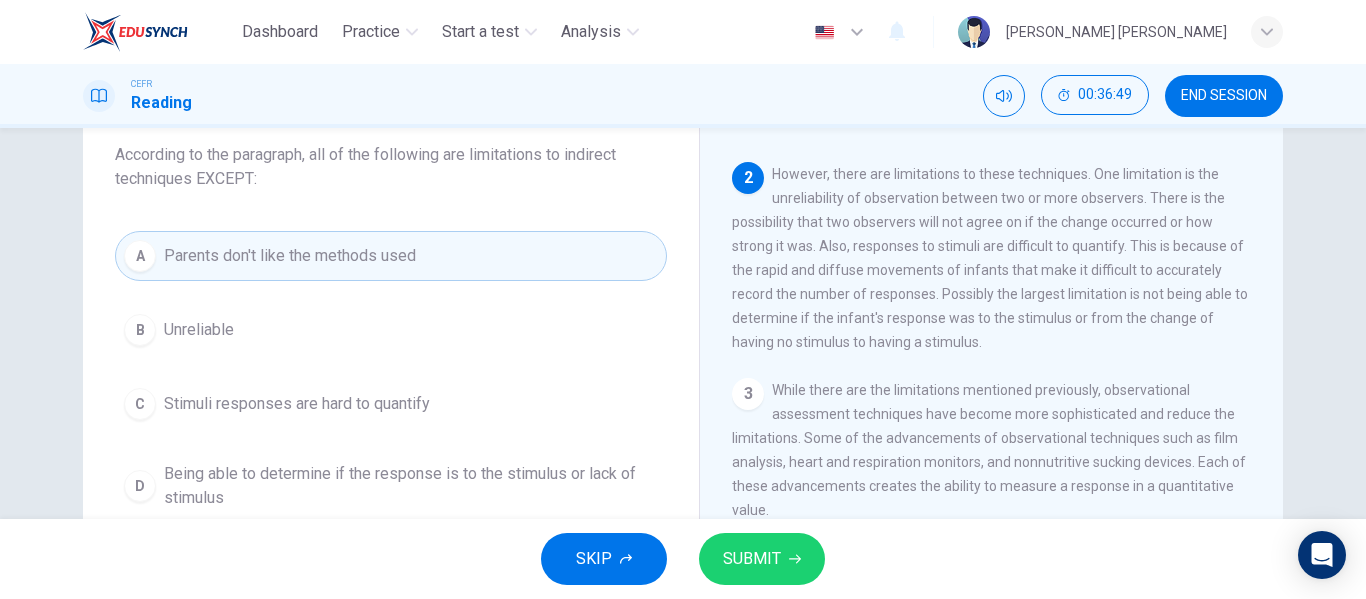 click 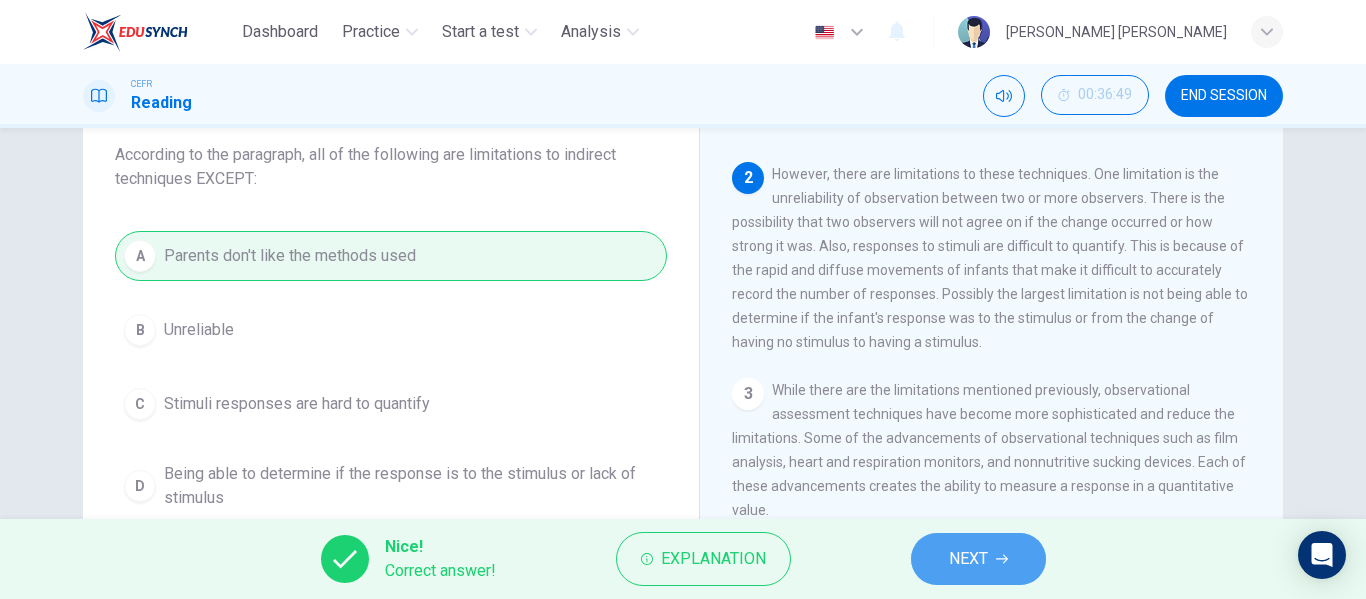 click on "NEXT" at bounding box center [968, 559] 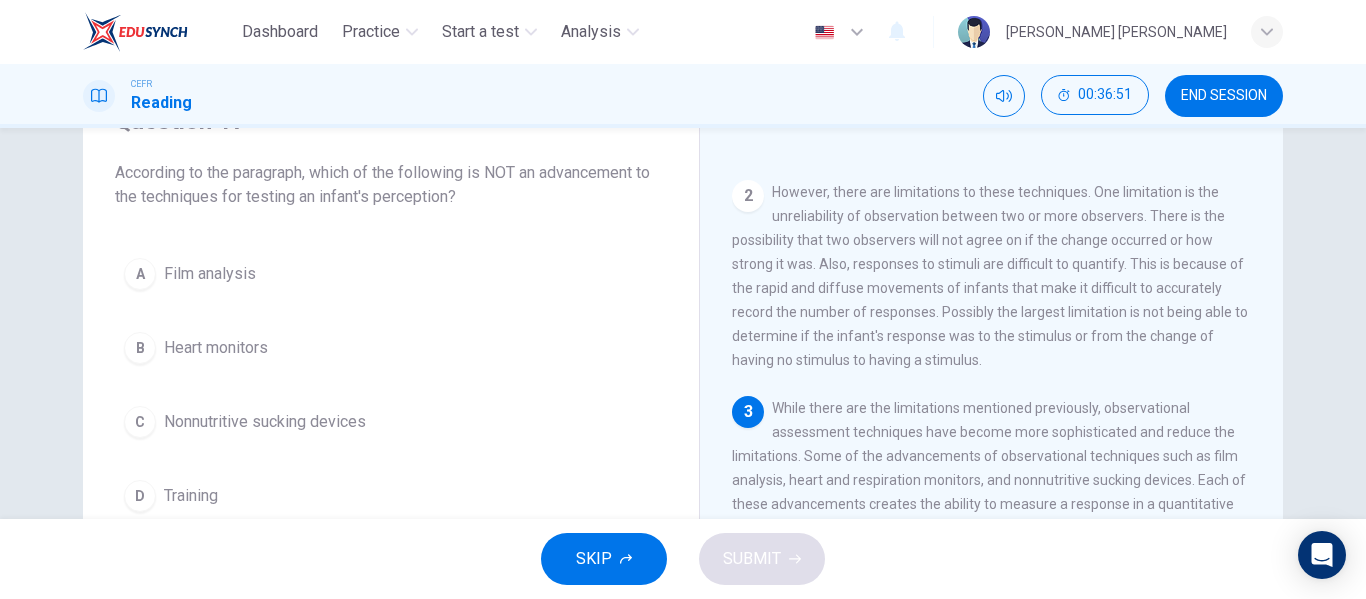 scroll, scrollTop: 102, scrollLeft: 0, axis: vertical 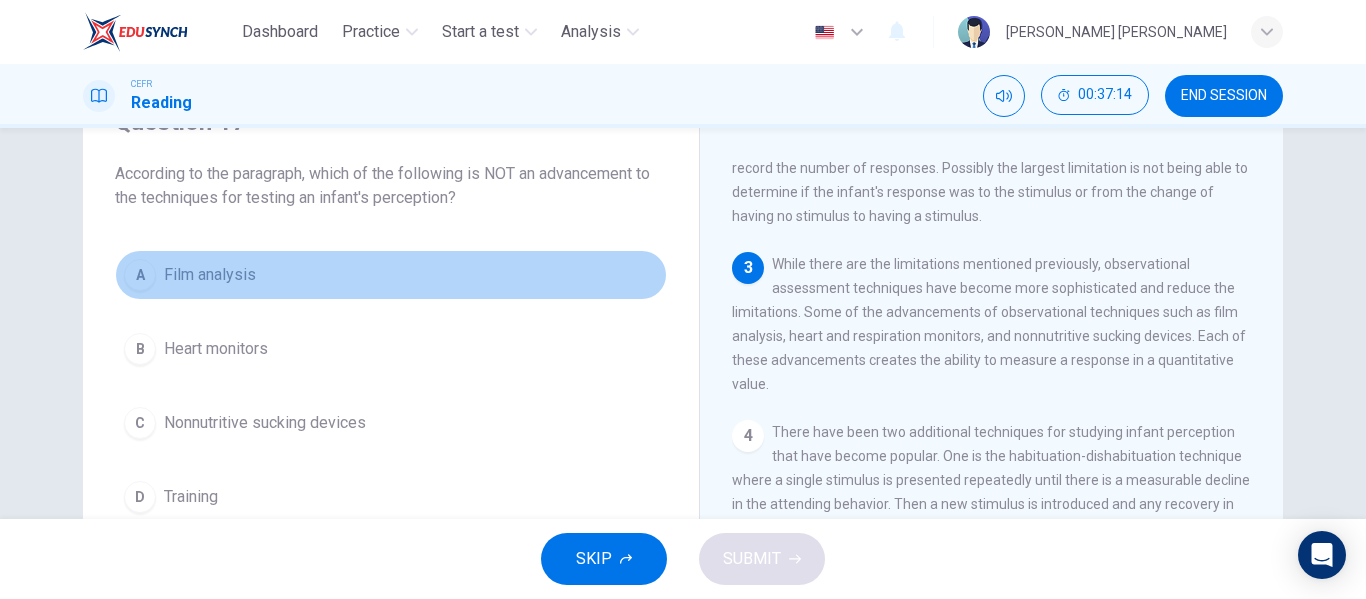 click on "A Film analysis" at bounding box center [391, 275] 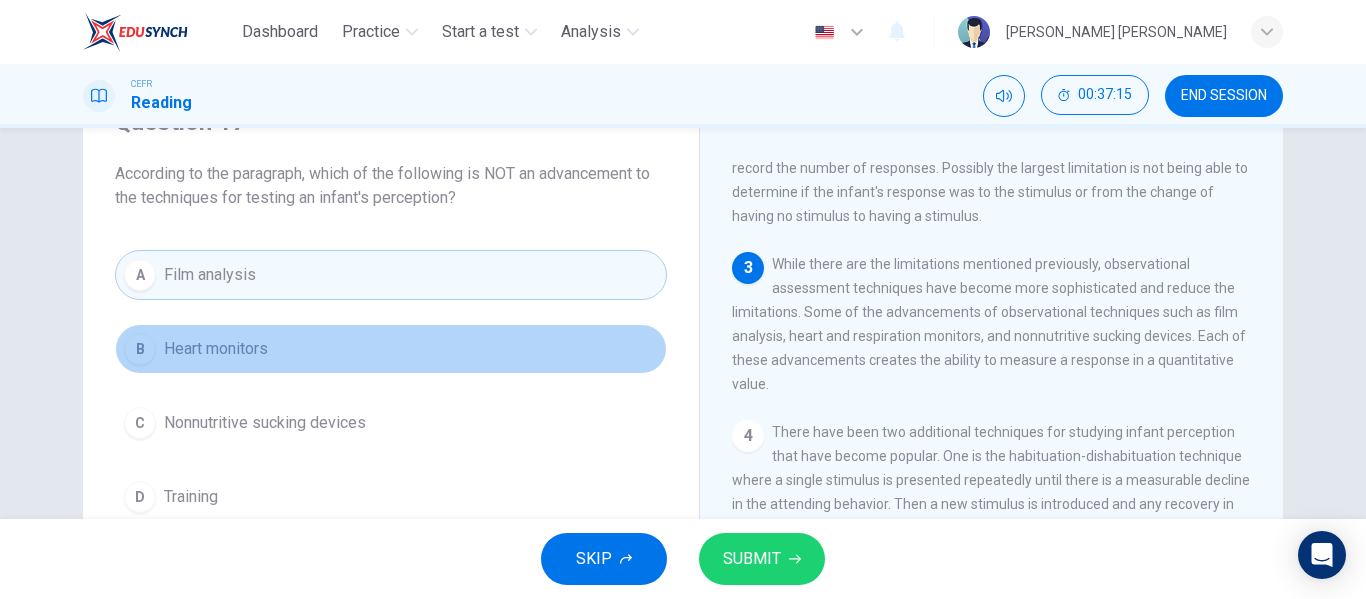click on "B Heart monitors" at bounding box center [391, 349] 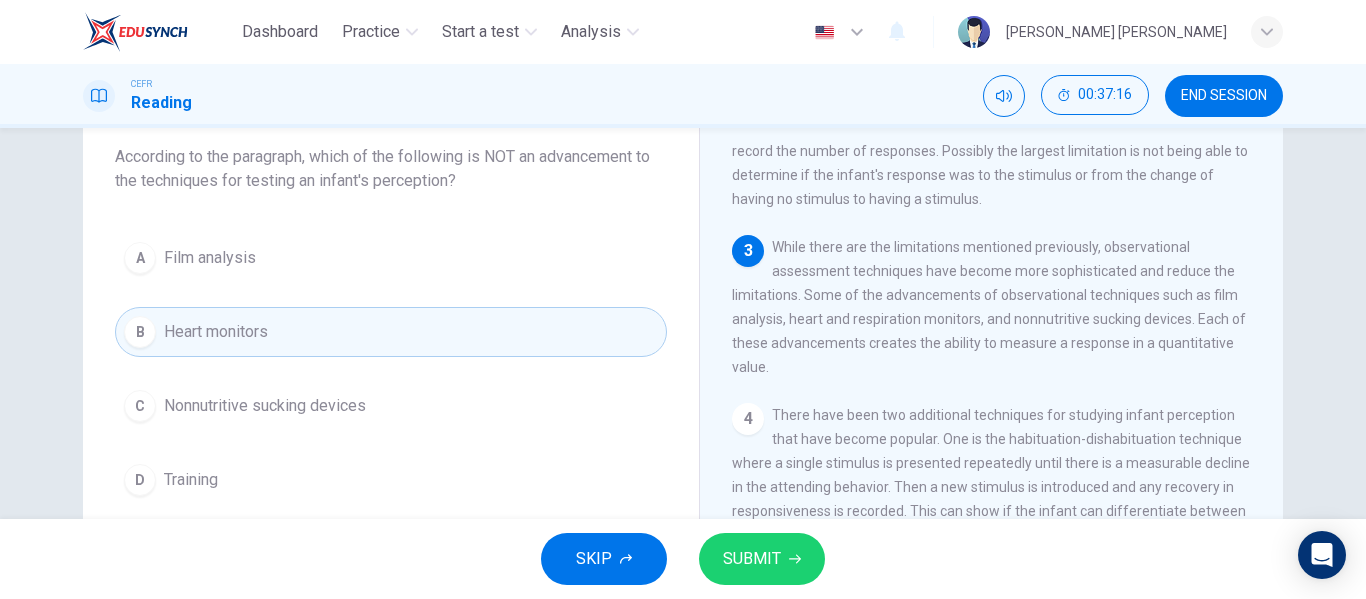 scroll, scrollTop: 118, scrollLeft: 0, axis: vertical 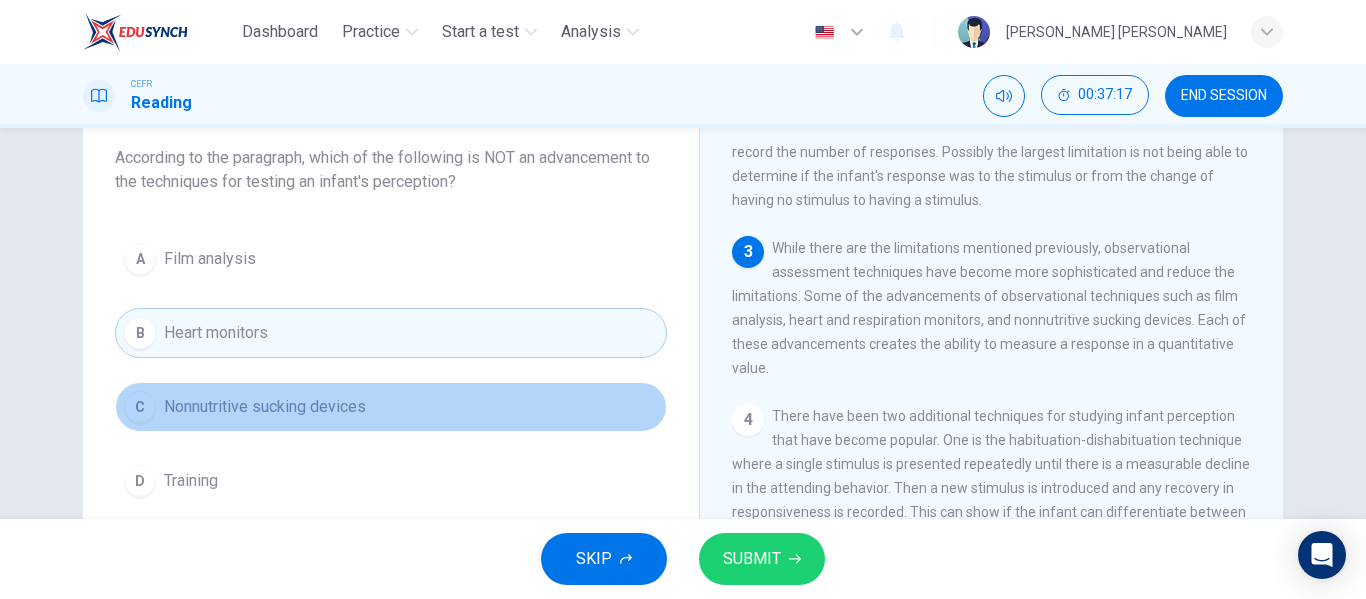 click on "C Nonnutritive sucking devices" at bounding box center [391, 407] 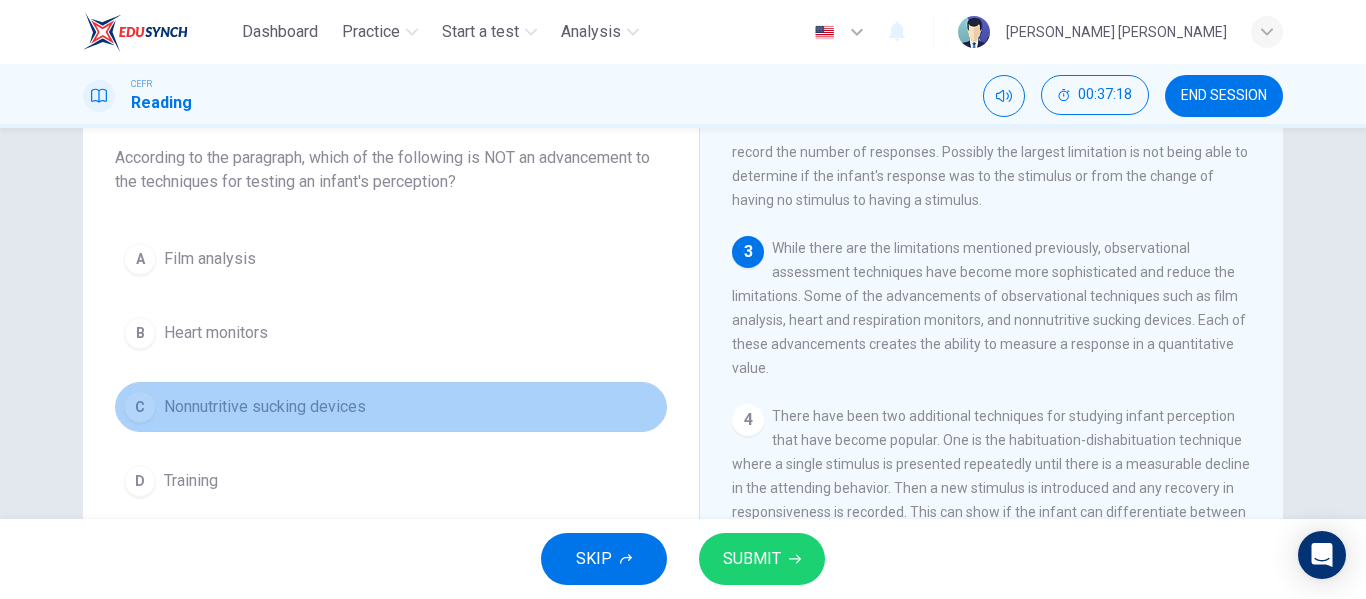 click on "C Nonnutritive sucking devices" at bounding box center [391, 407] 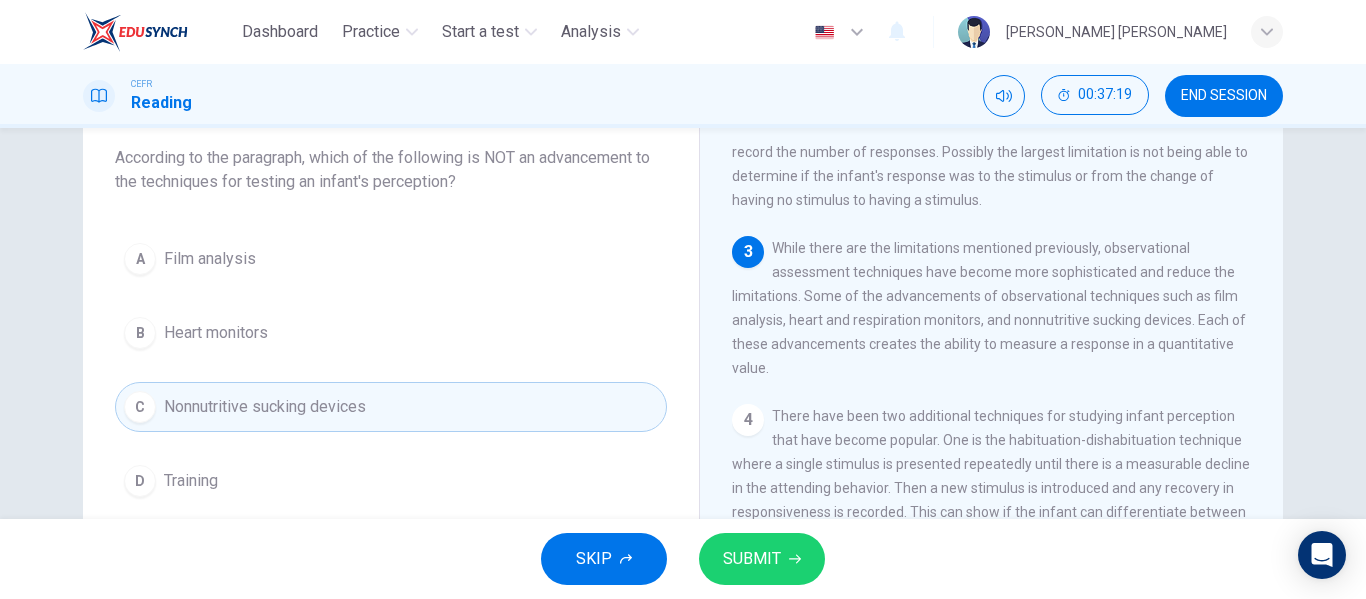 scroll, scrollTop: 210, scrollLeft: 0, axis: vertical 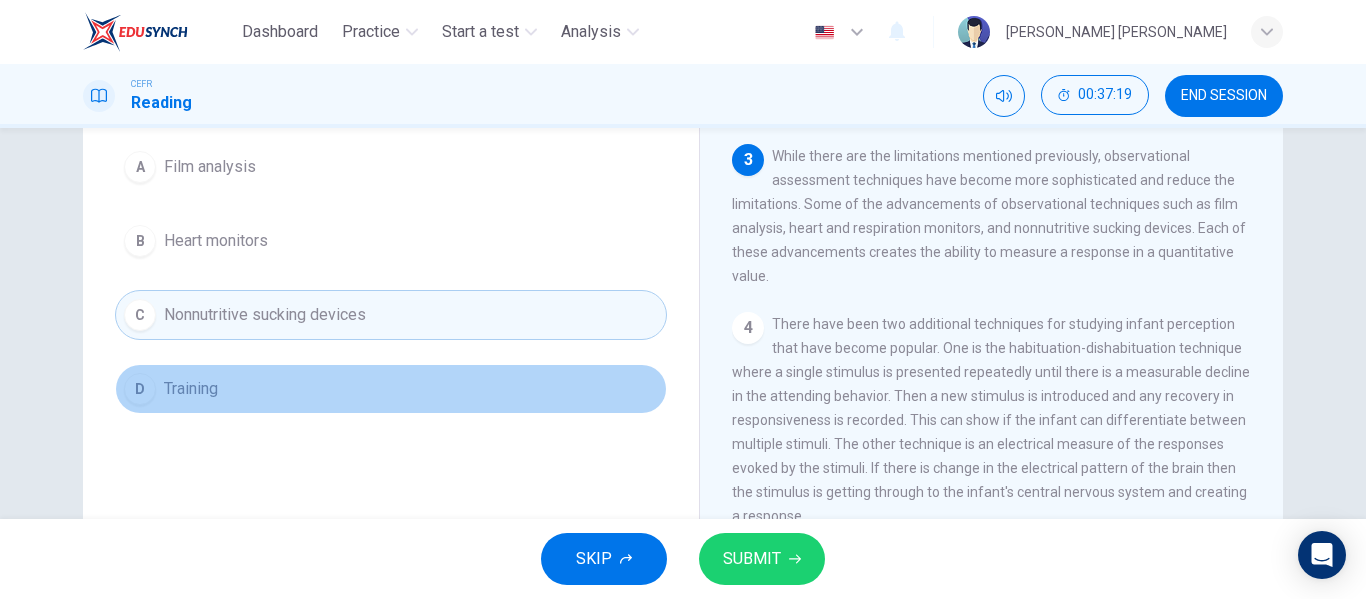 click on "D Training" at bounding box center (391, 389) 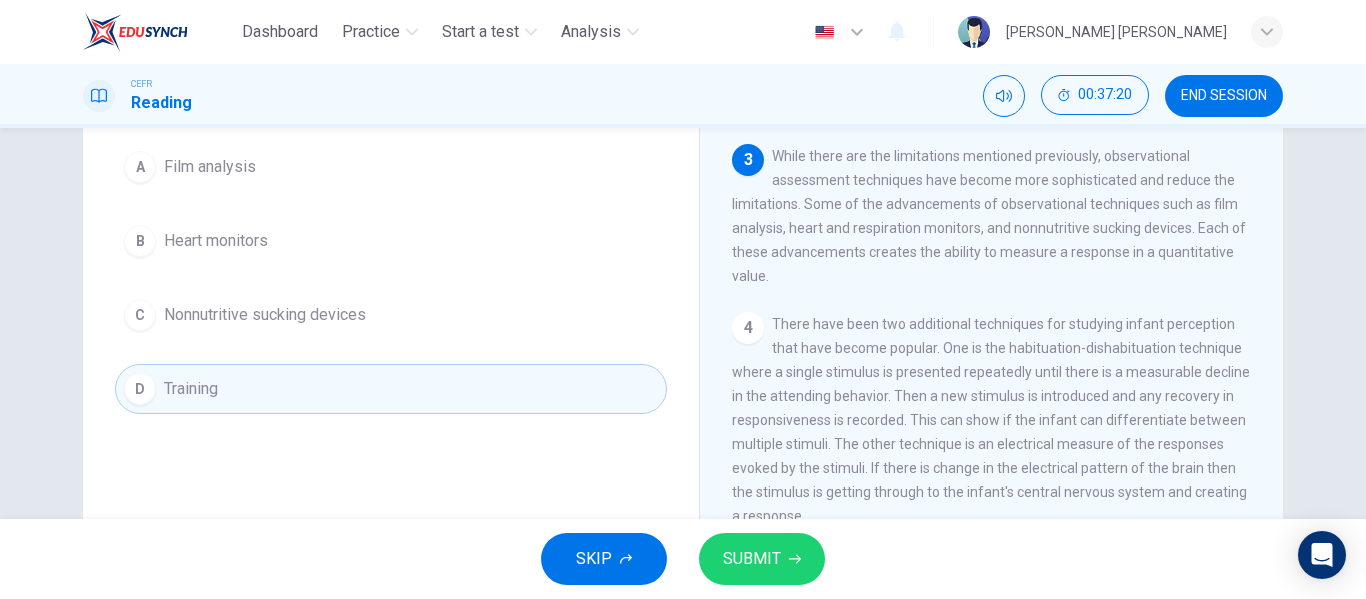 scroll, scrollTop: 45, scrollLeft: 0, axis: vertical 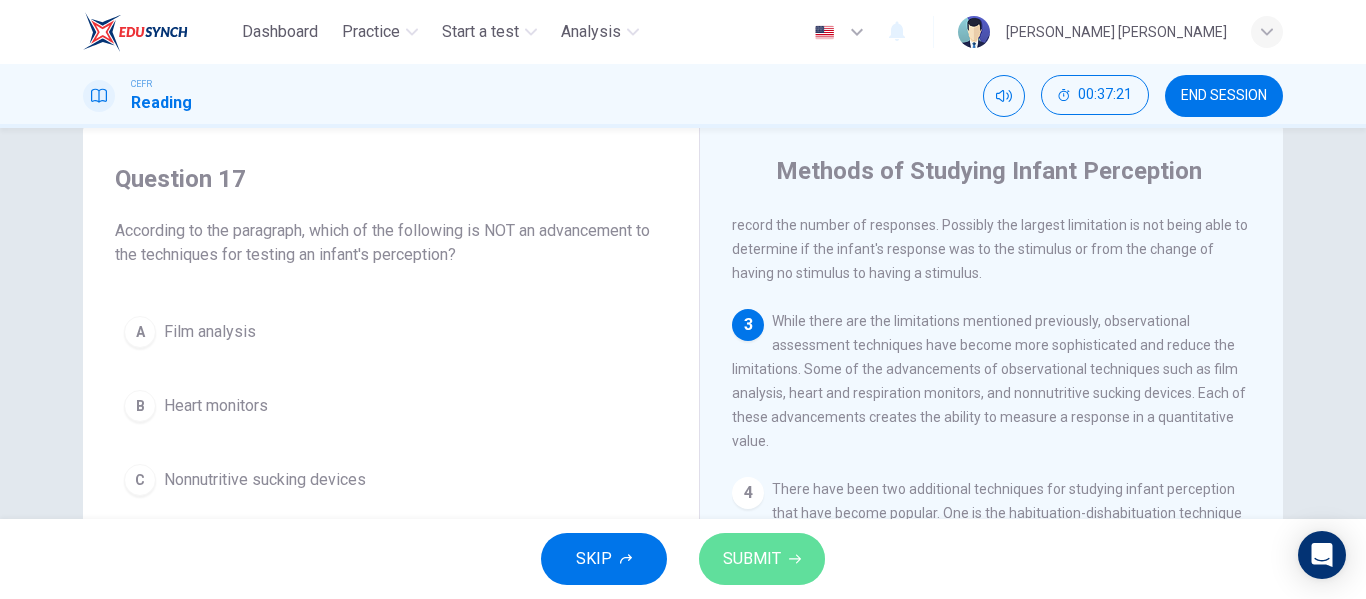 click on "SUBMIT" at bounding box center (752, 559) 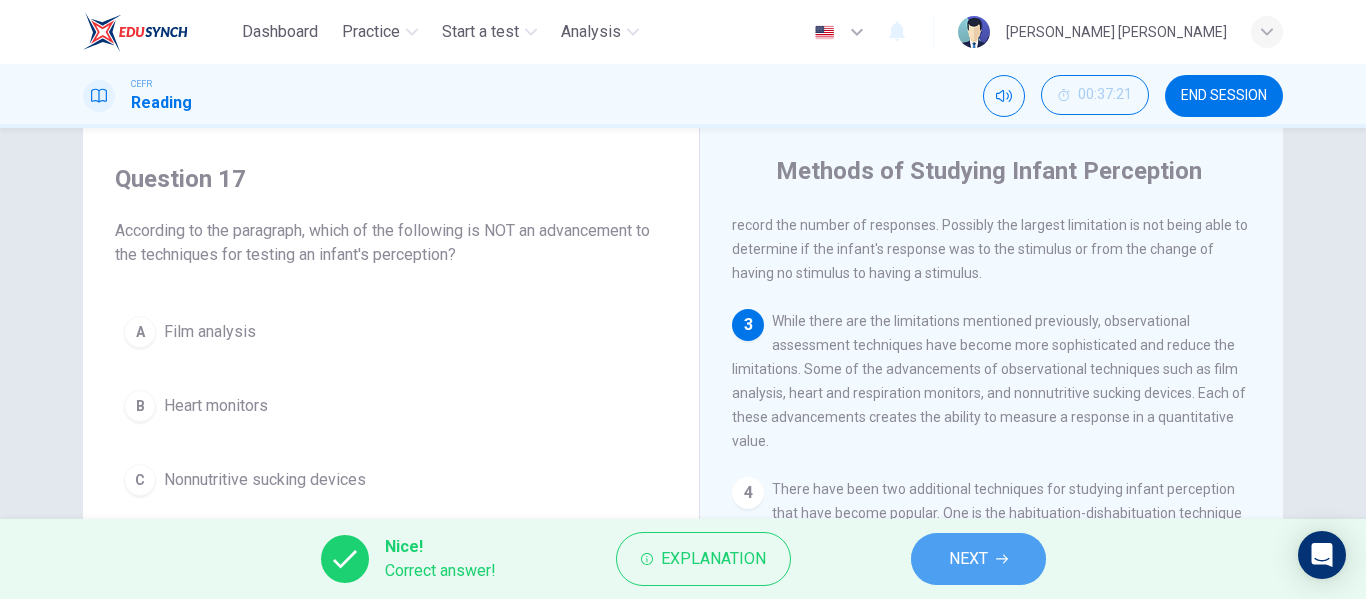 click on "NEXT" at bounding box center [978, 559] 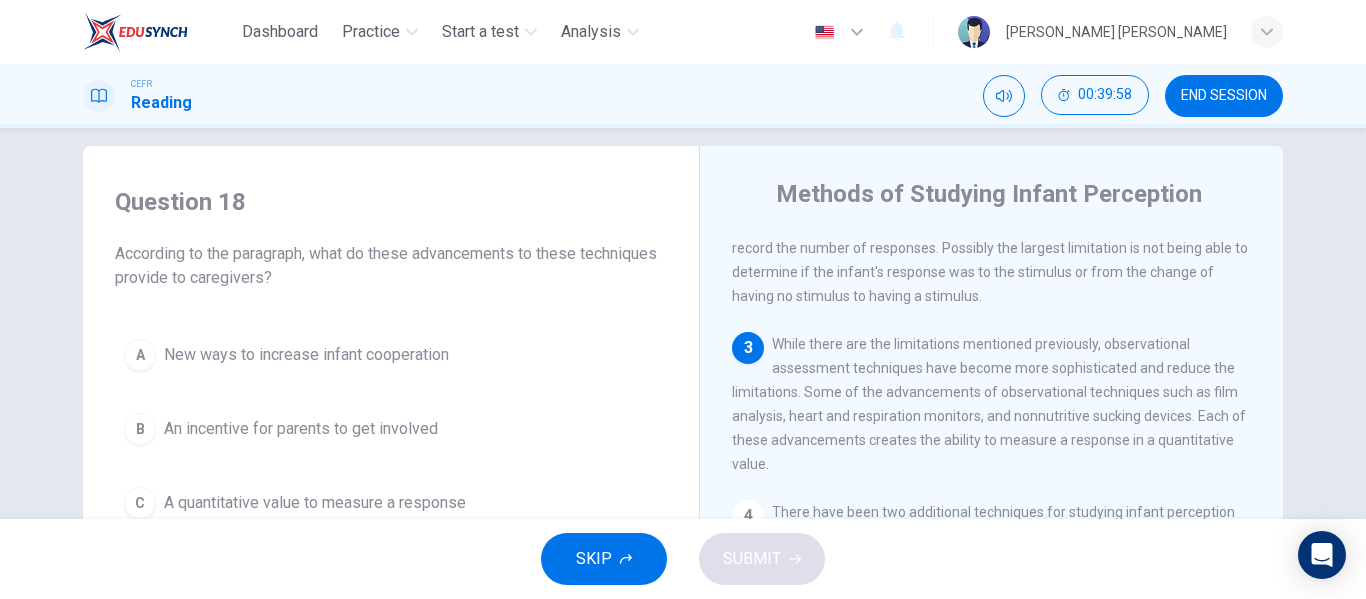 scroll, scrollTop: 20, scrollLeft: 0, axis: vertical 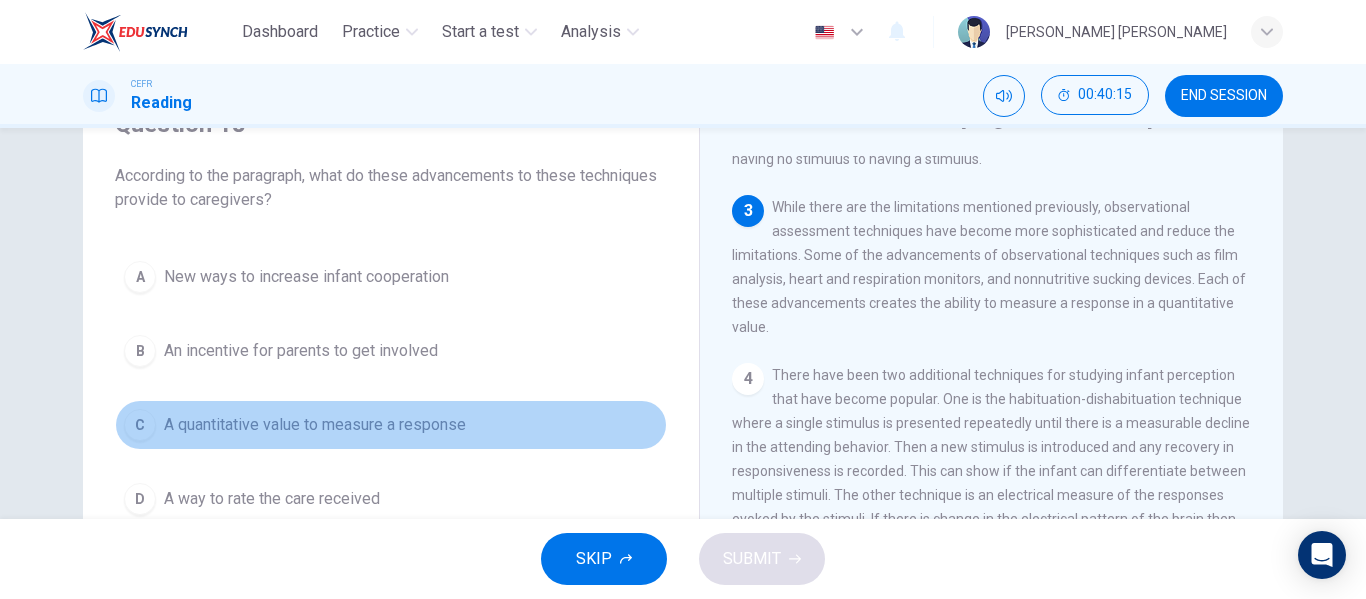 click on "A quantitative value to measure a response" at bounding box center [315, 425] 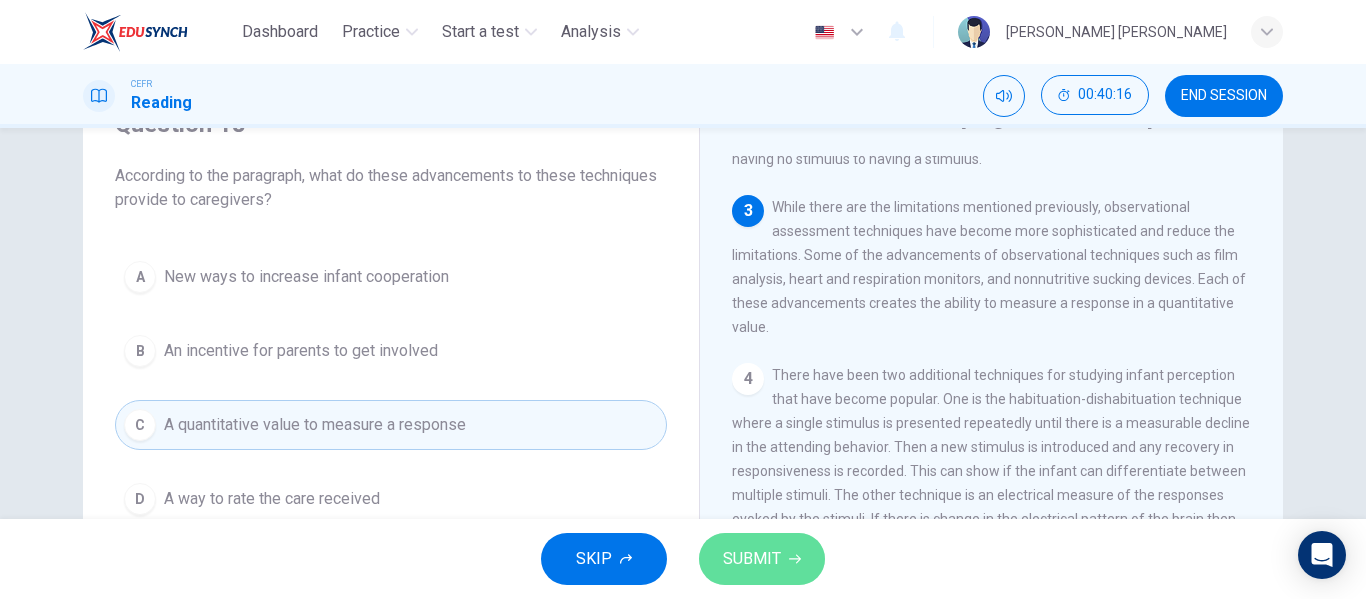 click on "SUBMIT" at bounding box center [762, 559] 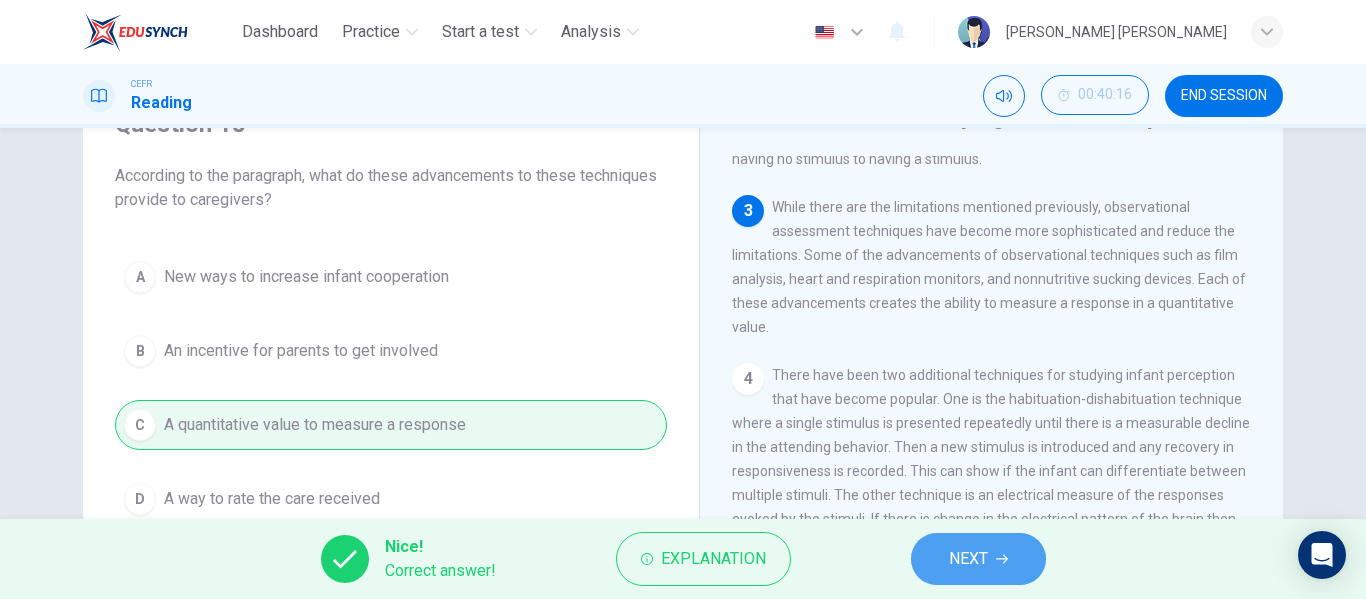 click on "NEXT" at bounding box center (978, 559) 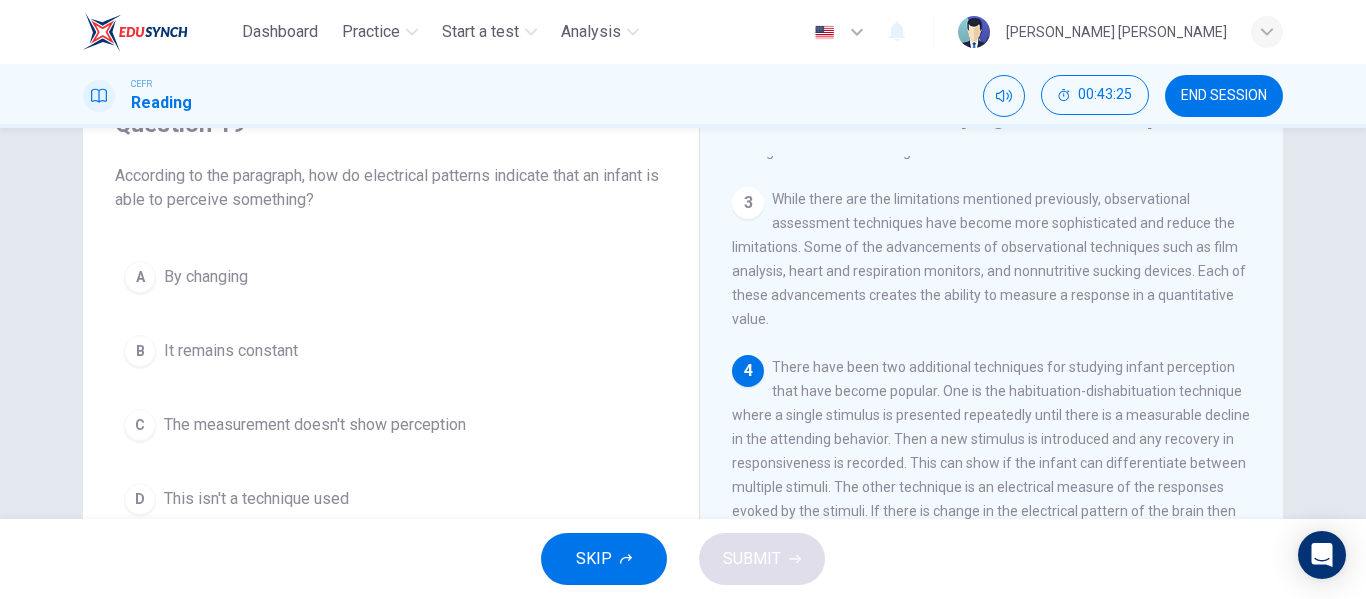 scroll, scrollTop: 438, scrollLeft: 0, axis: vertical 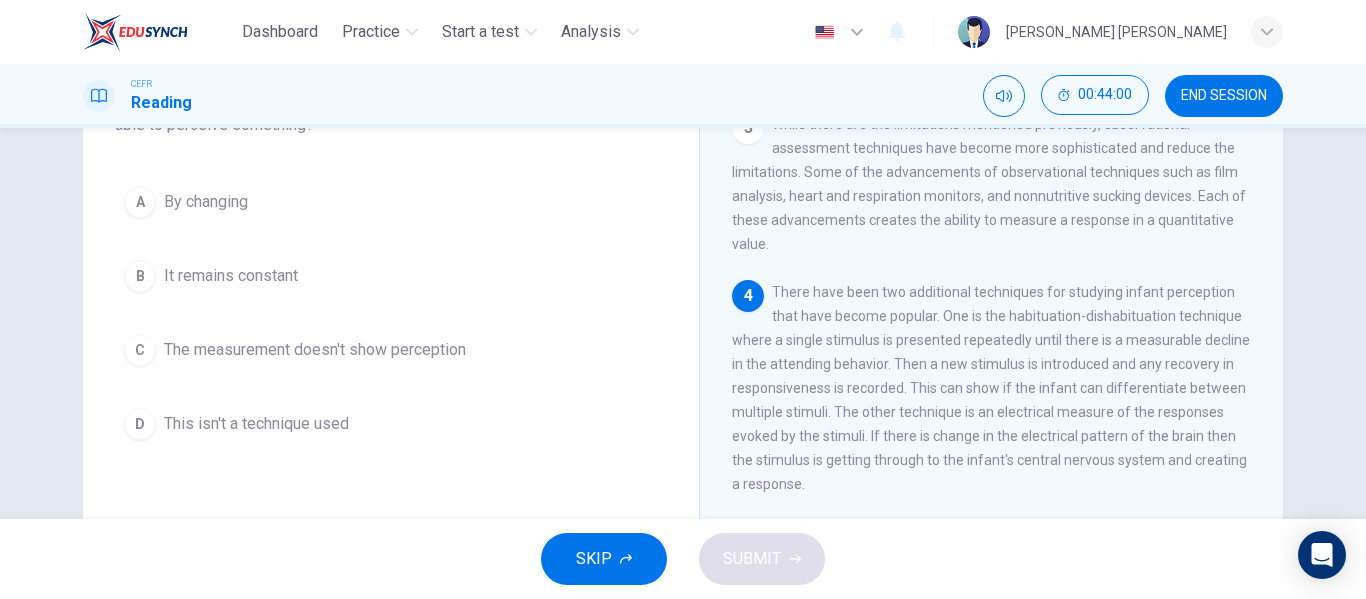 click on "By changing" at bounding box center (206, 202) 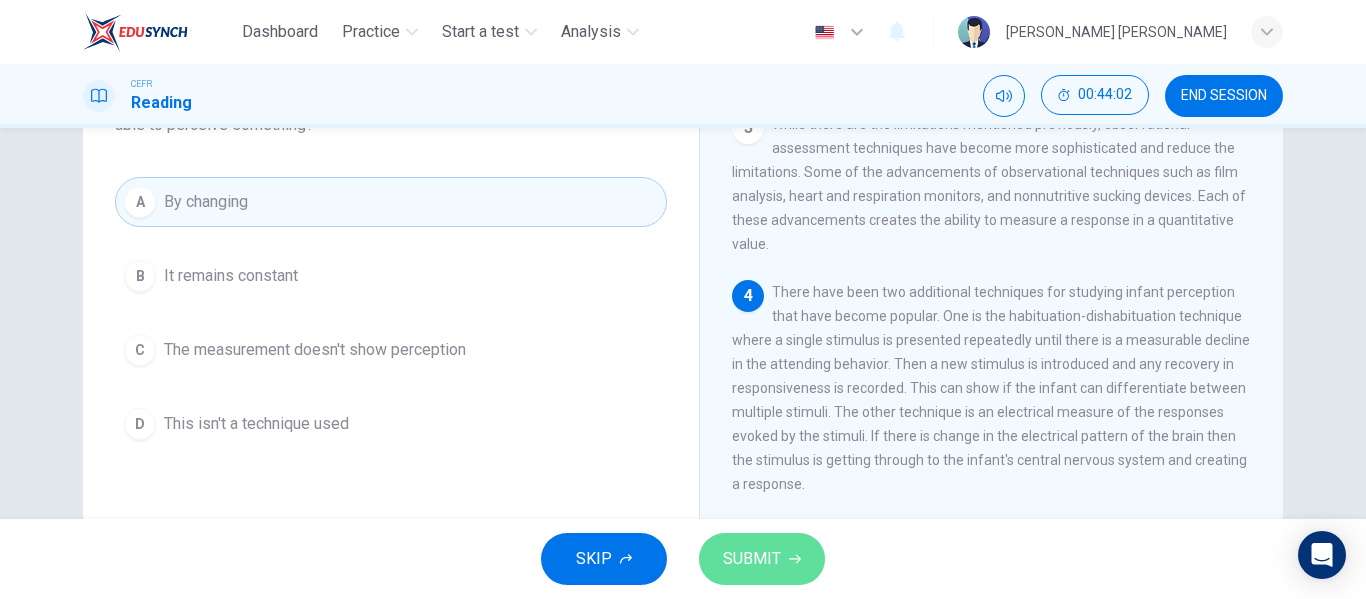 click on "SUBMIT" at bounding box center [762, 559] 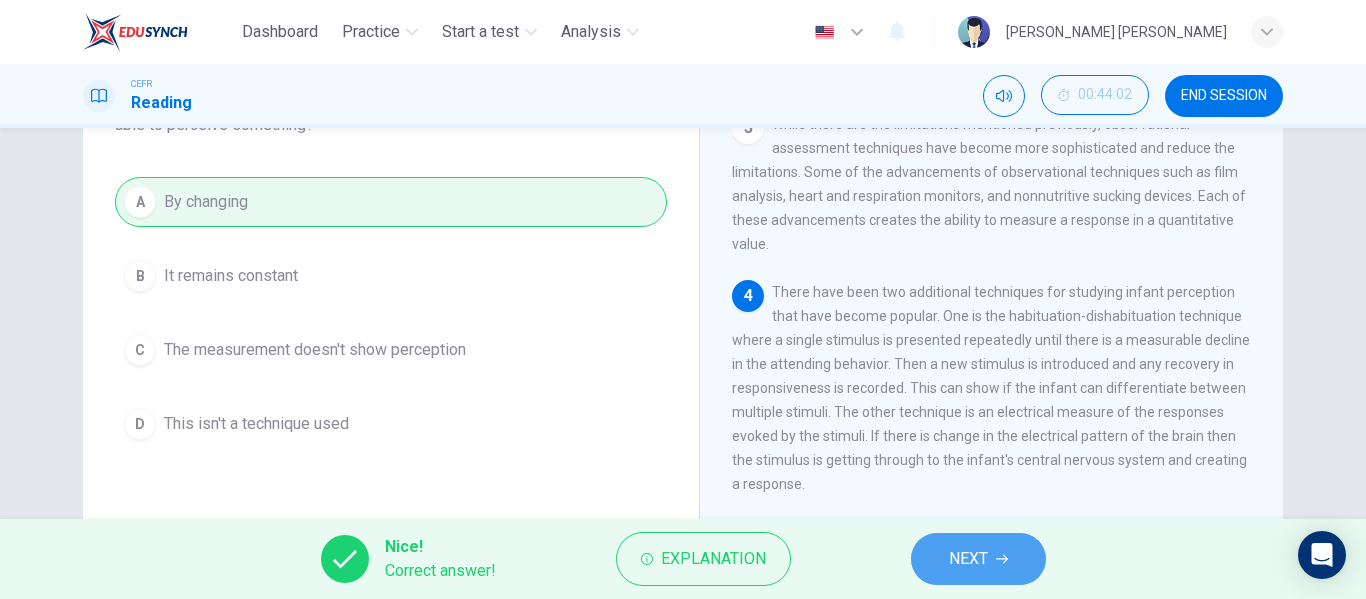 click on "NEXT" at bounding box center (968, 559) 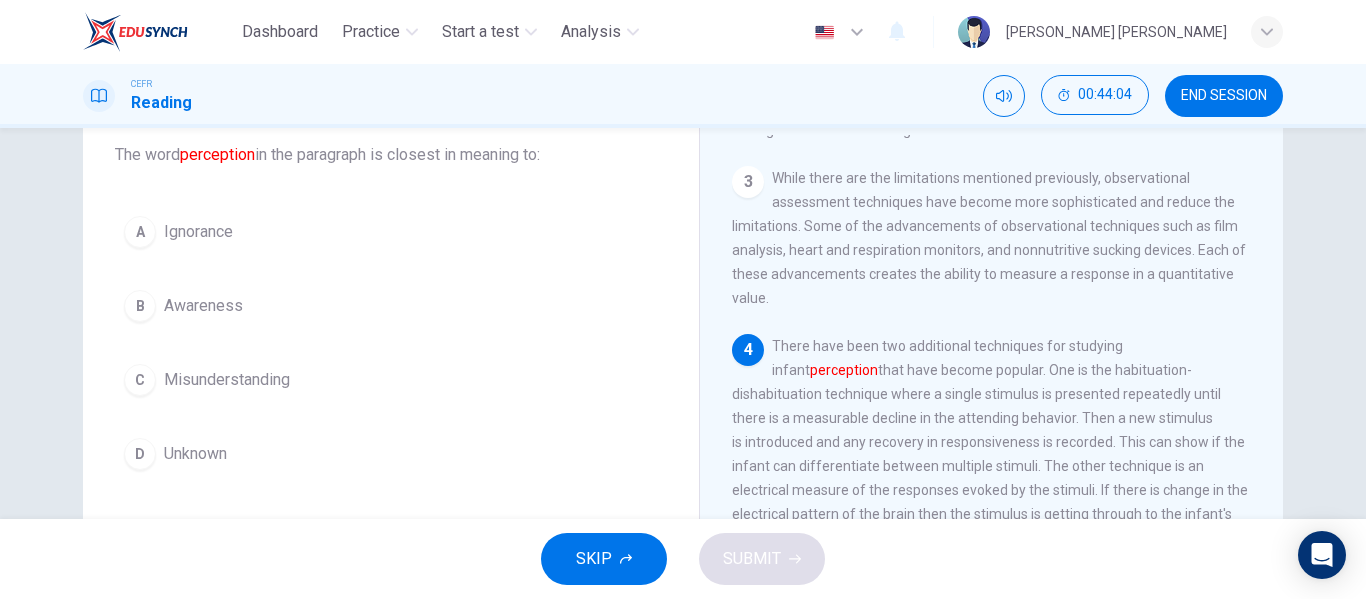 scroll, scrollTop: 120, scrollLeft: 0, axis: vertical 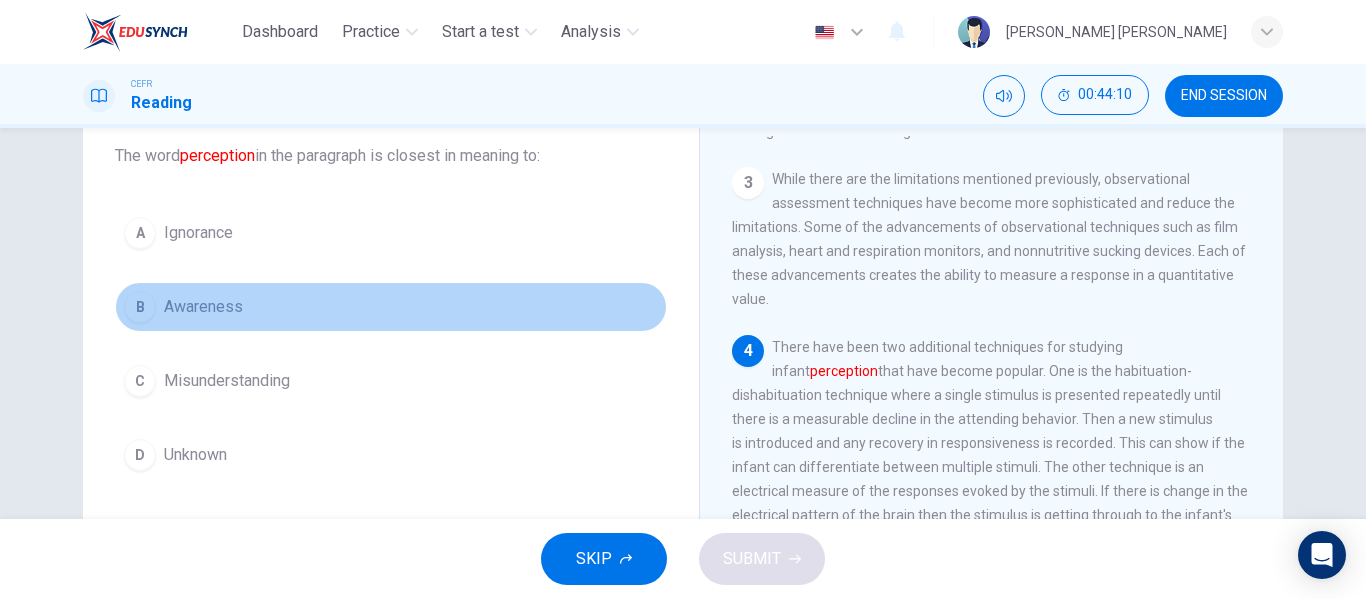 click on "B Awareness" at bounding box center (391, 307) 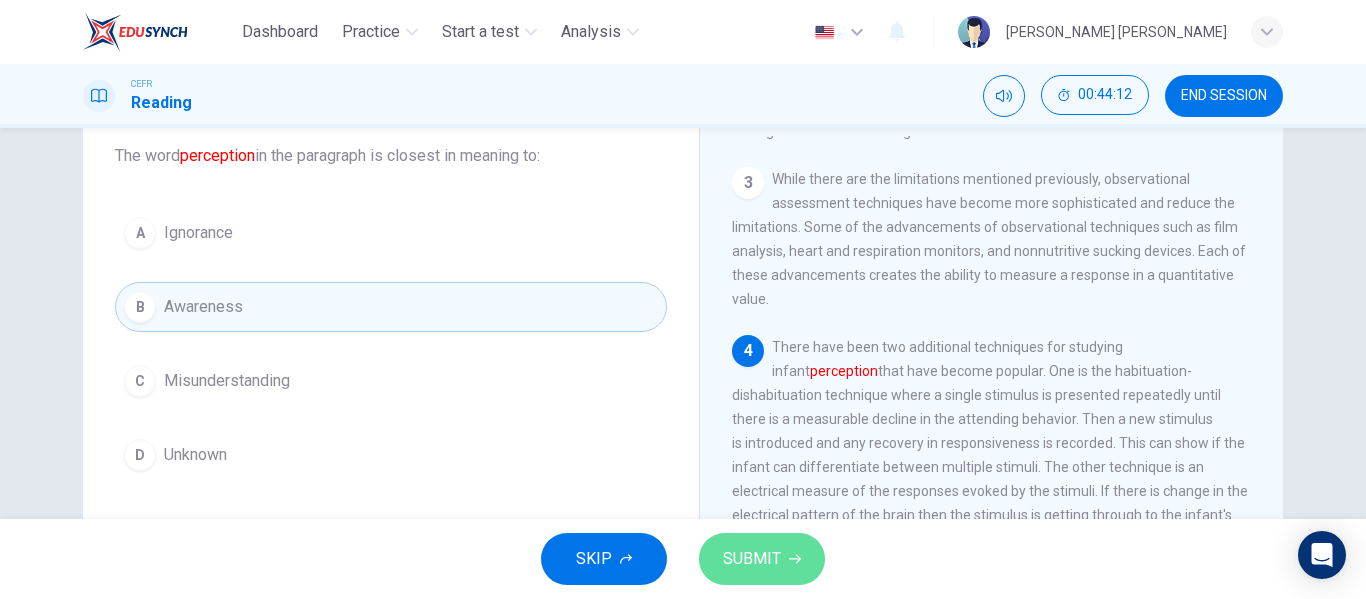 click on "SUBMIT" at bounding box center [762, 559] 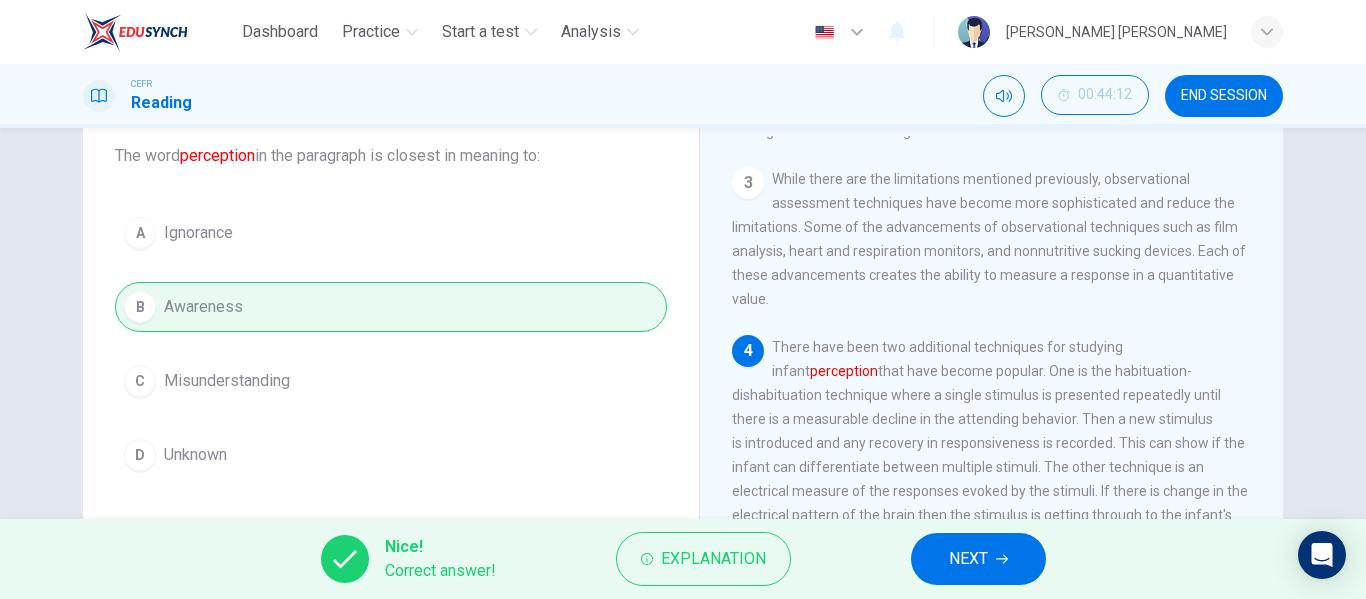 click on "NEXT" at bounding box center (978, 559) 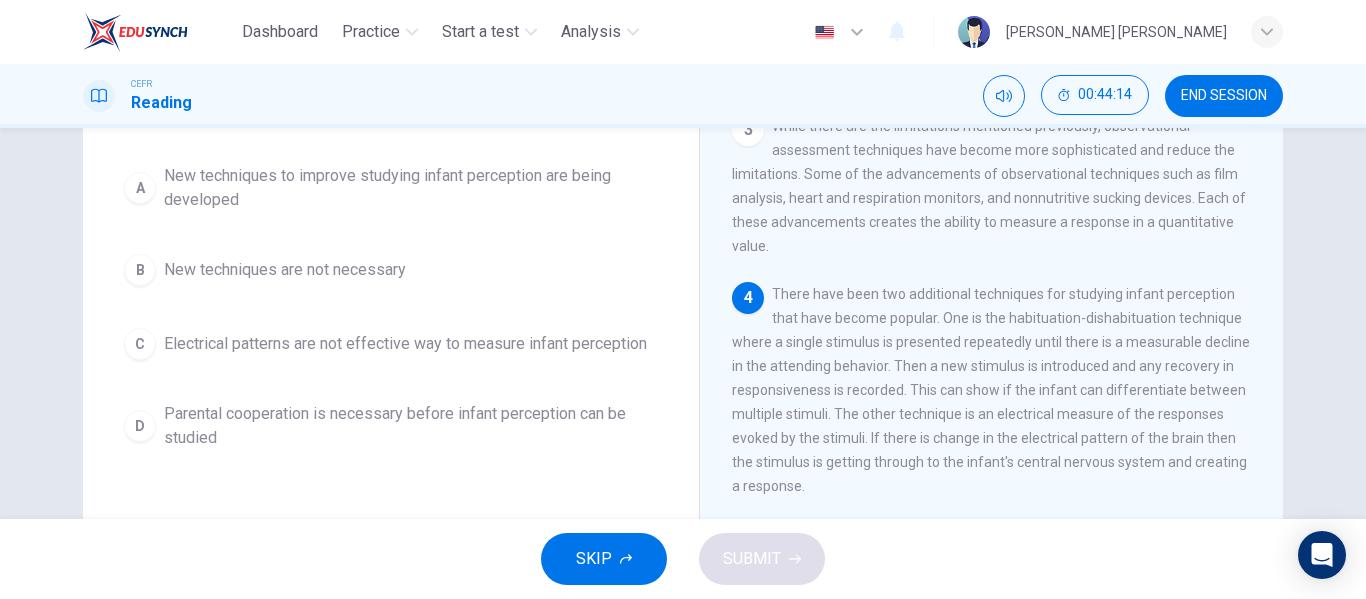 scroll, scrollTop: 172, scrollLeft: 0, axis: vertical 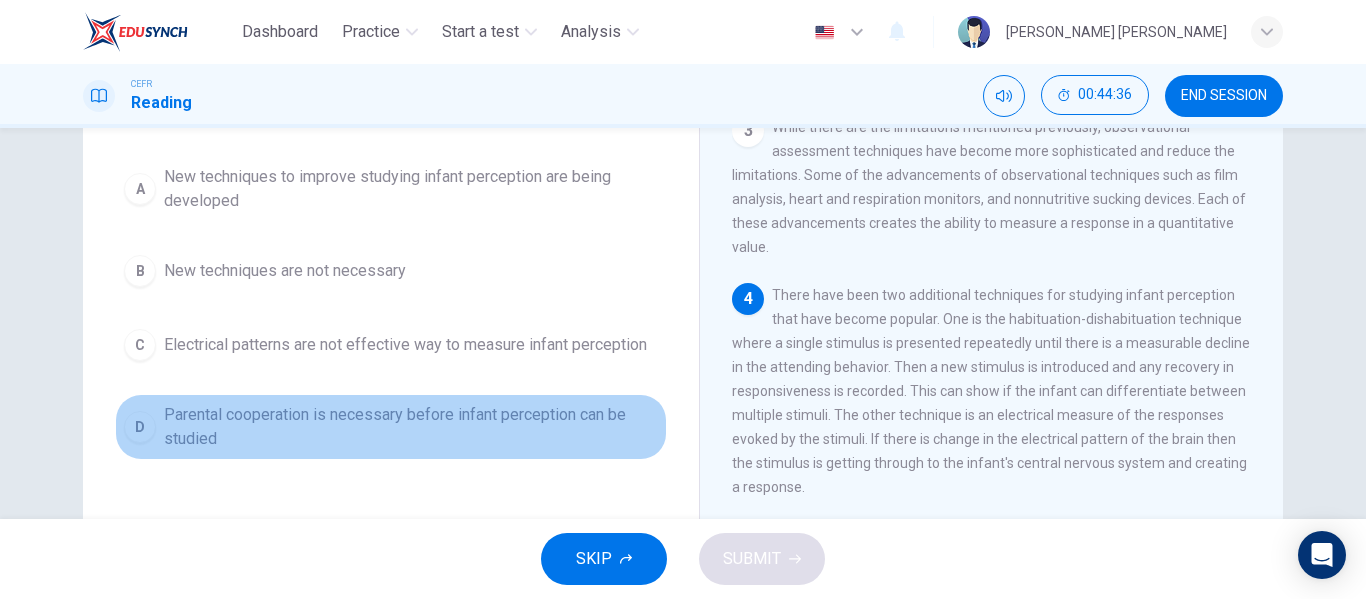 click on "Parental cooperation is necessary before infant perception can be studied" at bounding box center (411, 427) 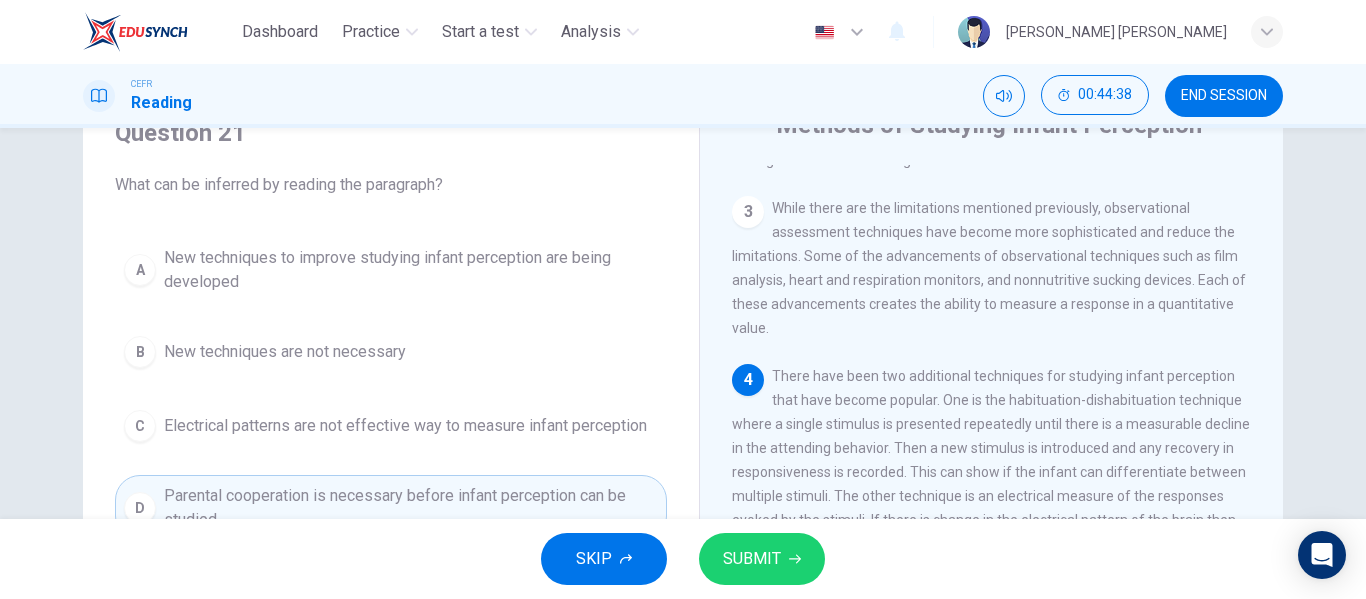 scroll, scrollTop: 90, scrollLeft: 0, axis: vertical 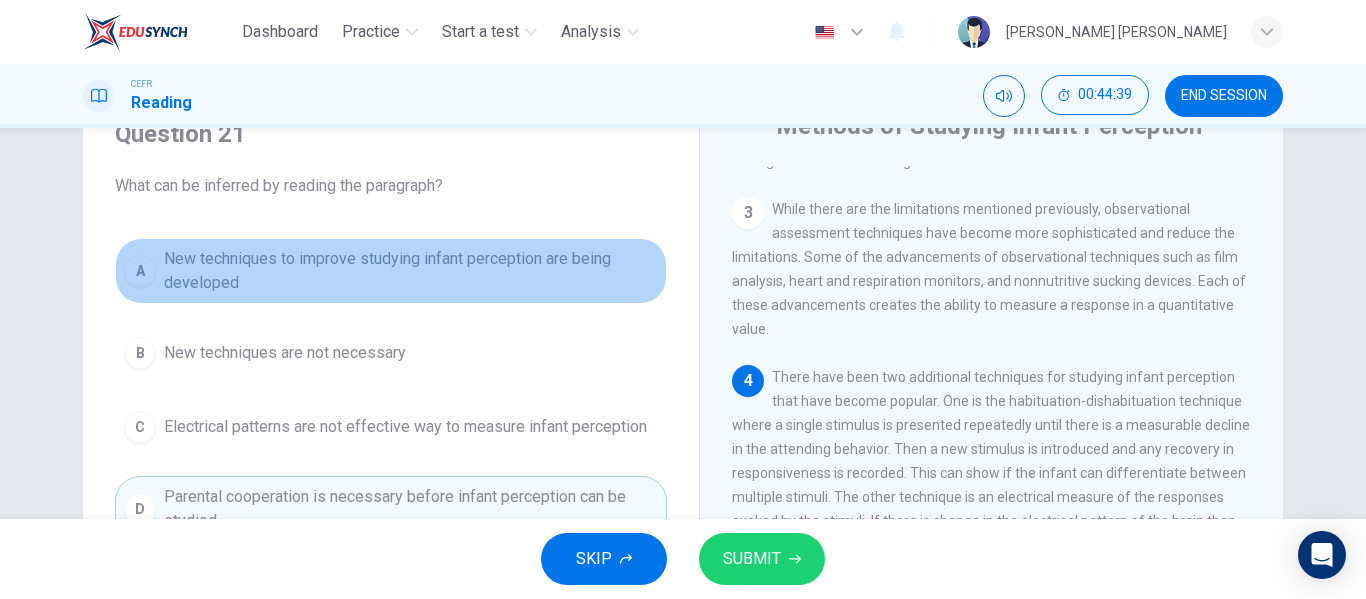 click on "New techniques to improve studying infant perception are being developed" at bounding box center (411, 271) 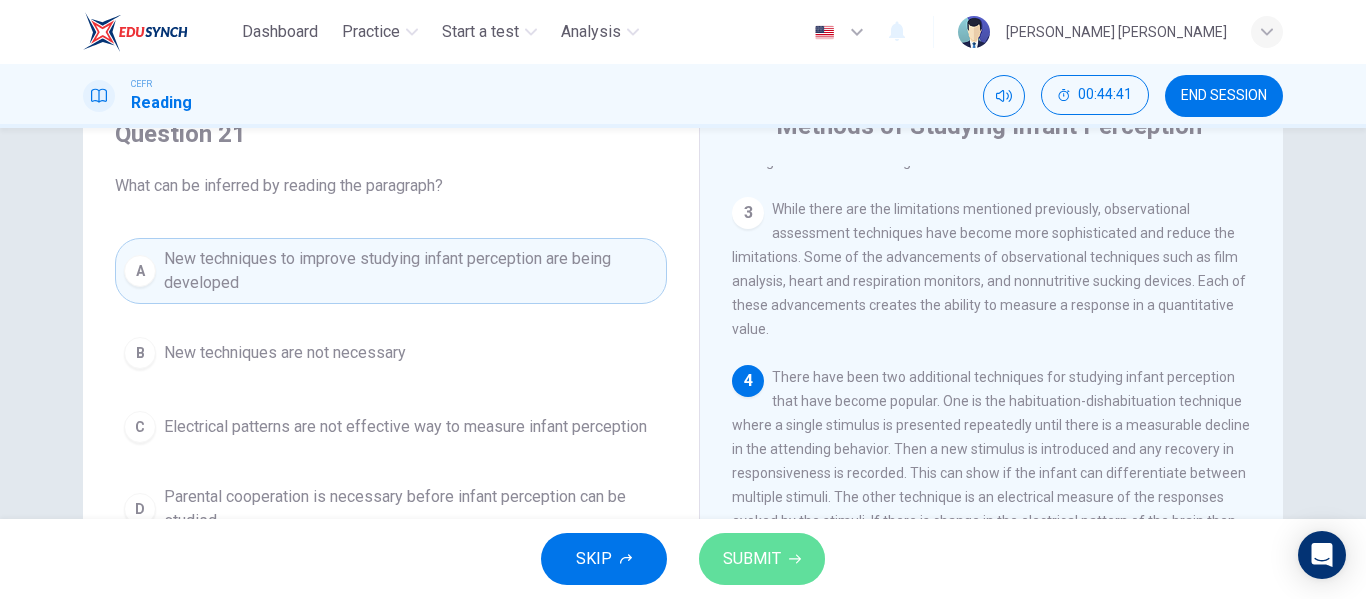 click on "SUBMIT" at bounding box center [752, 559] 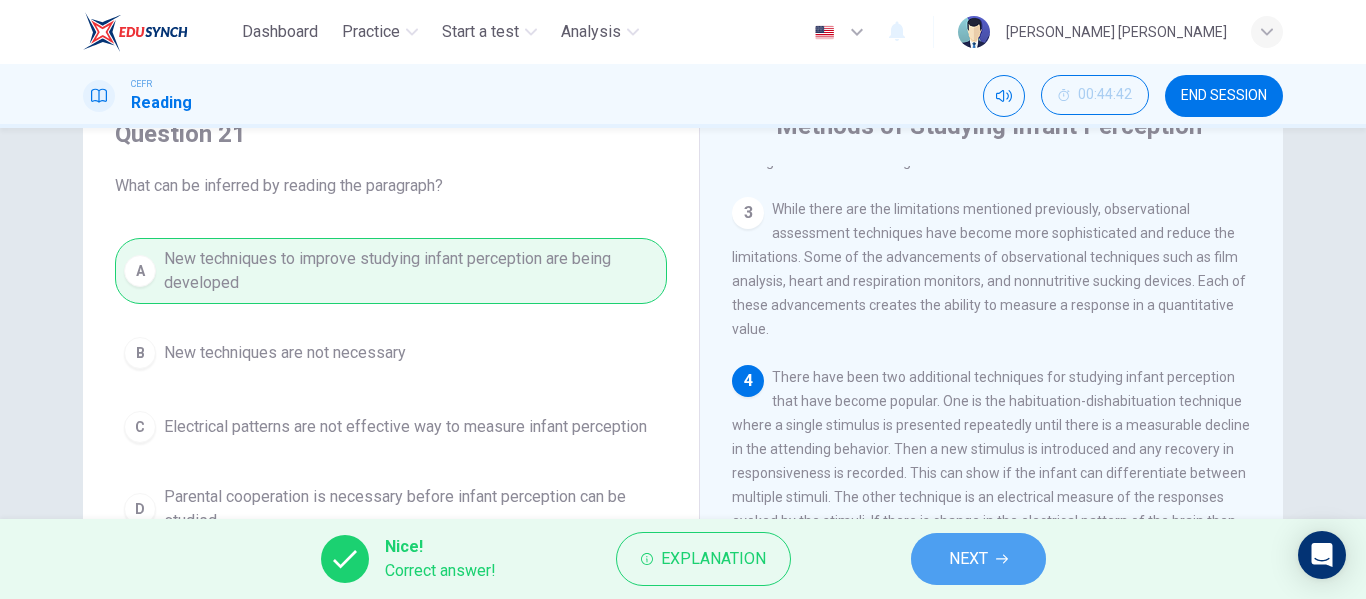 click on "NEXT" at bounding box center [978, 559] 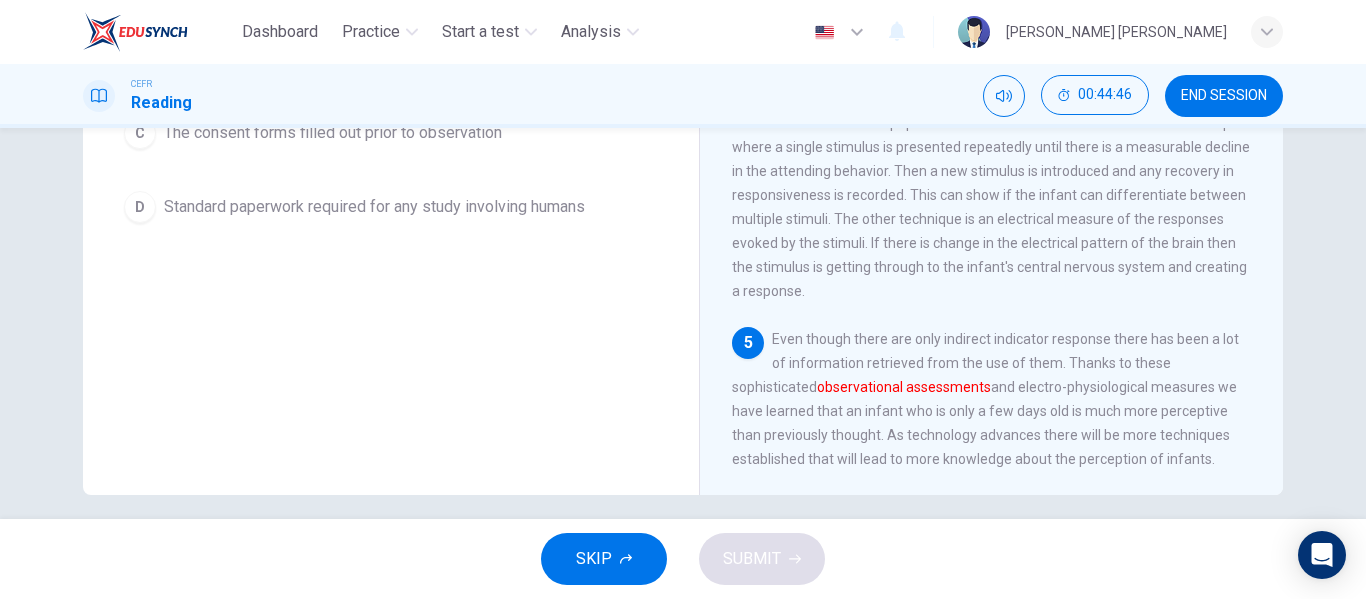 scroll, scrollTop: 368, scrollLeft: 0, axis: vertical 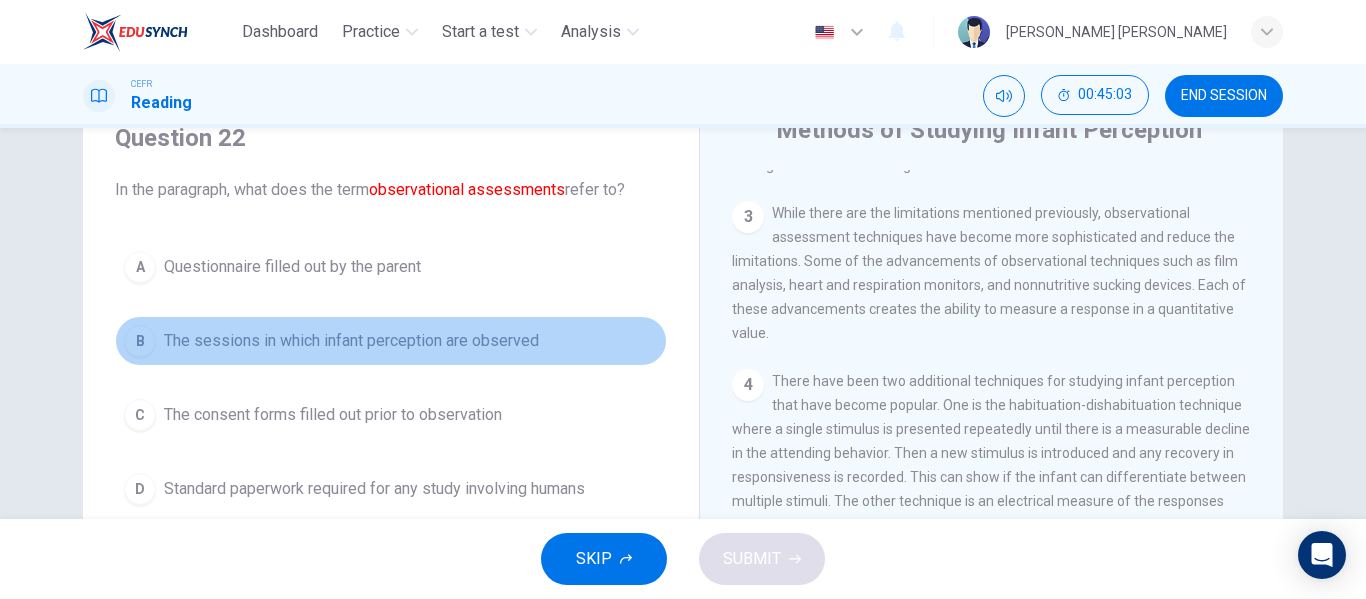 click on "B The sessions in which infant perception are observed" at bounding box center [391, 341] 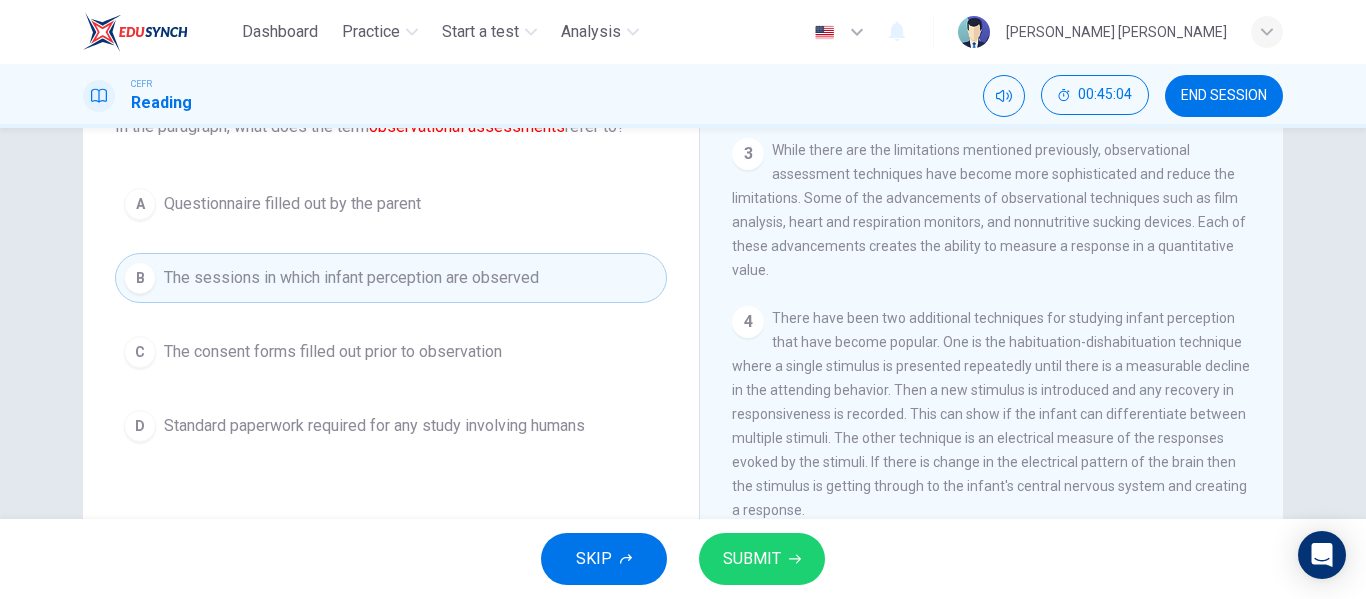 scroll, scrollTop: 150, scrollLeft: 0, axis: vertical 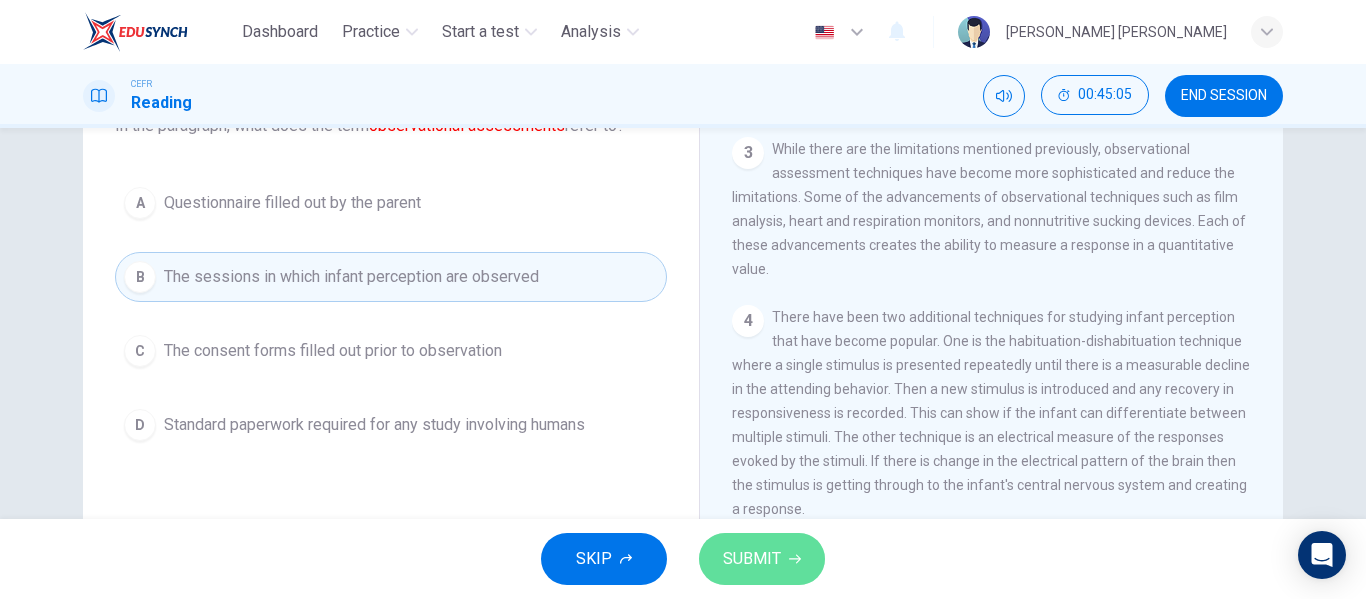 click on "SUBMIT" at bounding box center (752, 559) 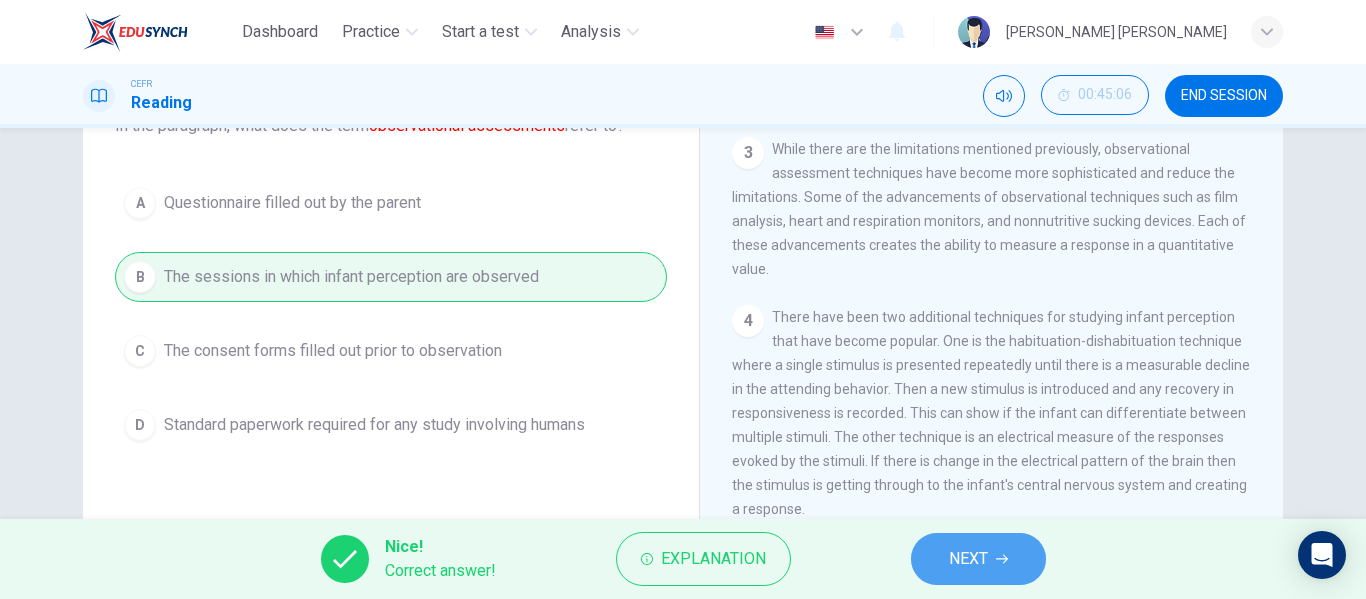 click on "NEXT" at bounding box center [978, 559] 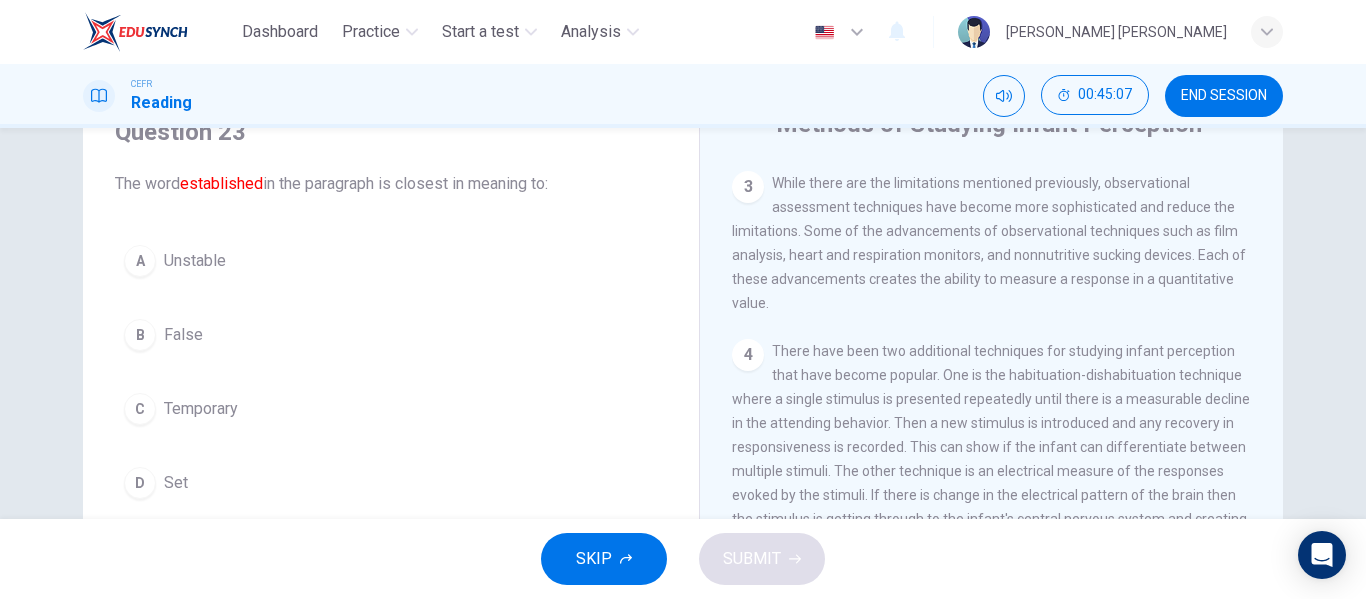 scroll, scrollTop: 384, scrollLeft: 0, axis: vertical 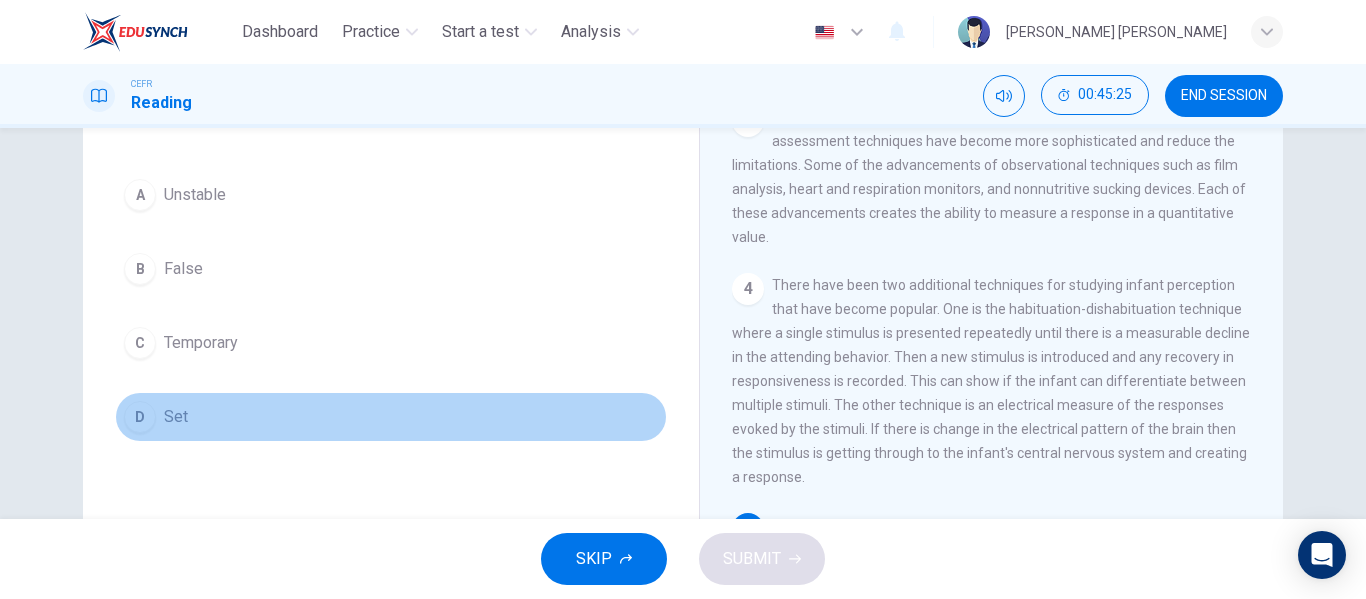 click on "Set" at bounding box center (176, 417) 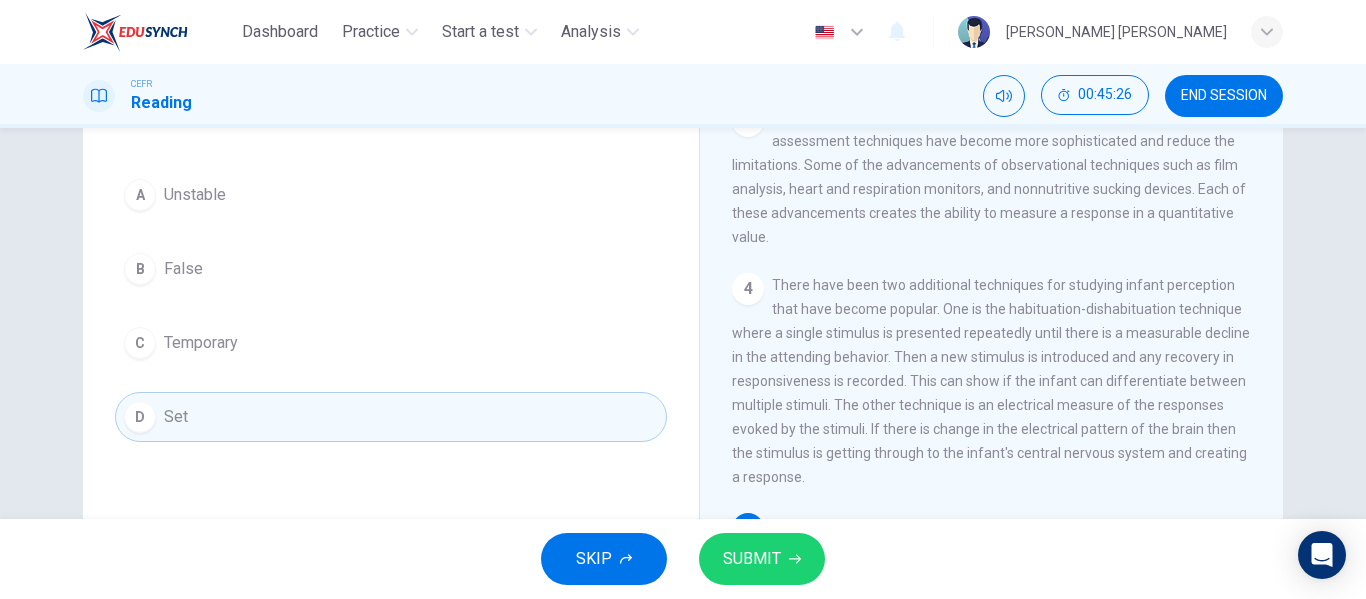 scroll, scrollTop: 384, scrollLeft: 0, axis: vertical 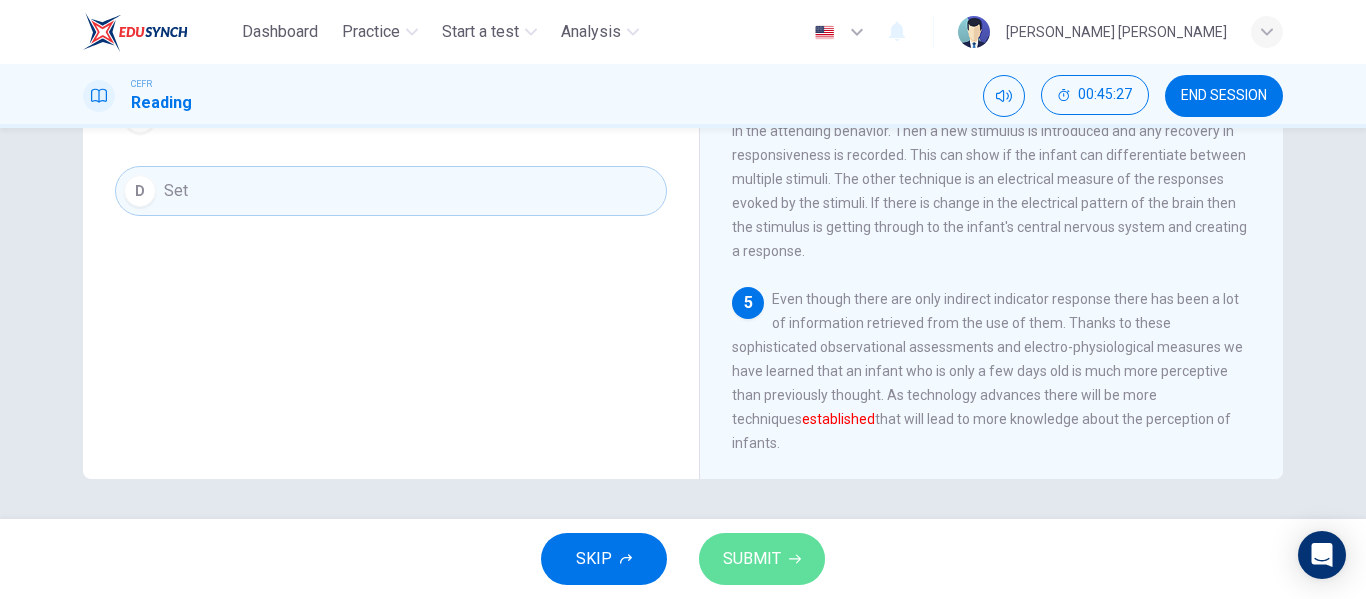 click on "SUBMIT" at bounding box center (762, 559) 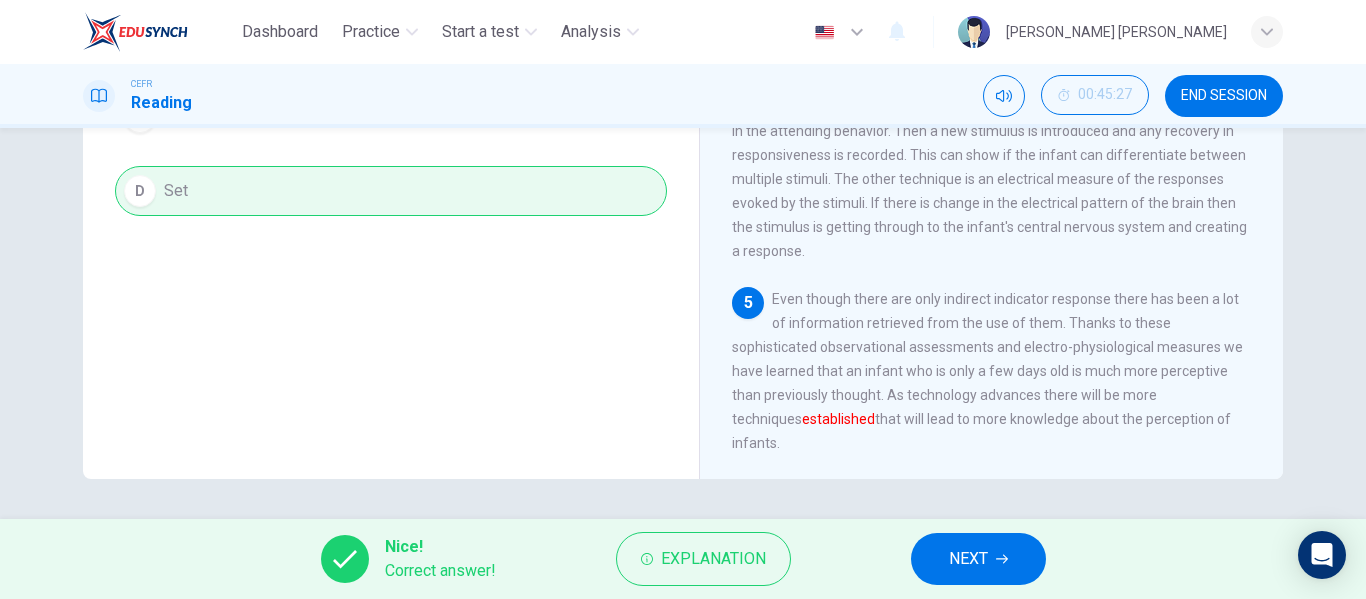 click on "NEXT" at bounding box center (968, 559) 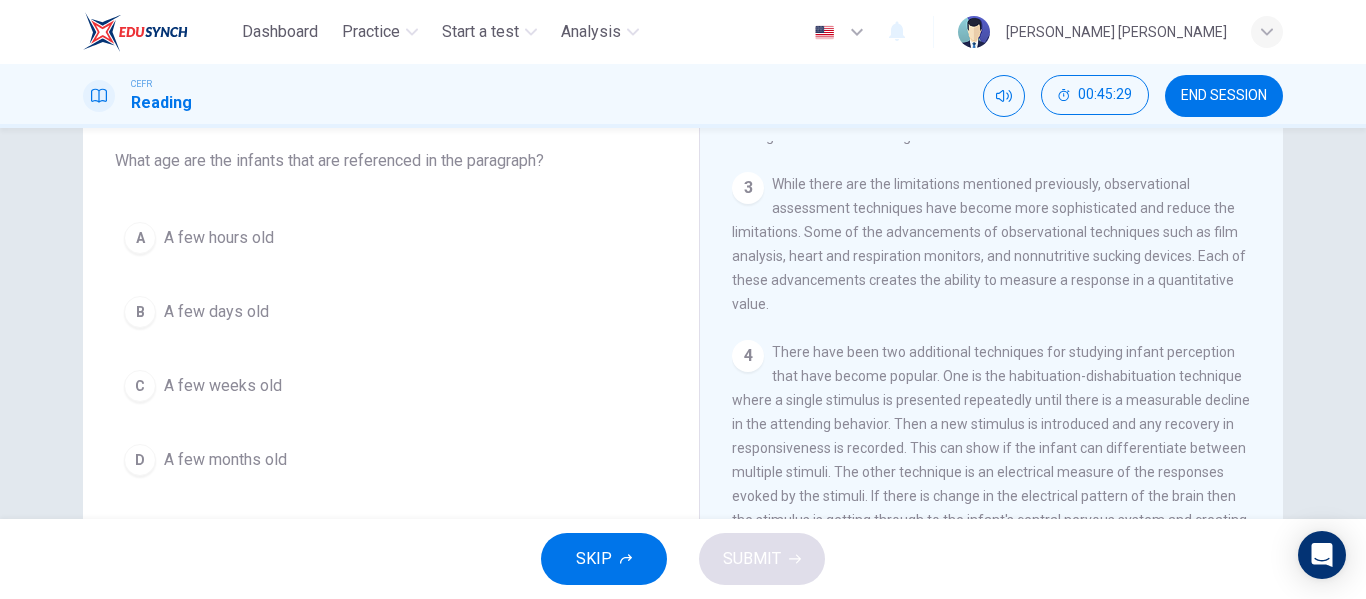 scroll, scrollTop: 384, scrollLeft: 0, axis: vertical 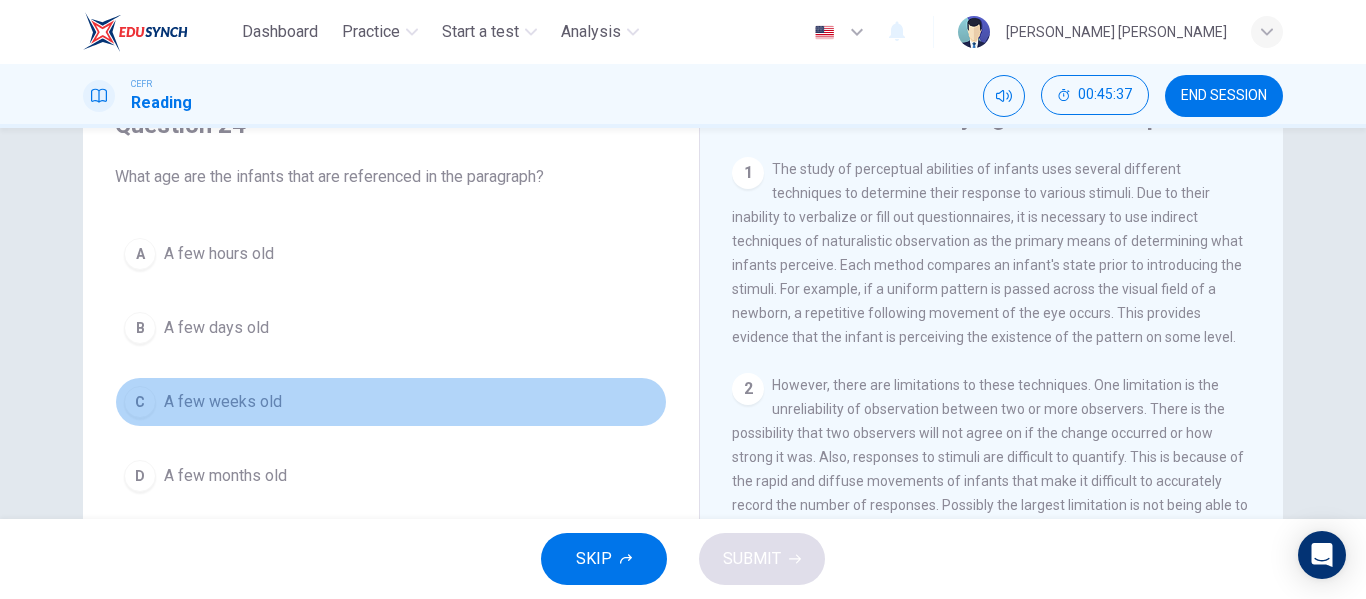 click on "A few weeks old" at bounding box center (223, 402) 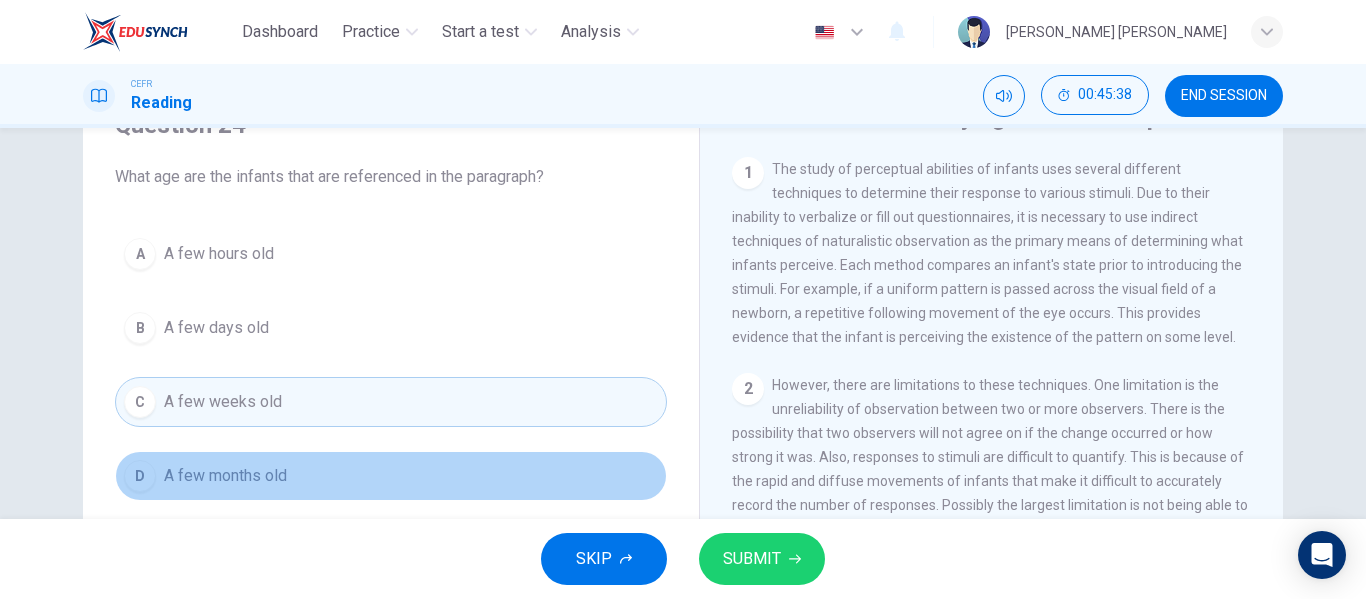 click on "D A few months old" at bounding box center [391, 476] 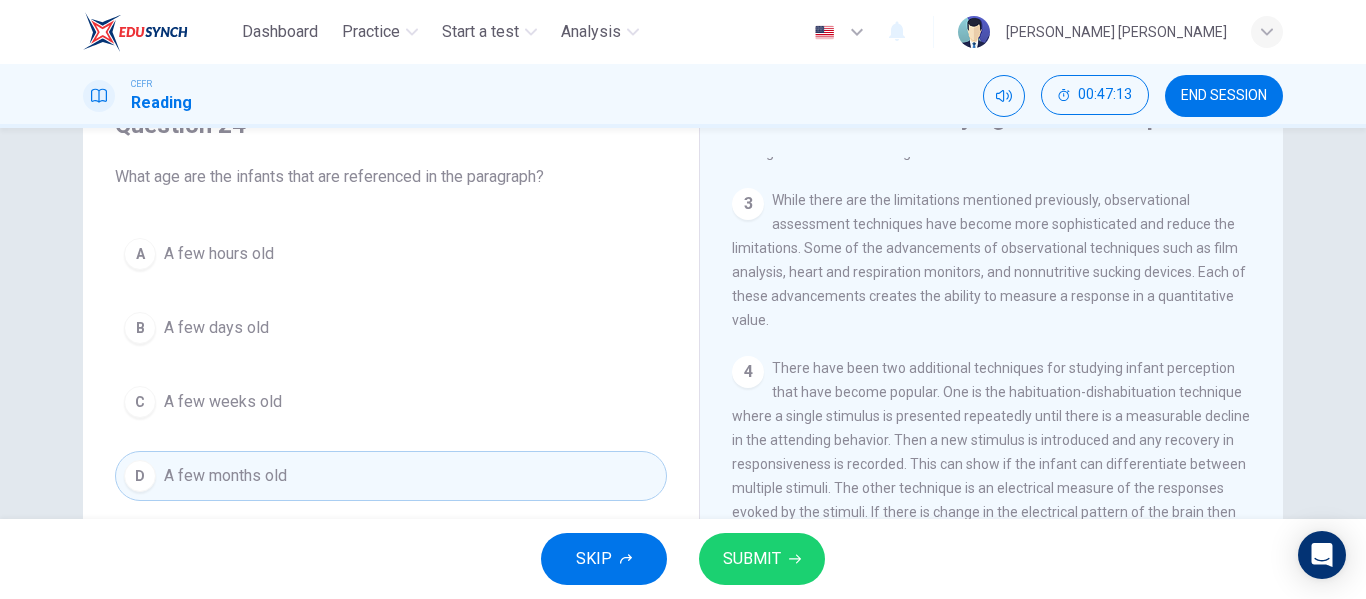 scroll, scrollTop: 438, scrollLeft: 0, axis: vertical 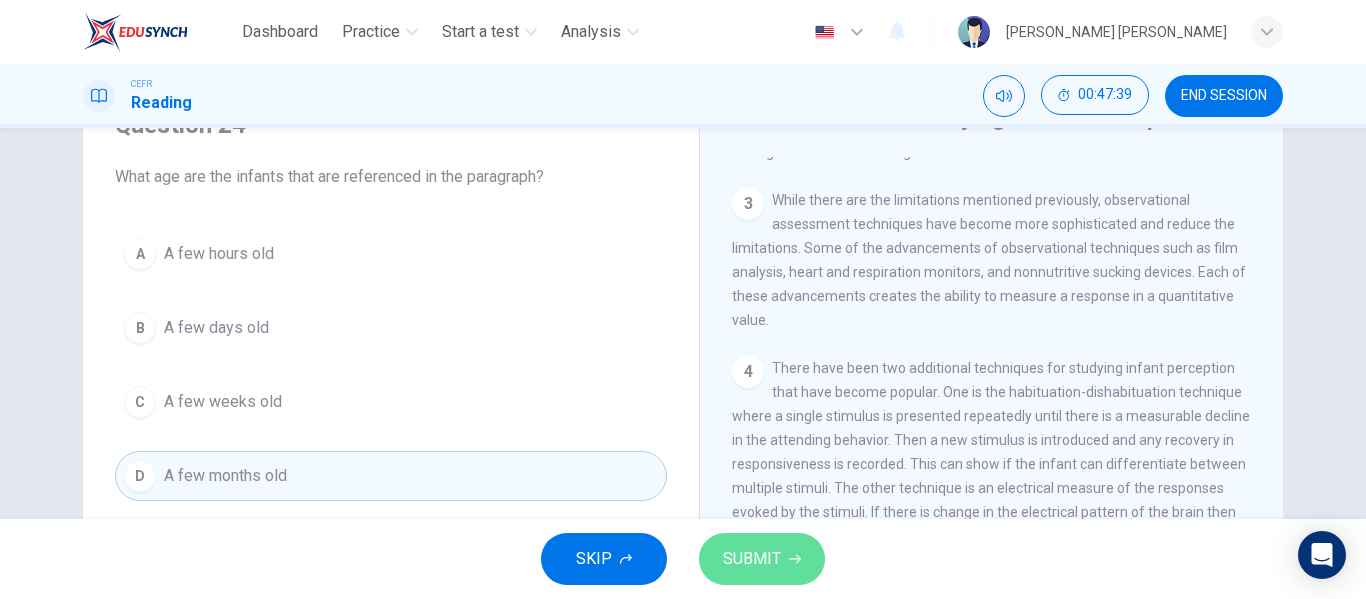 click on "SUBMIT" at bounding box center (762, 559) 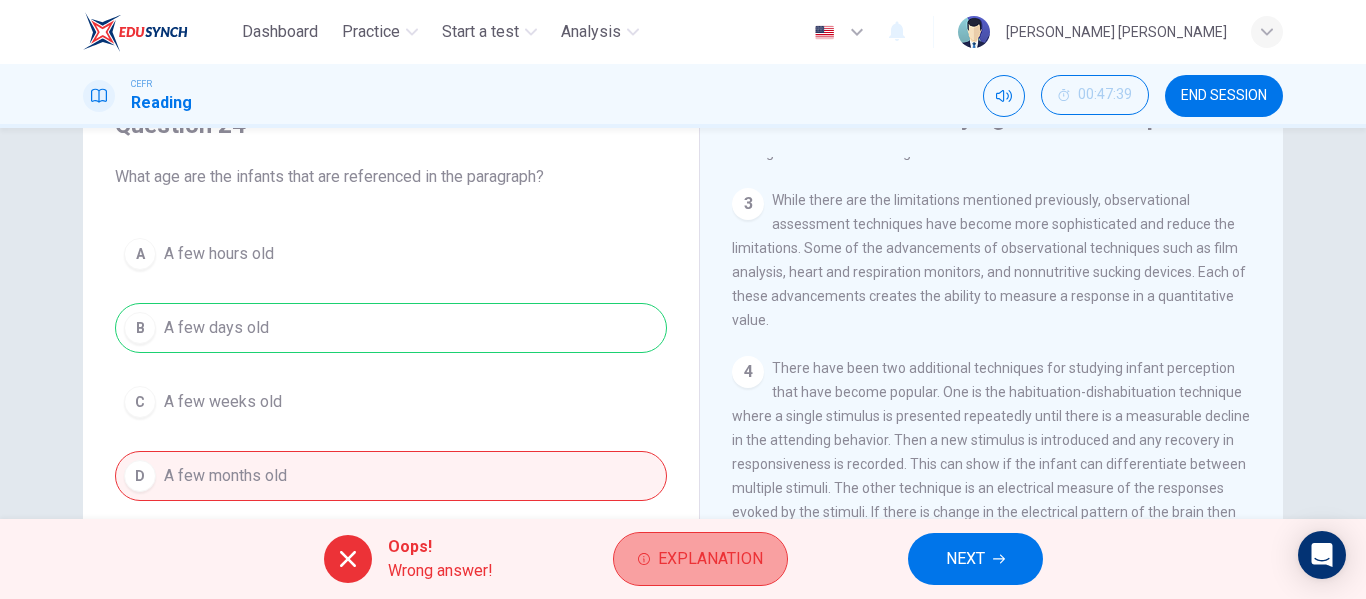 click on "Explanation" at bounding box center [710, 559] 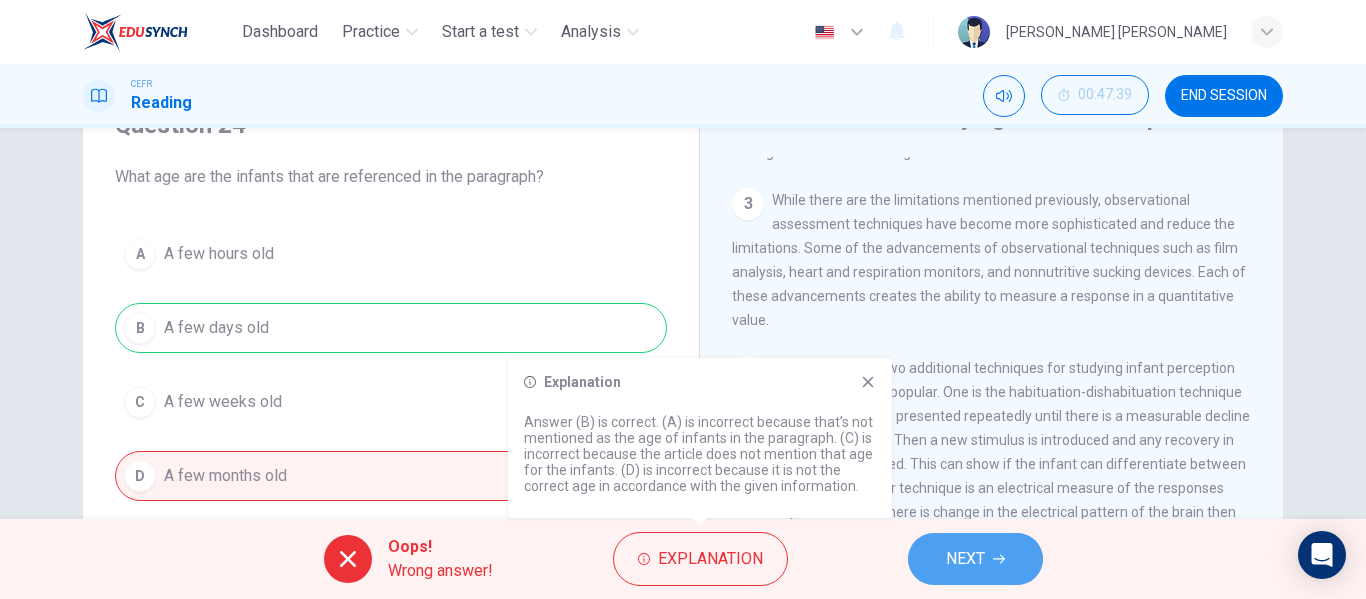 click on "NEXT" at bounding box center (975, 559) 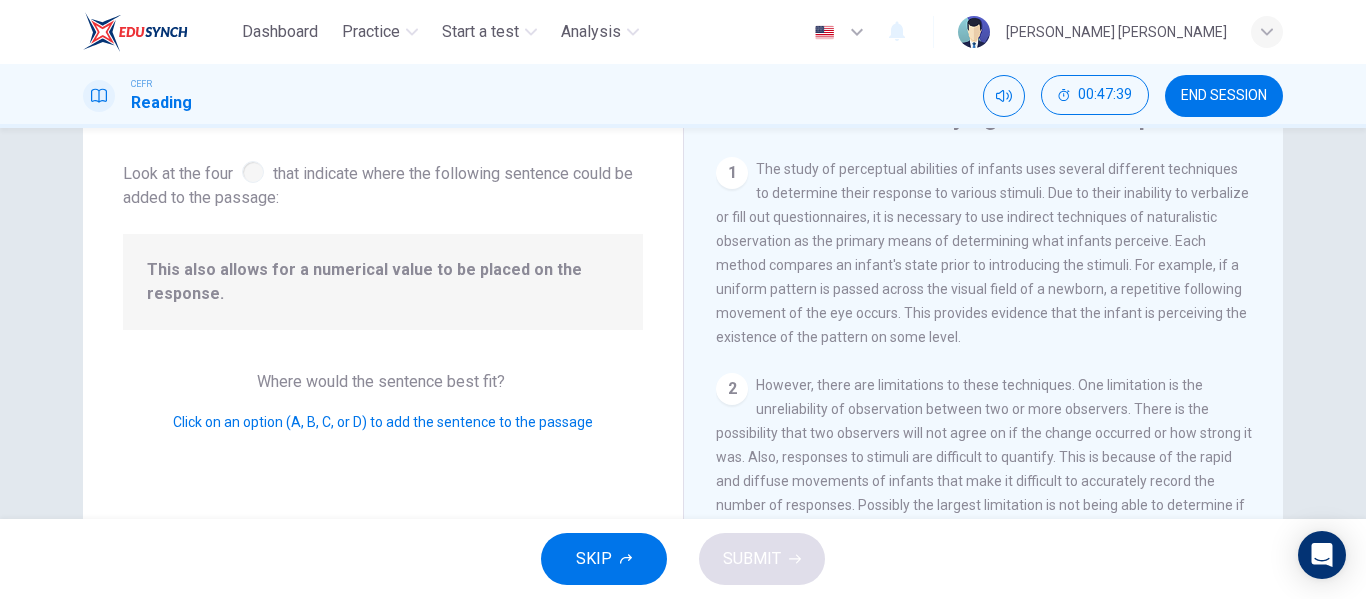 scroll, scrollTop: 250, scrollLeft: 0, axis: vertical 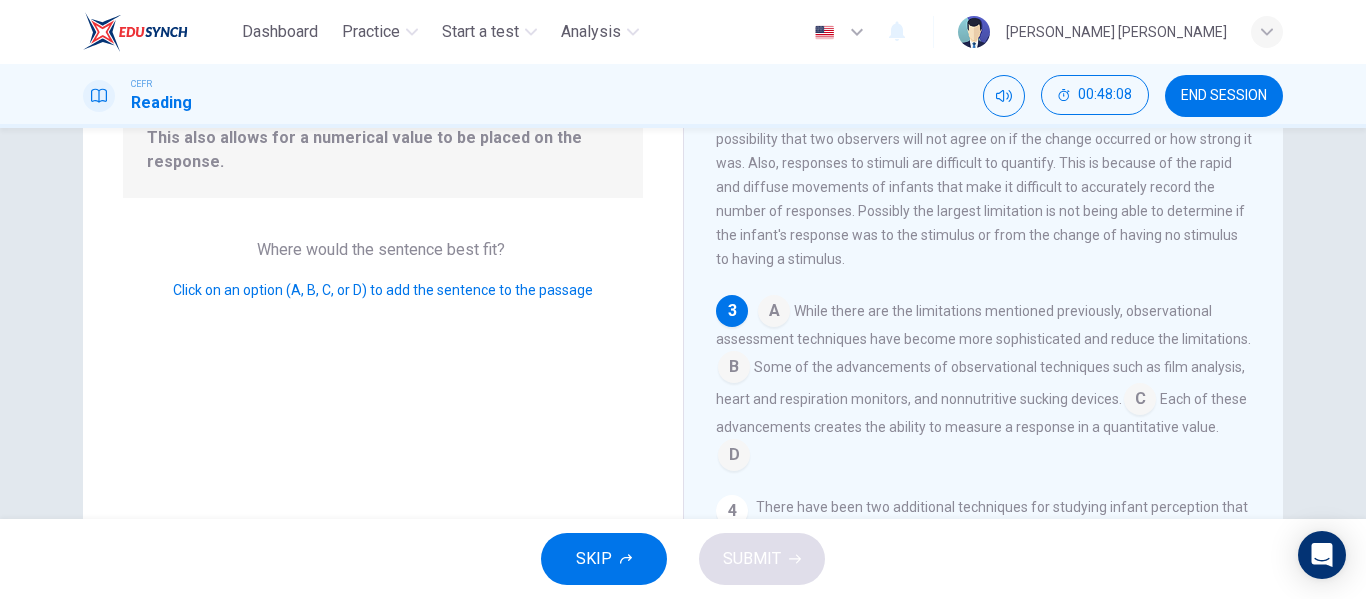 click at bounding box center (734, 457) 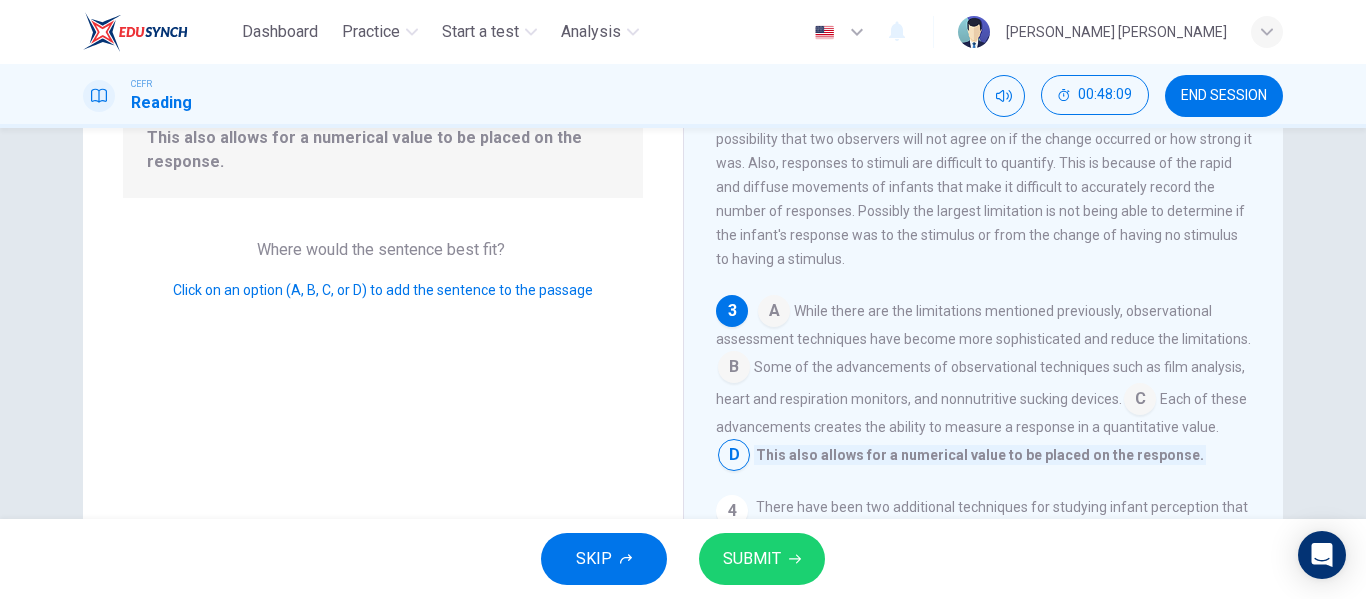 click at bounding box center [734, 457] 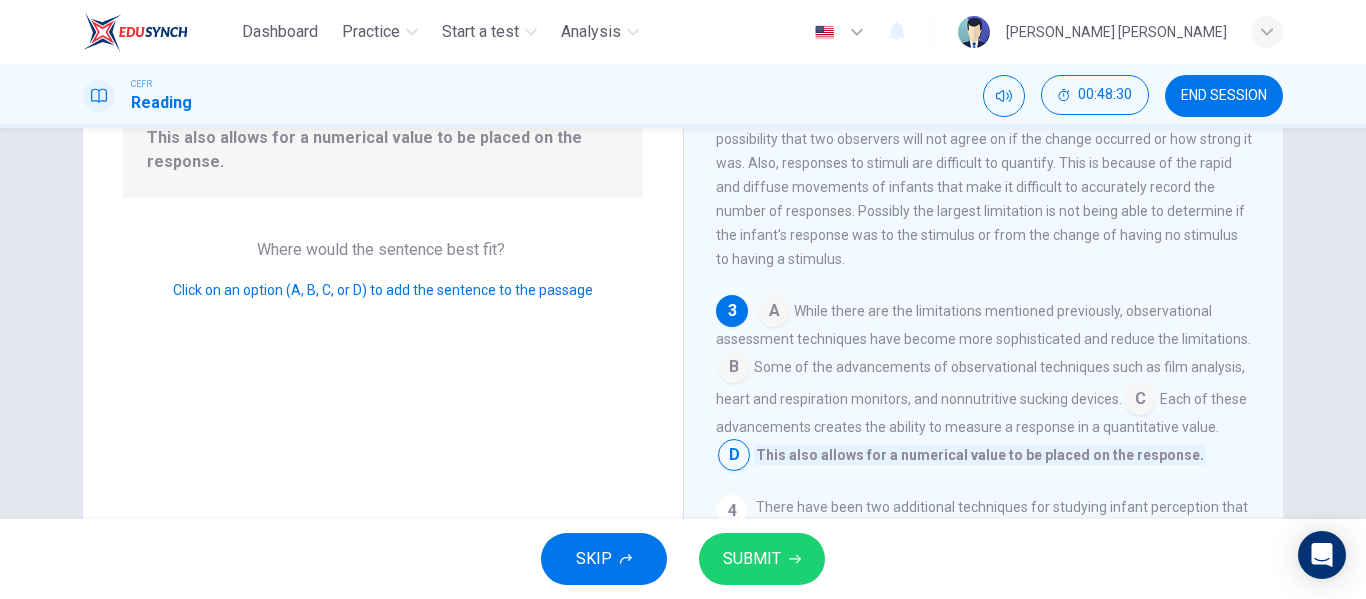 click at bounding box center (1140, 401) 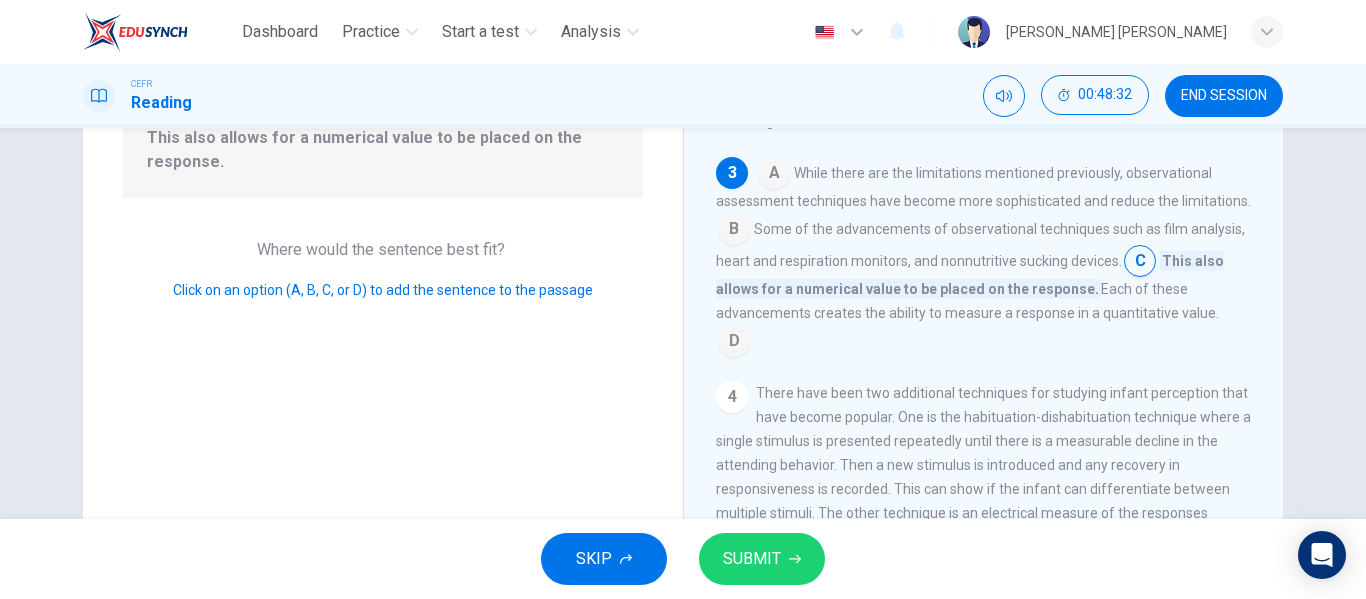 scroll, scrollTop: 304, scrollLeft: 0, axis: vertical 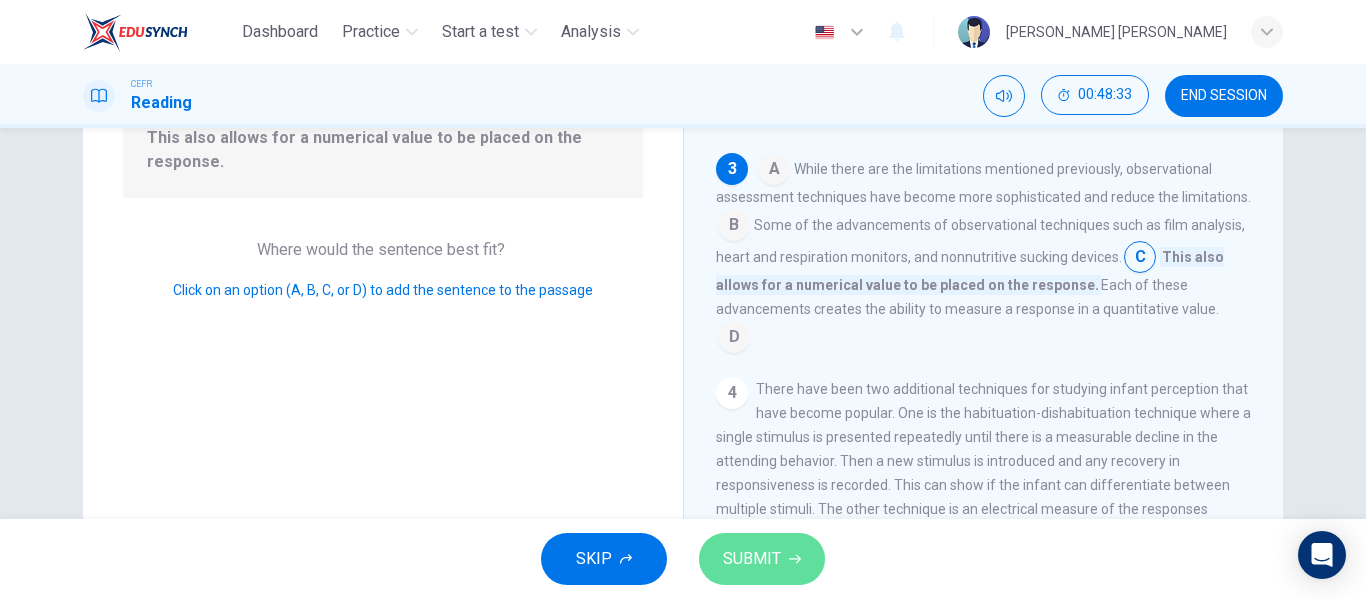 click on "SUBMIT" at bounding box center (752, 559) 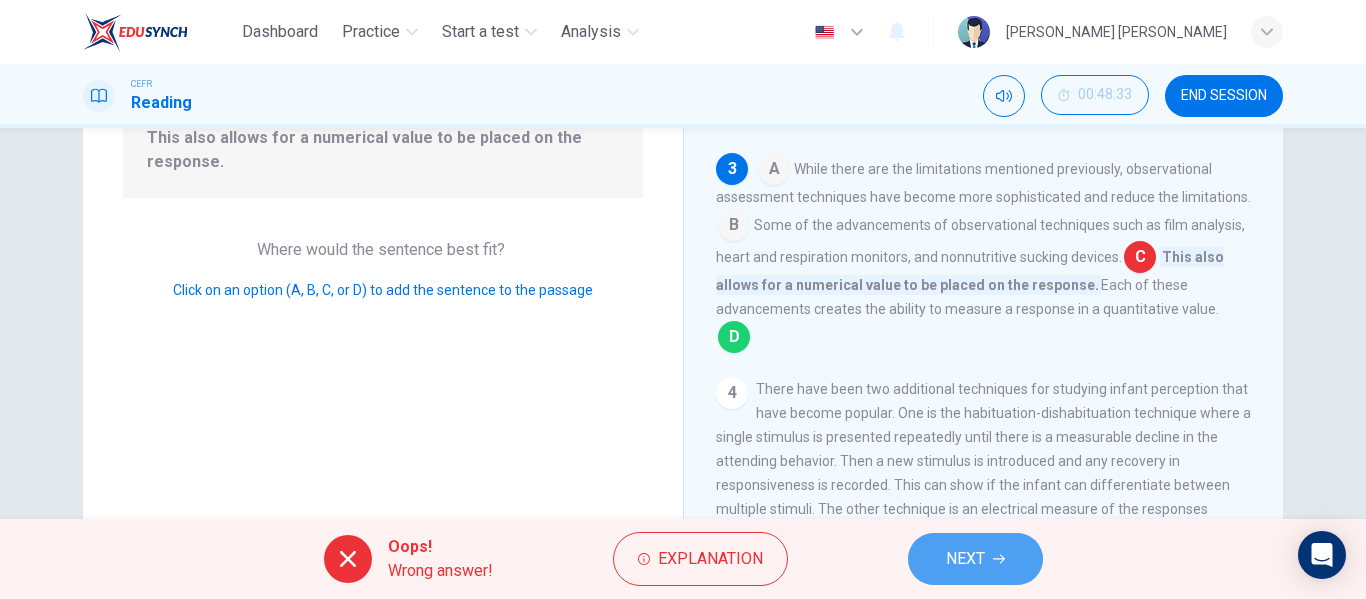 click on "NEXT" at bounding box center [975, 559] 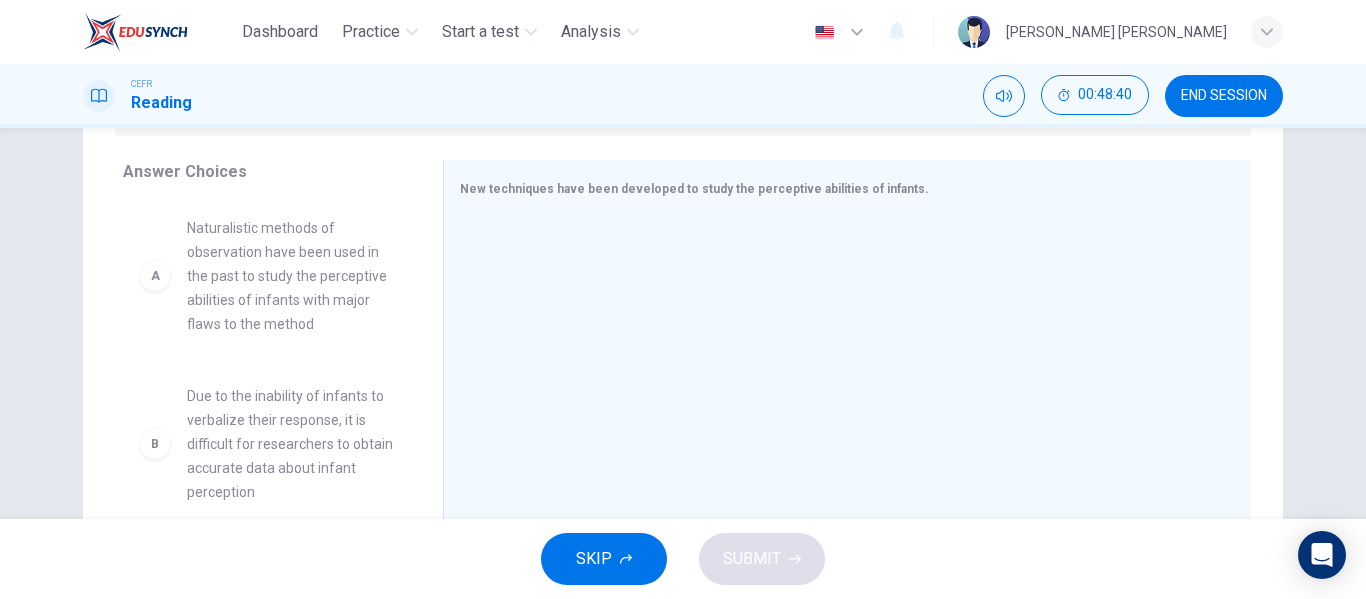 scroll, scrollTop: 314, scrollLeft: 0, axis: vertical 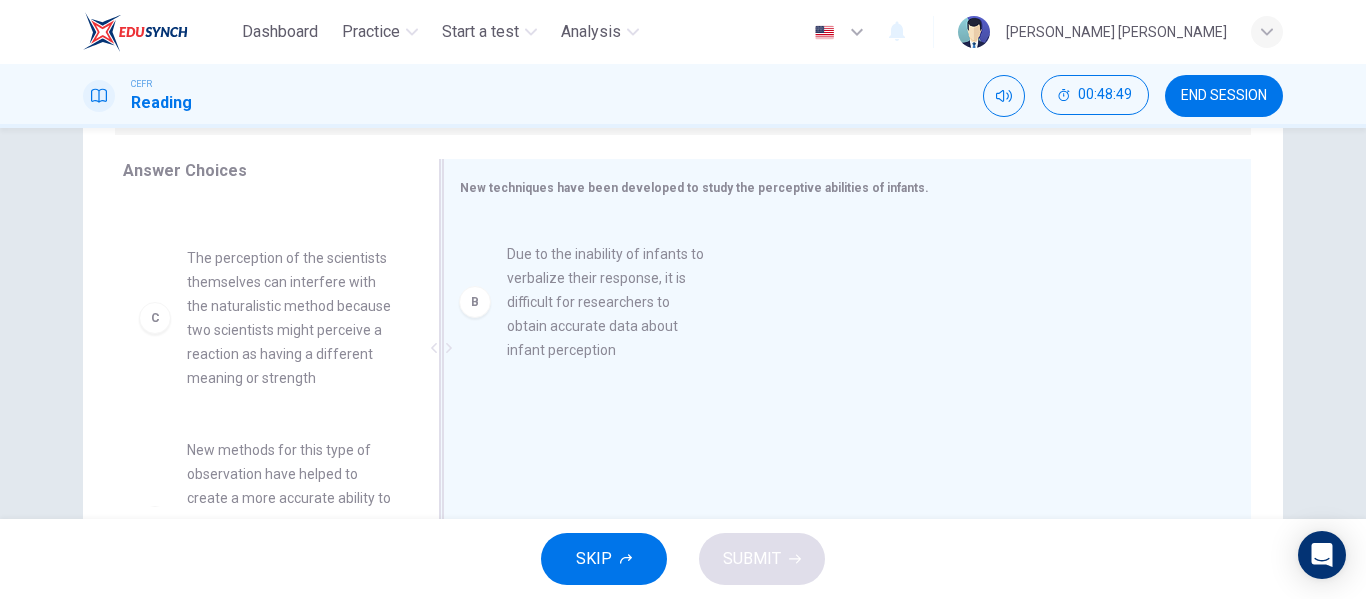 drag, startPoint x: 286, startPoint y: 314, endPoint x: 644, endPoint y: 309, distance: 358.0349 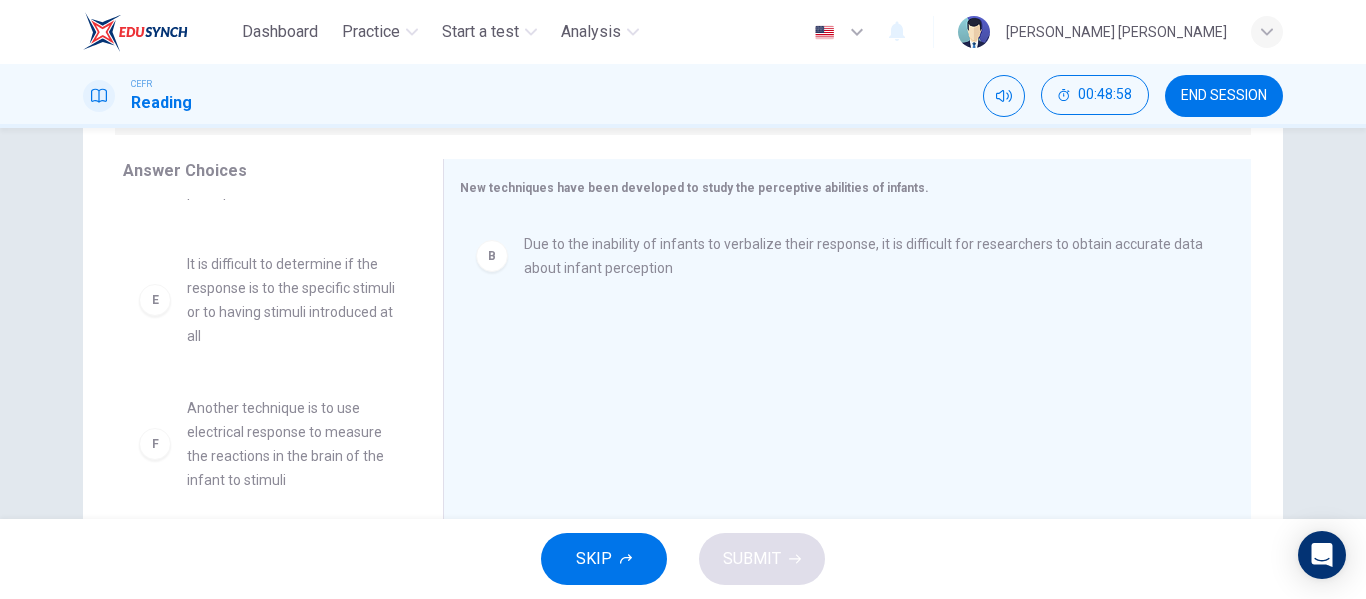 scroll, scrollTop: 540, scrollLeft: 0, axis: vertical 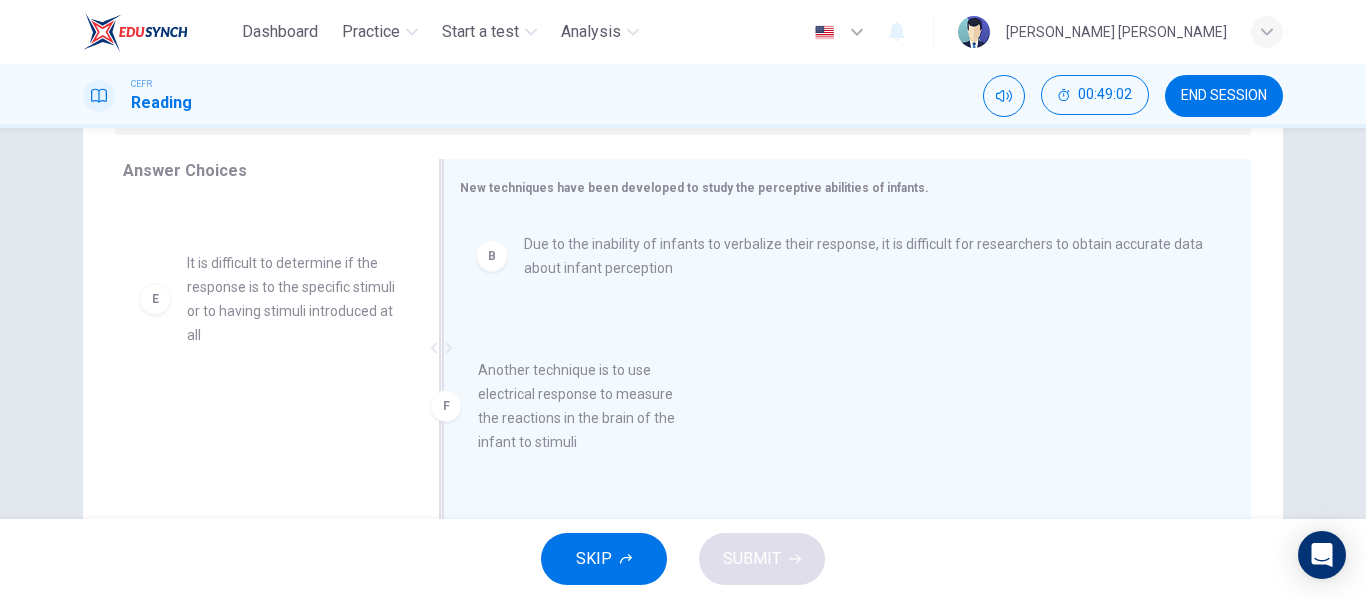 drag, startPoint x: 288, startPoint y: 472, endPoint x: 589, endPoint y: 433, distance: 303.51605 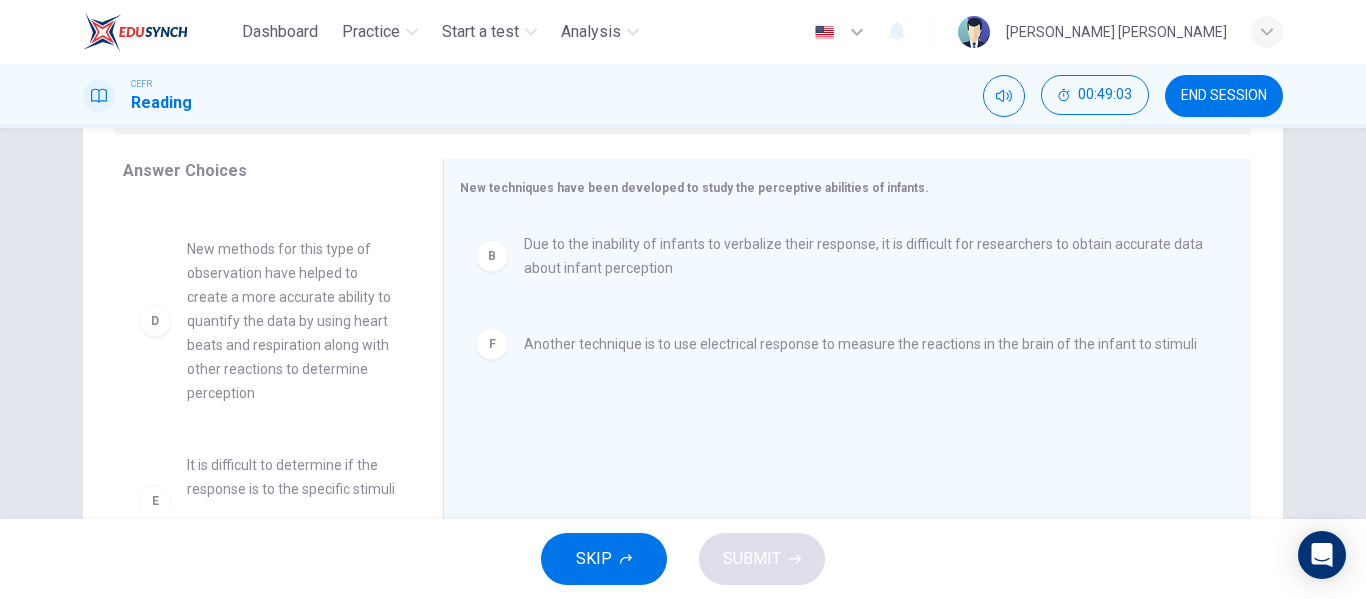scroll, scrollTop: 337, scrollLeft: 0, axis: vertical 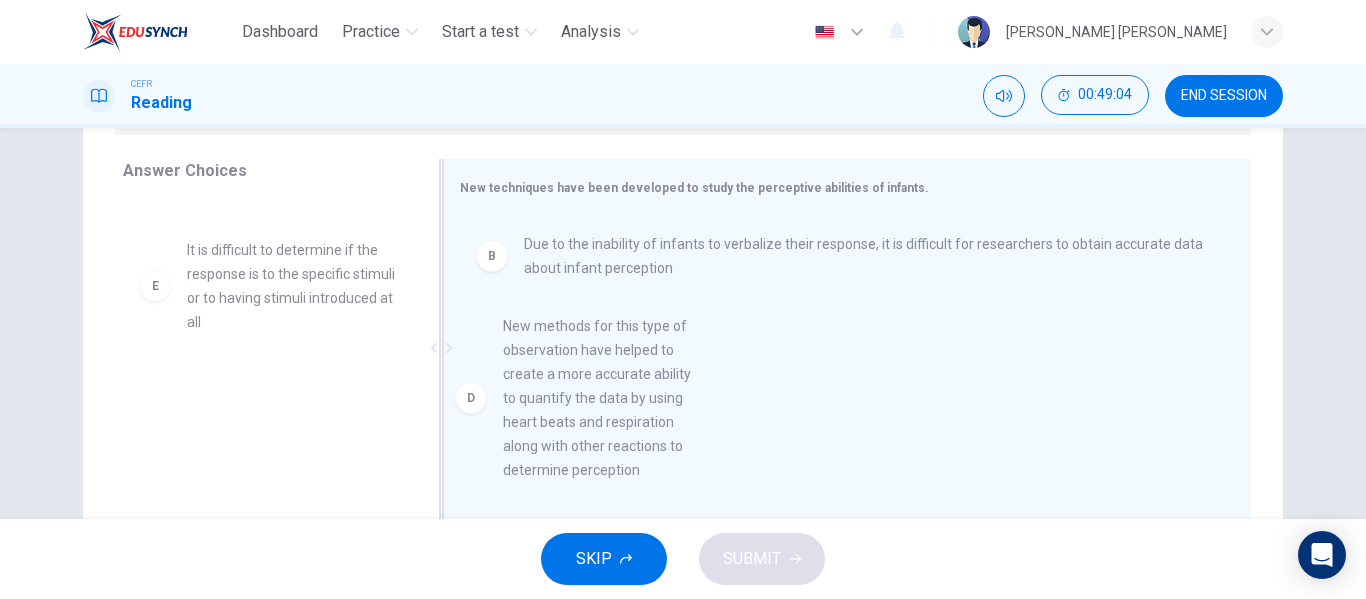 drag, startPoint x: 284, startPoint y: 369, endPoint x: 611, endPoint y: 445, distance: 335.71567 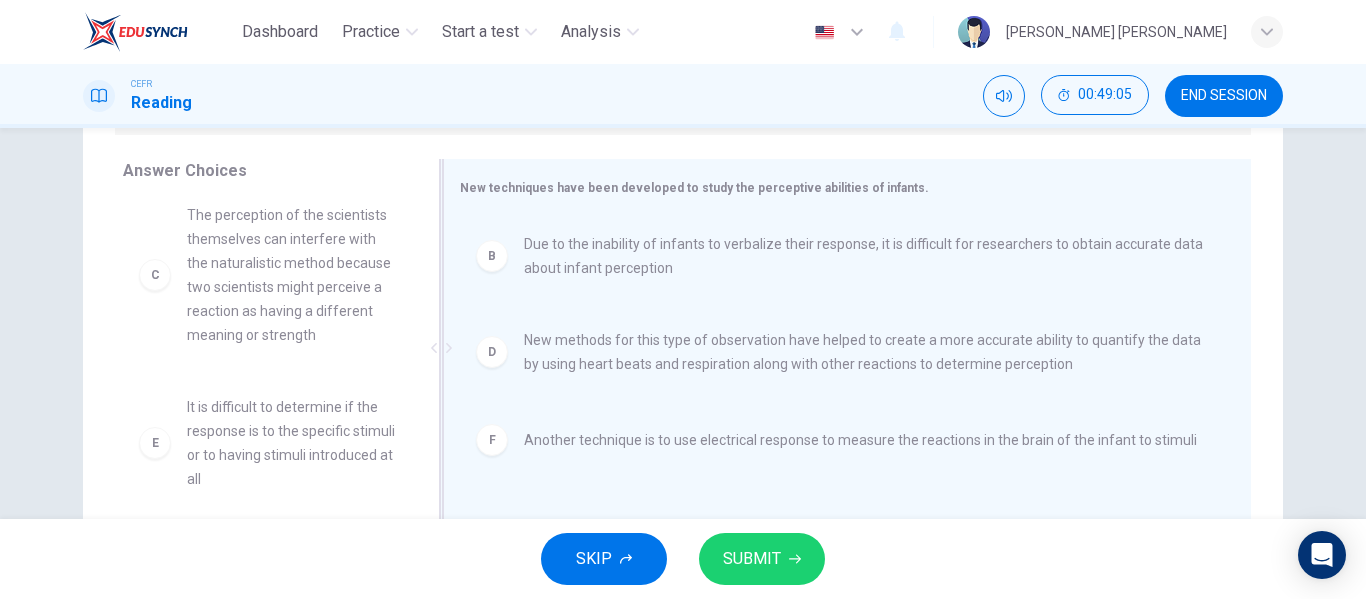 scroll, scrollTop: 180, scrollLeft: 0, axis: vertical 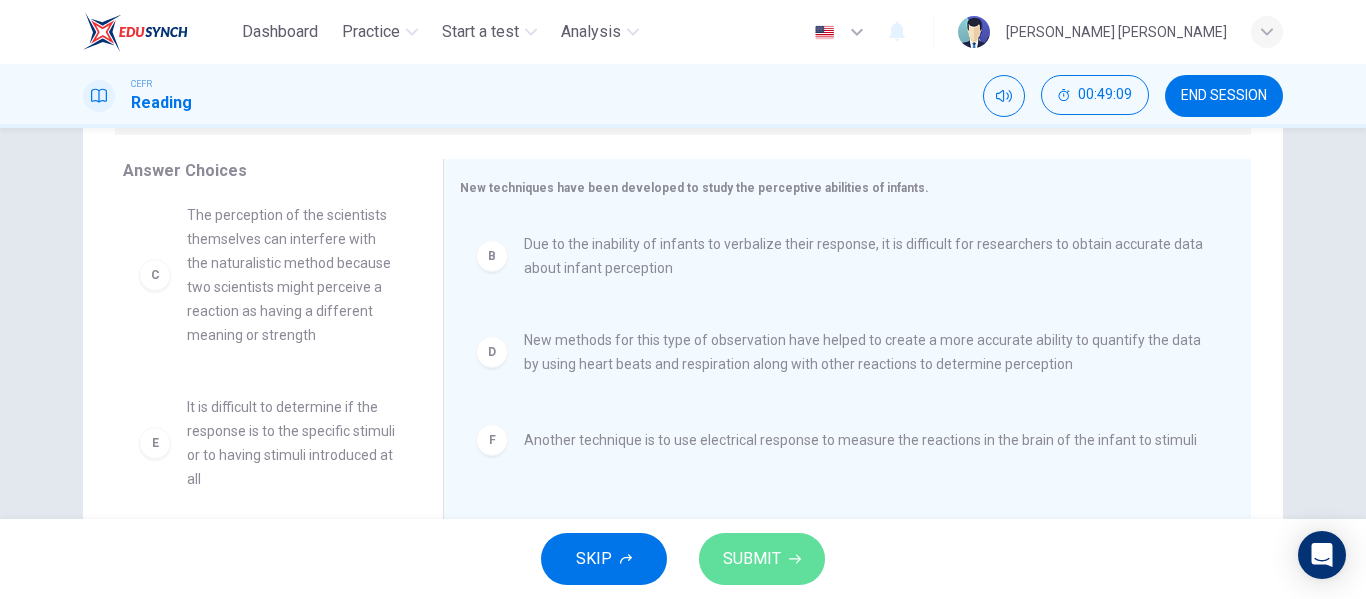 click on "SUBMIT" at bounding box center [762, 559] 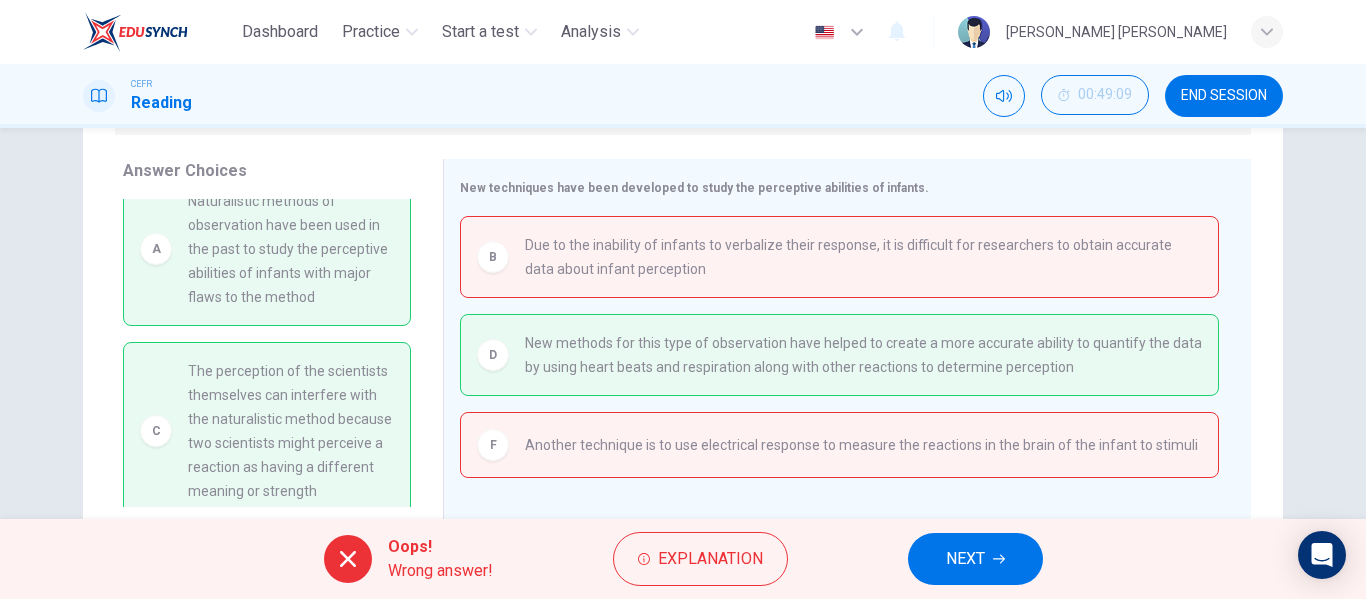 scroll, scrollTop: 28, scrollLeft: 0, axis: vertical 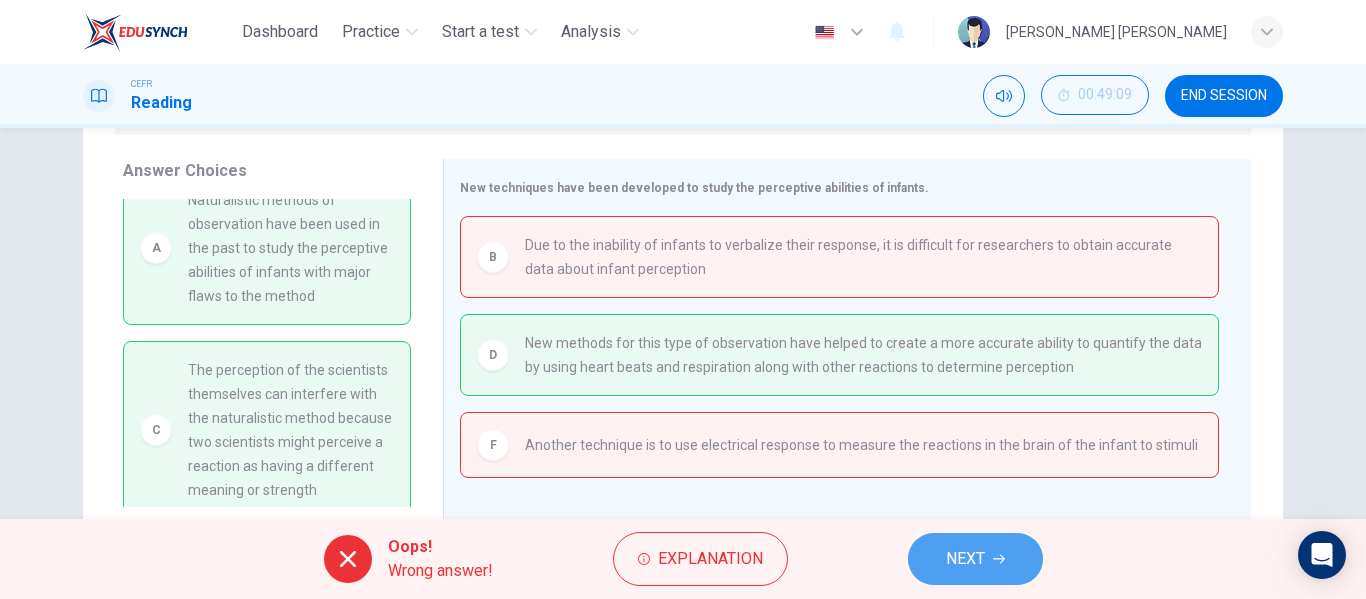 click on "NEXT" at bounding box center [975, 559] 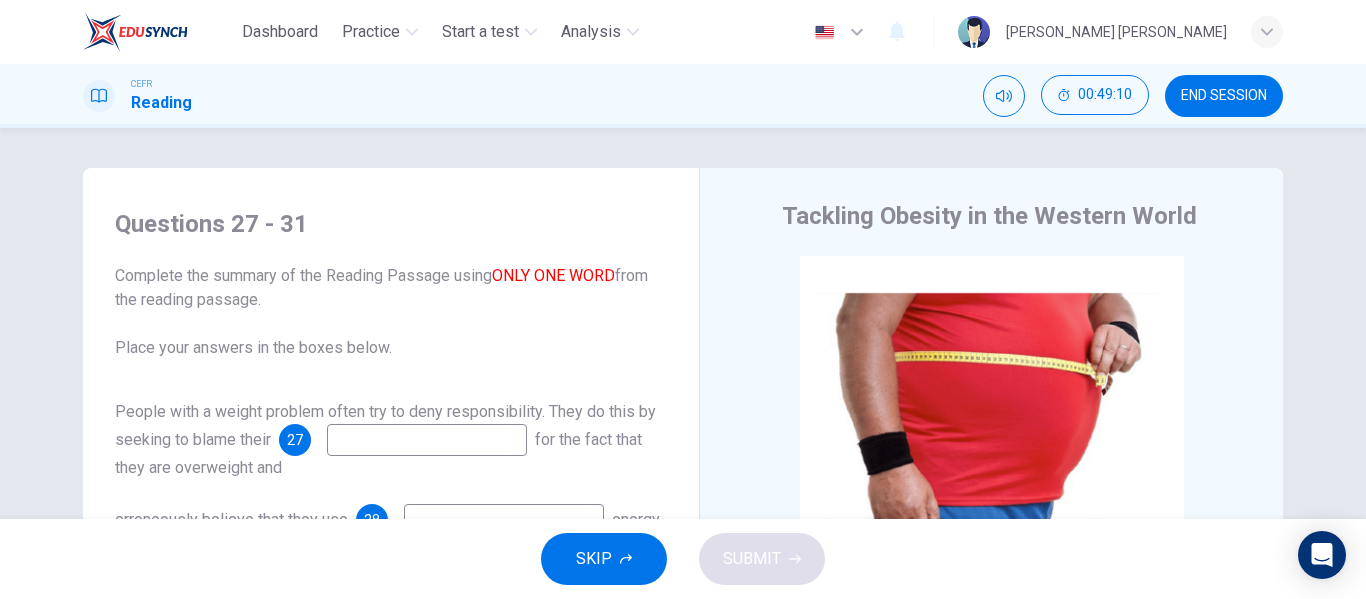 scroll, scrollTop: 25, scrollLeft: 0, axis: vertical 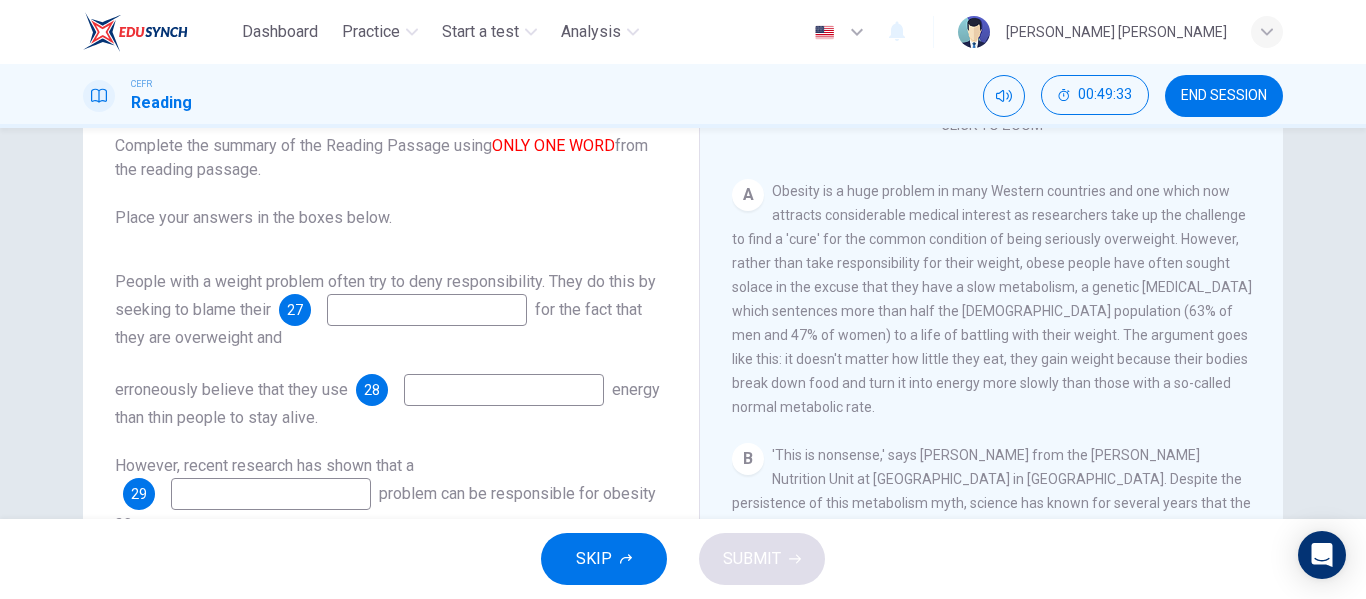 click at bounding box center (427, 310) 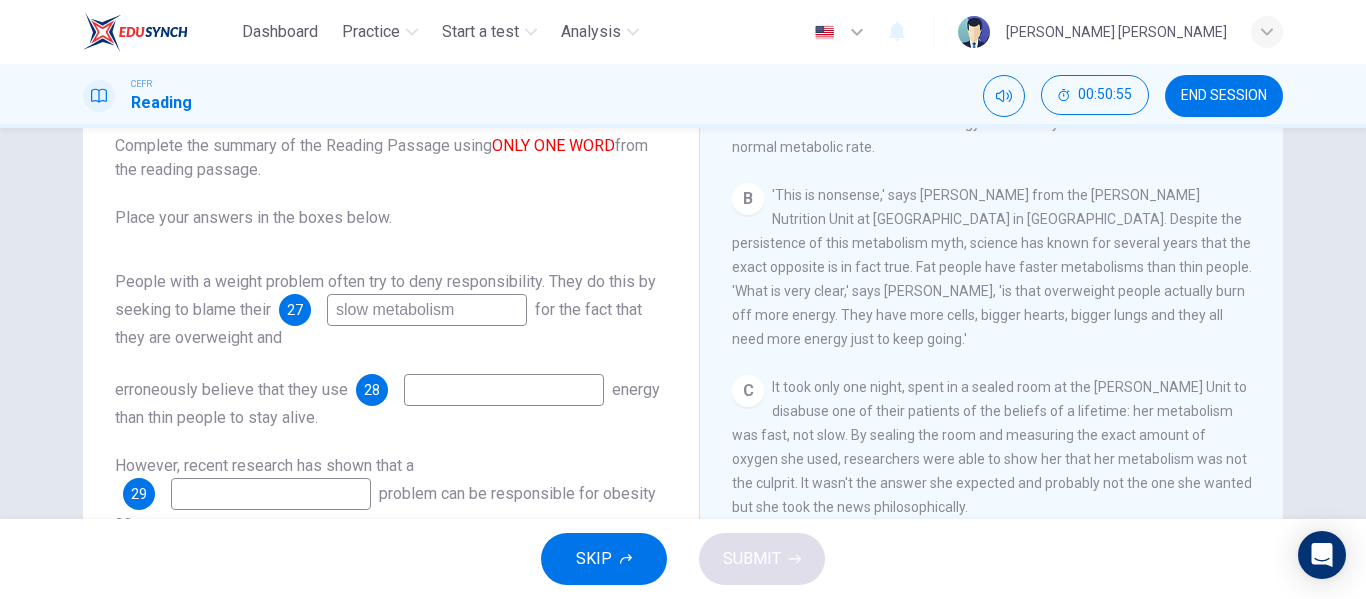 scroll, scrollTop: 629, scrollLeft: 0, axis: vertical 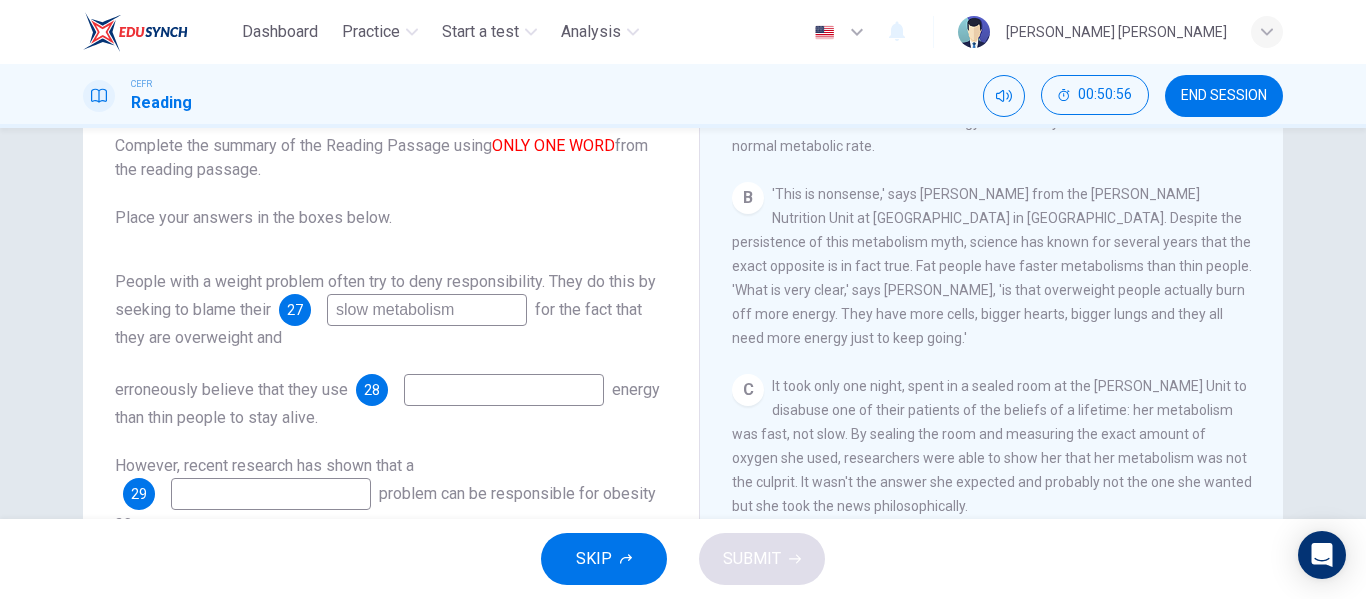 type on "slow metabolism" 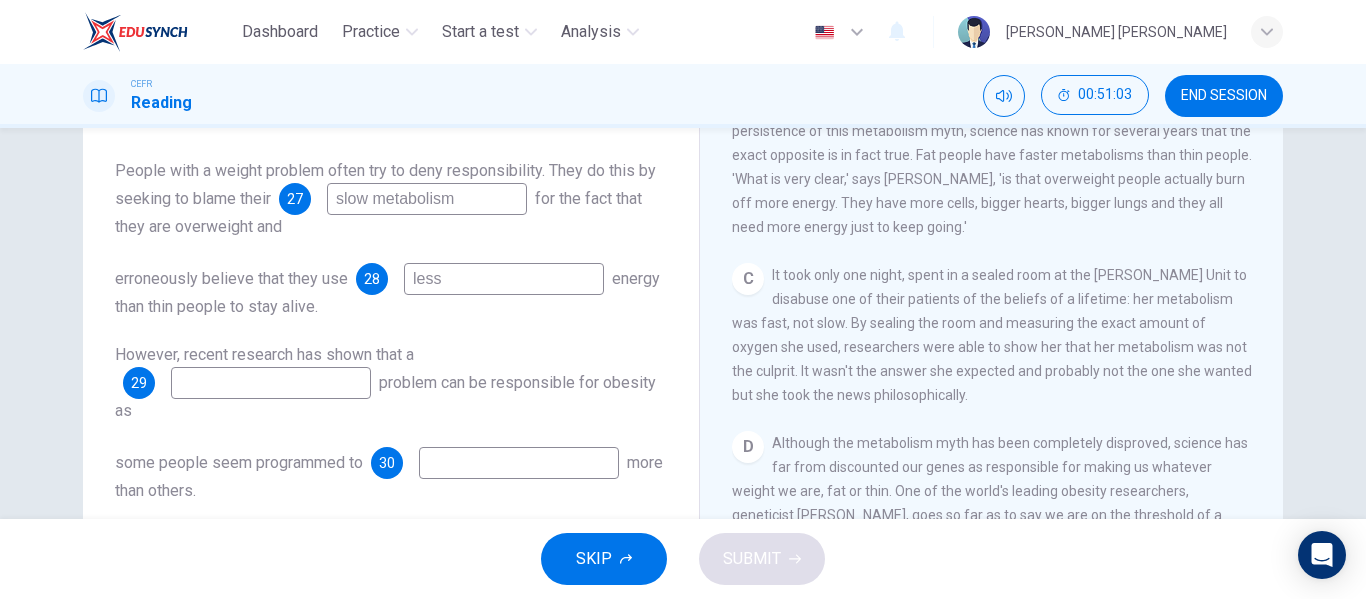 scroll, scrollTop: 240, scrollLeft: 0, axis: vertical 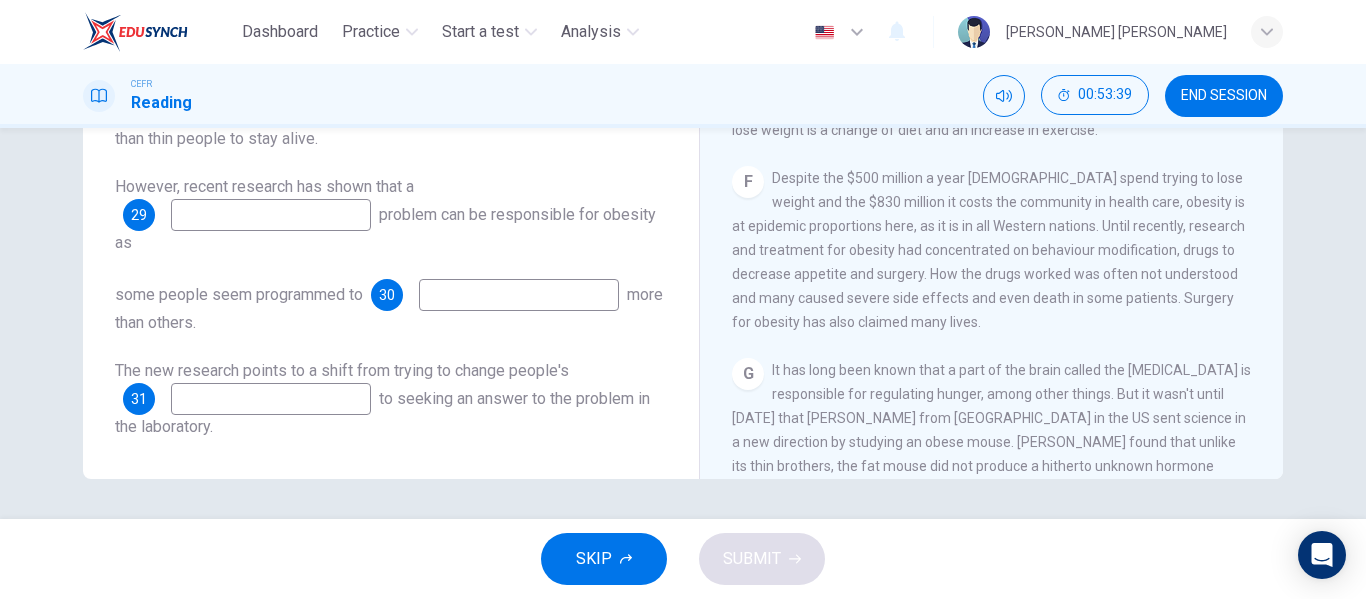 type on "less" 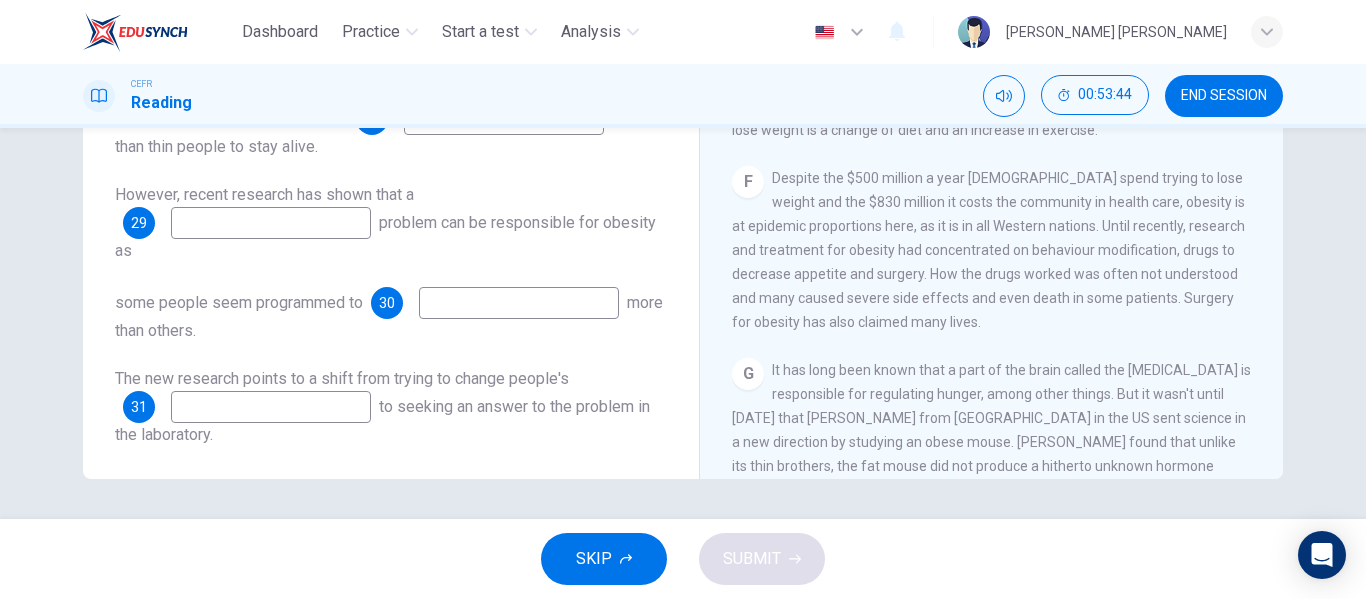 scroll, scrollTop: 13, scrollLeft: 0, axis: vertical 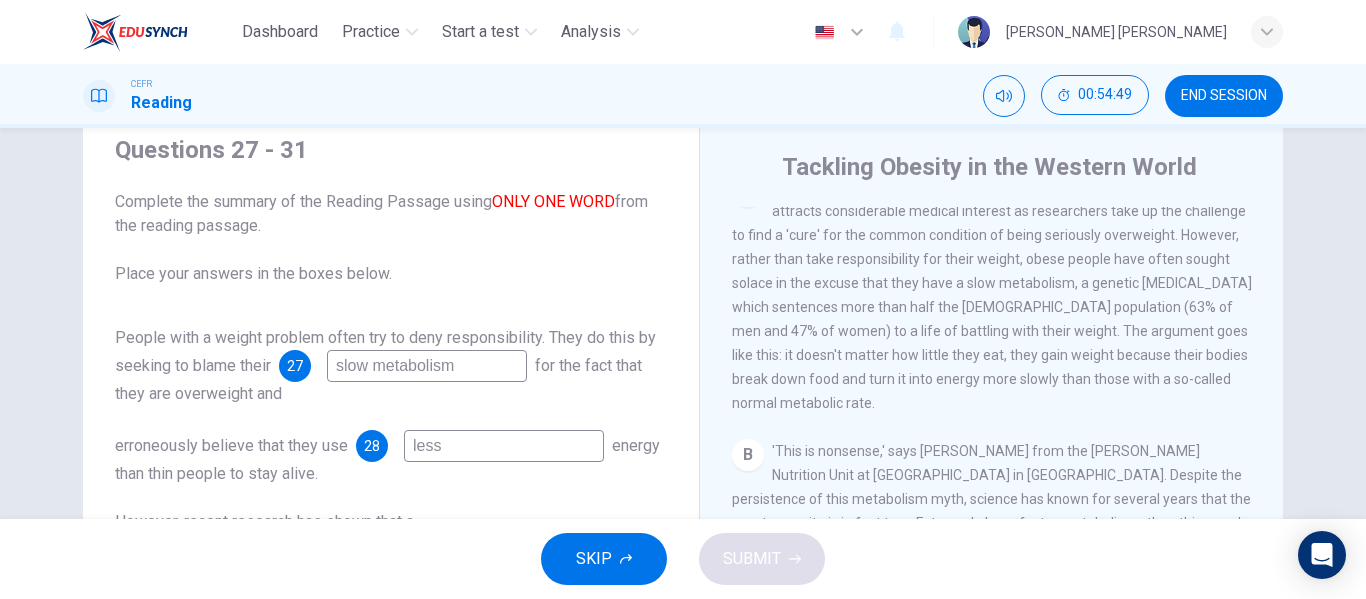 click on "slow metabolism" at bounding box center [427, 366] 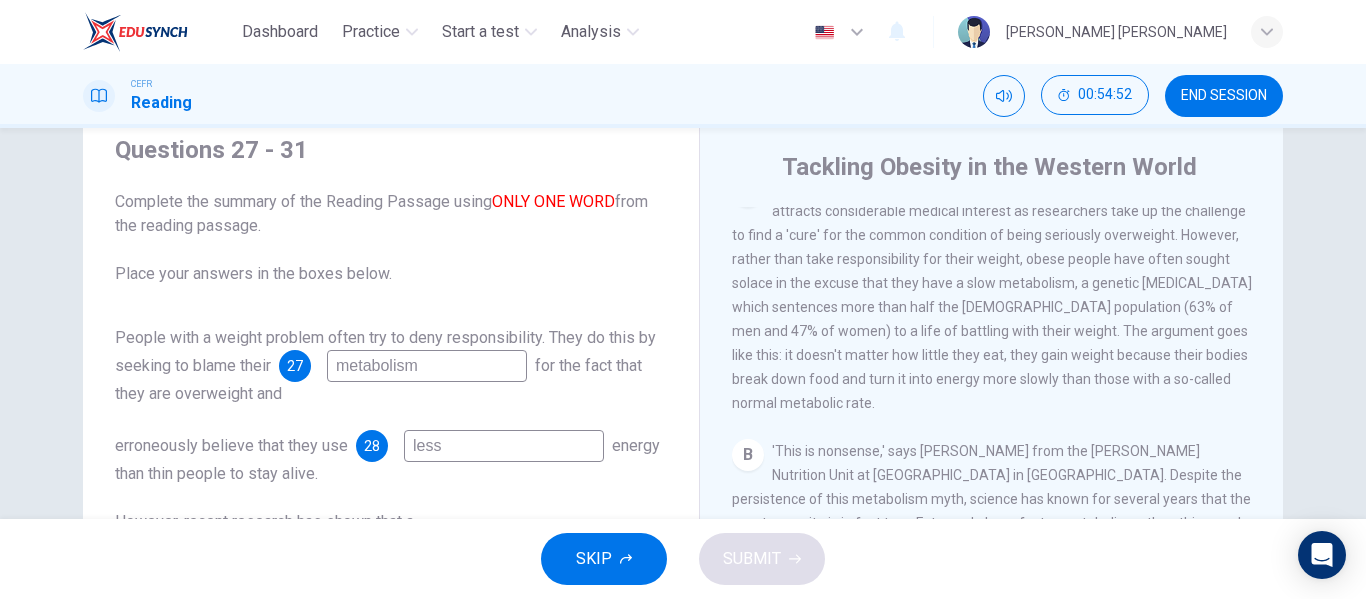 click on "metabolism" at bounding box center [427, 366] 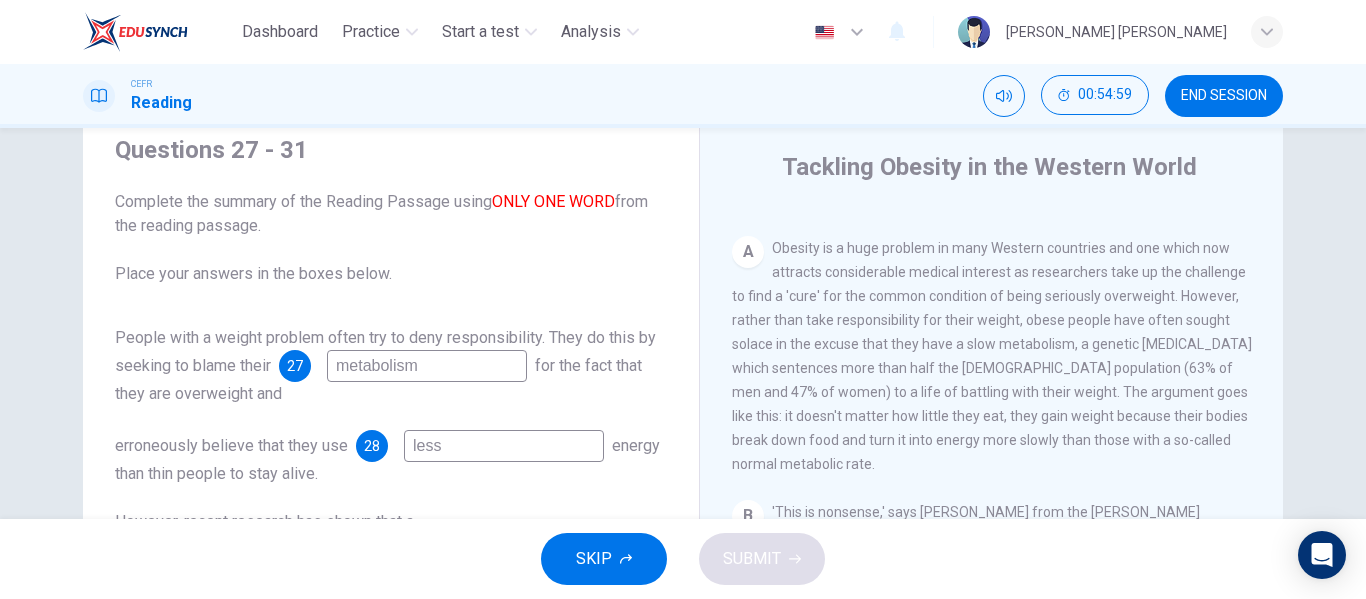 scroll, scrollTop: 393, scrollLeft: 0, axis: vertical 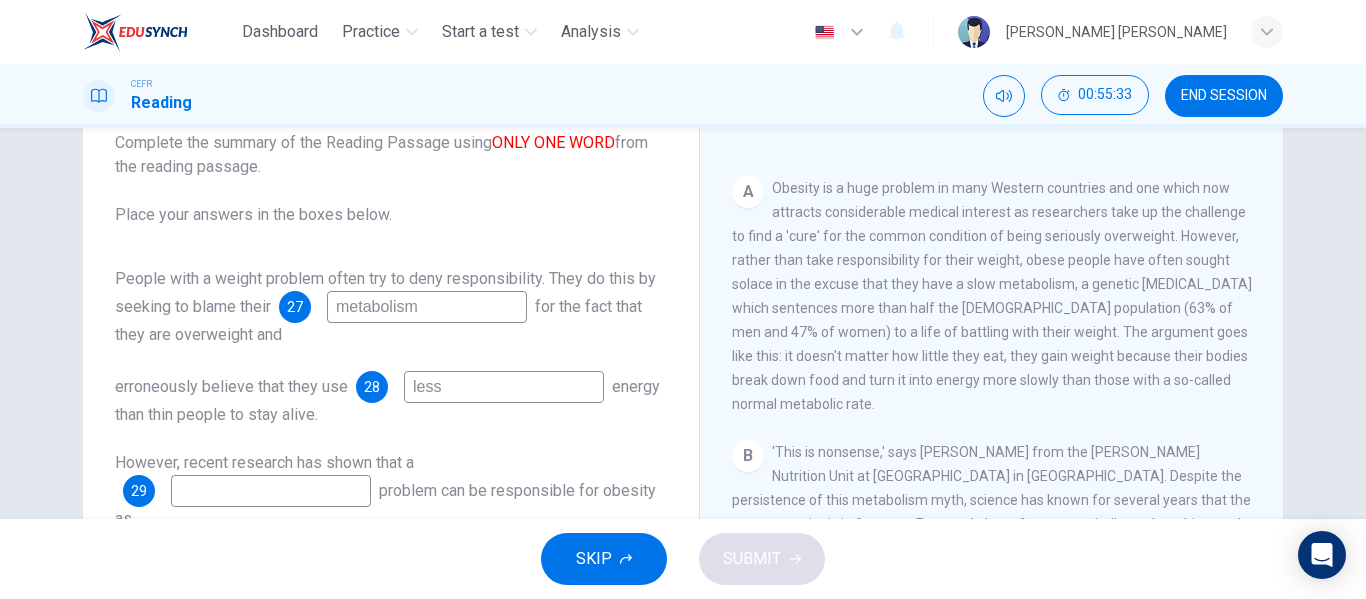 type on "metabolism" 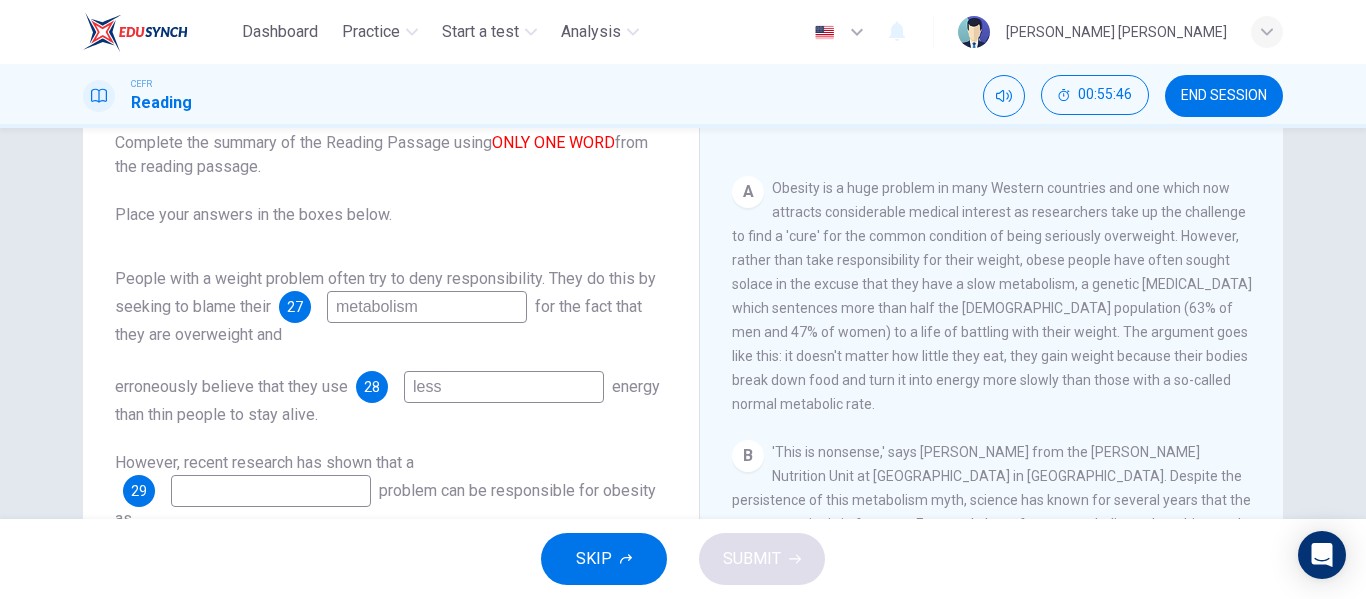 click on "less" at bounding box center [504, 387] 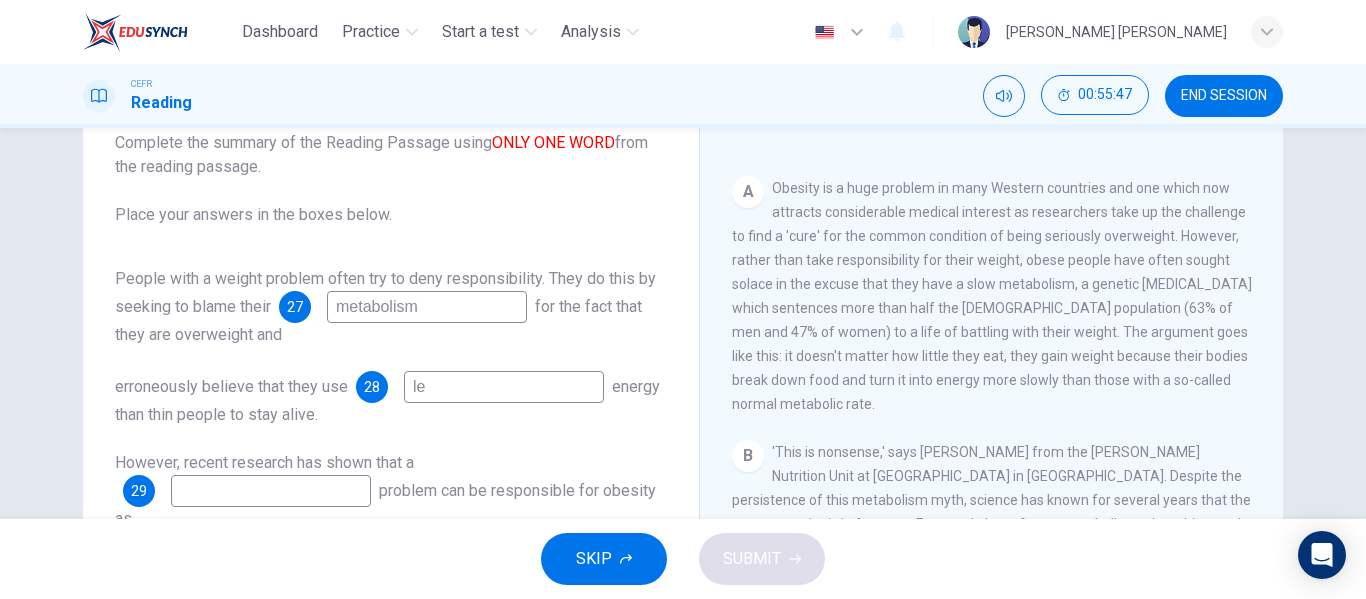 type on "l" 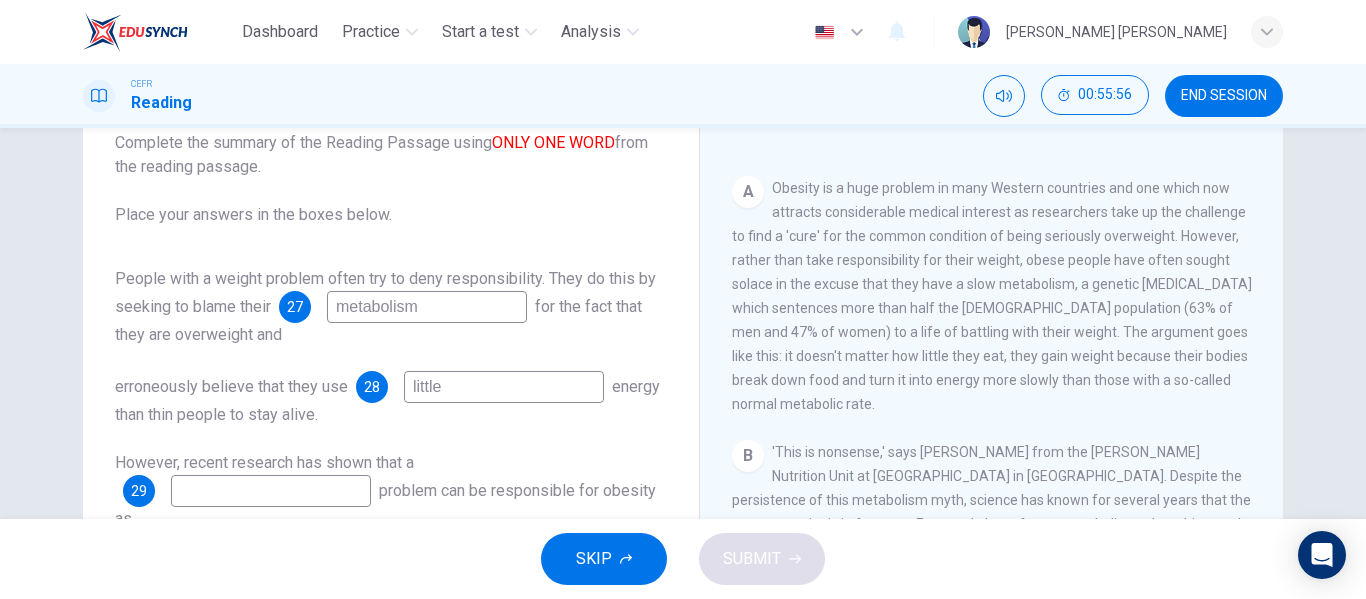 click on "little" at bounding box center [504, 387] 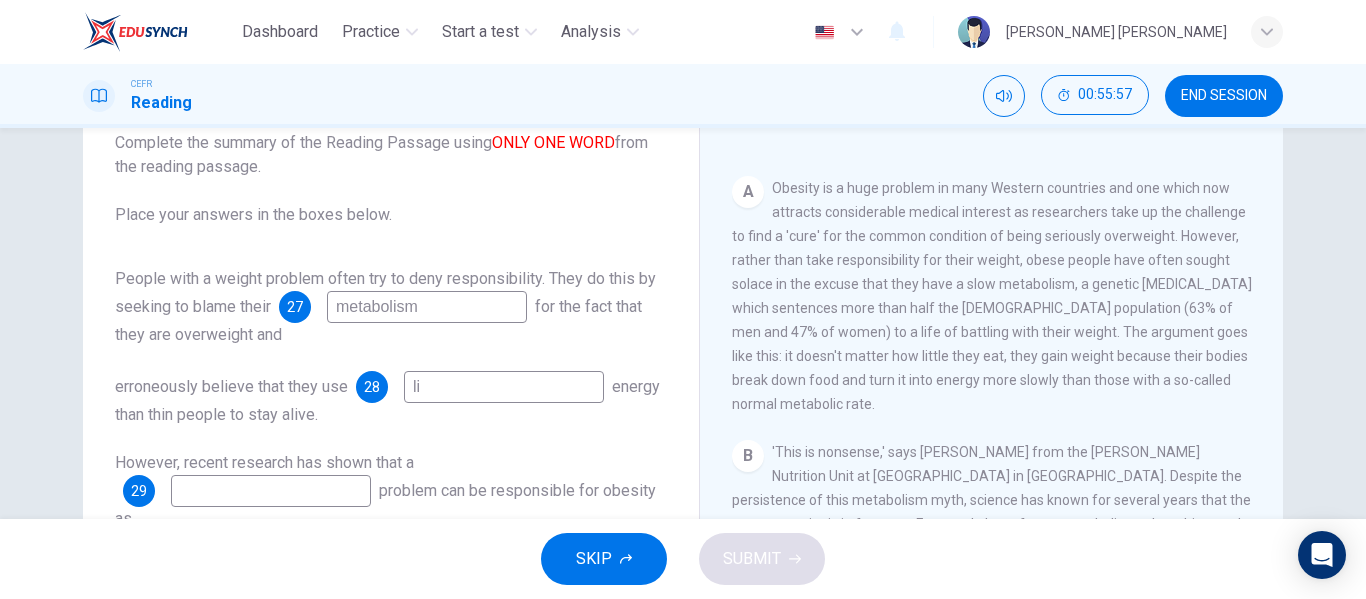 type on "l" 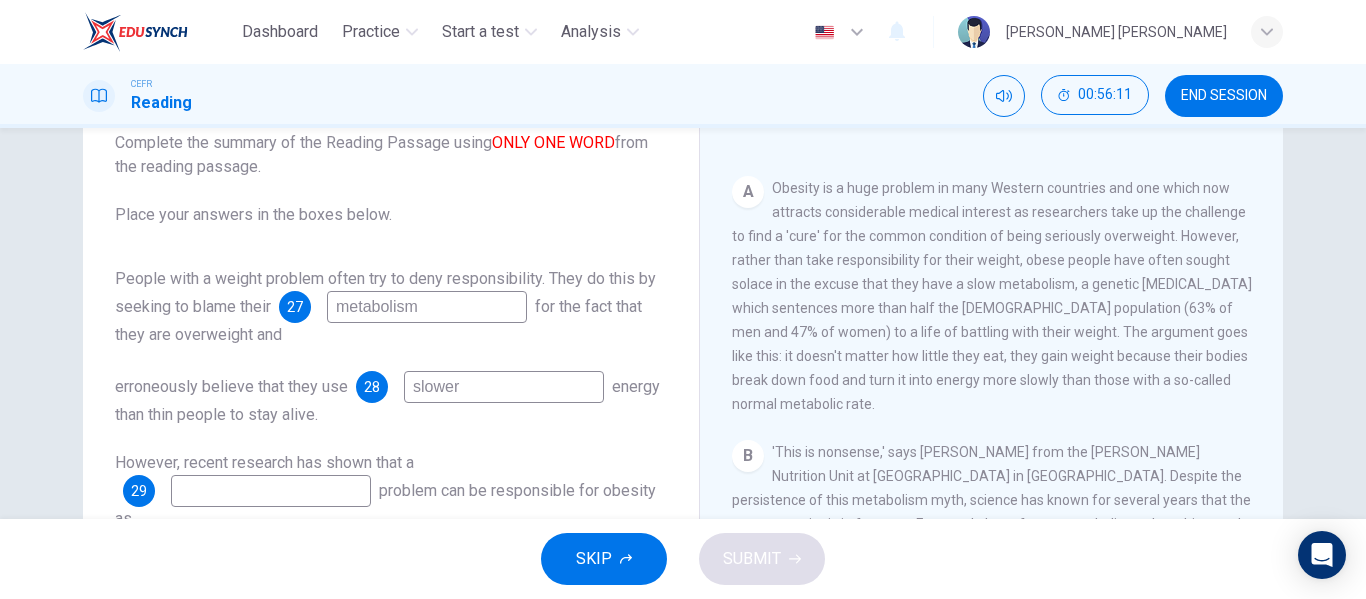 type on "slower" 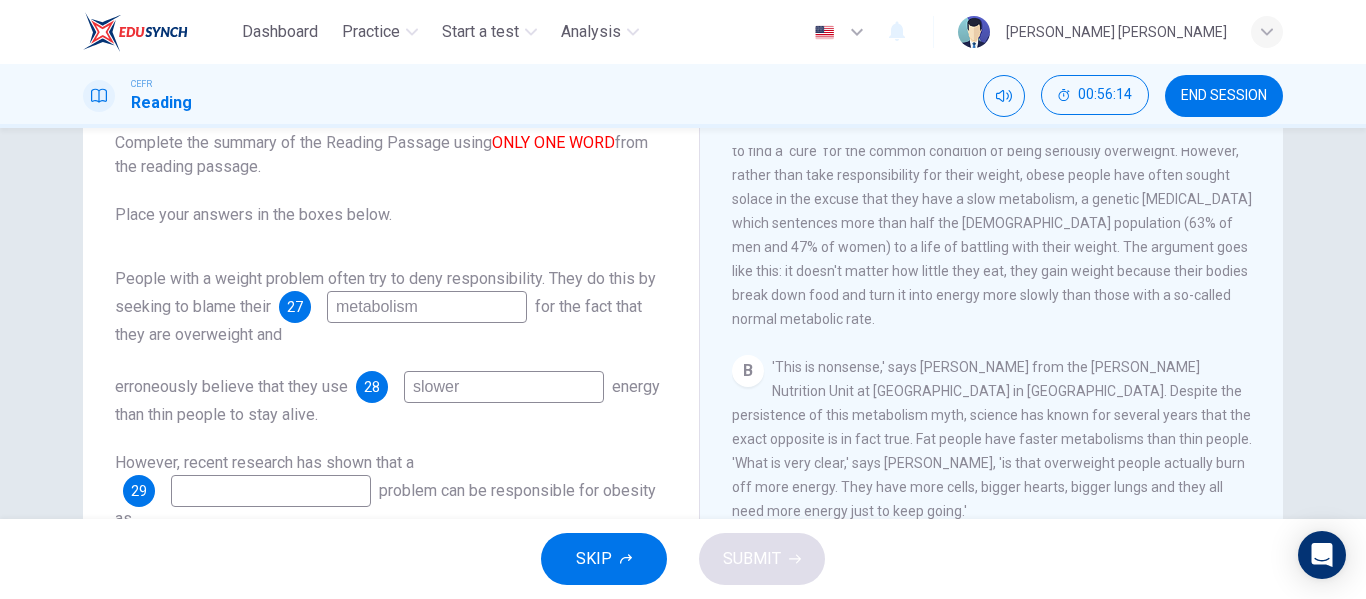 scroll, scrollTop: 479, scrollLeft: 0, axis: vertical 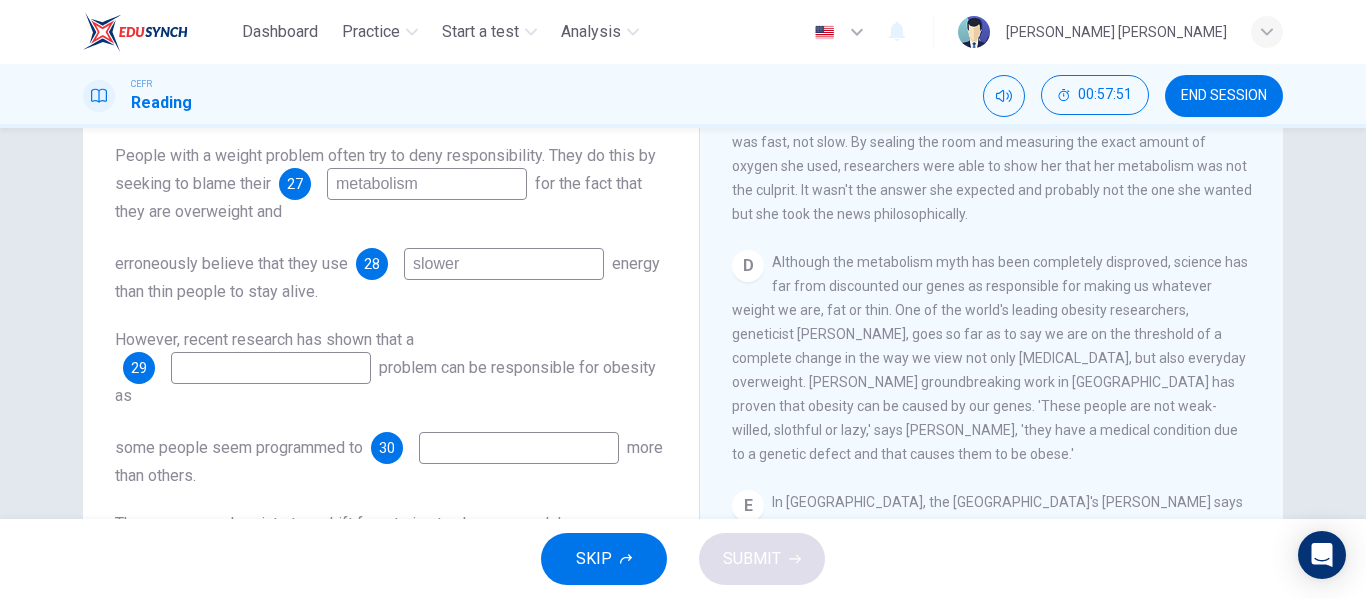 click at bounding box center (271, 368) 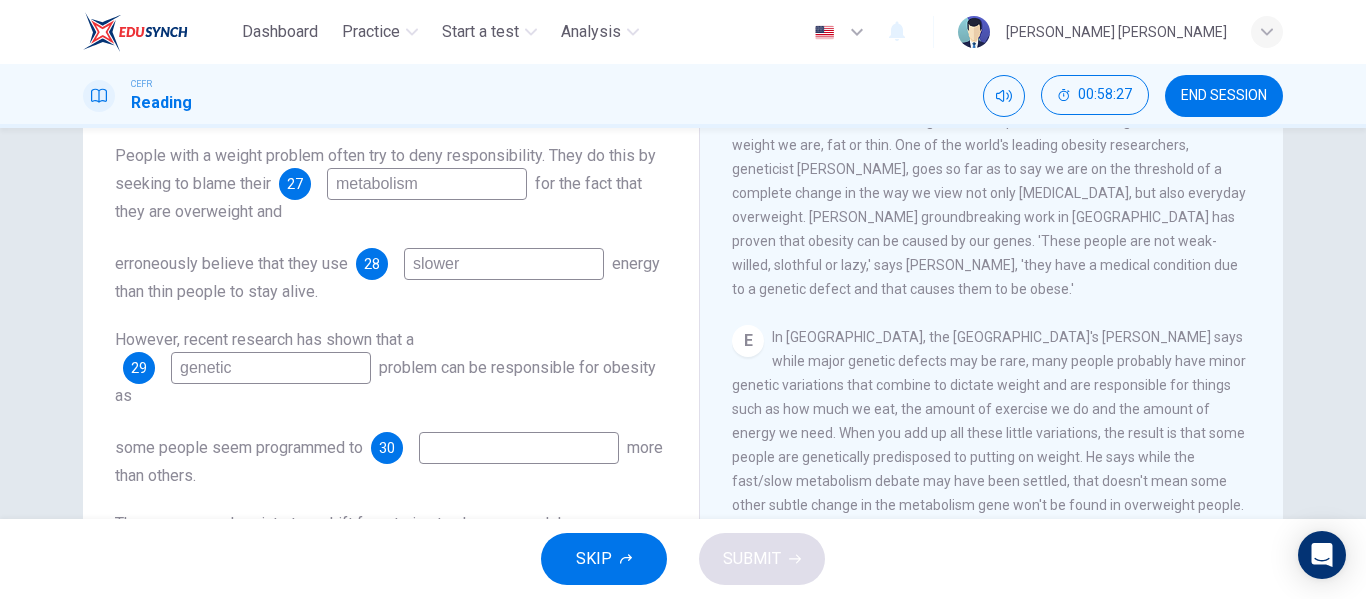 scroll, scrollTop: 988, scrollLeft: 0, axis: vertical 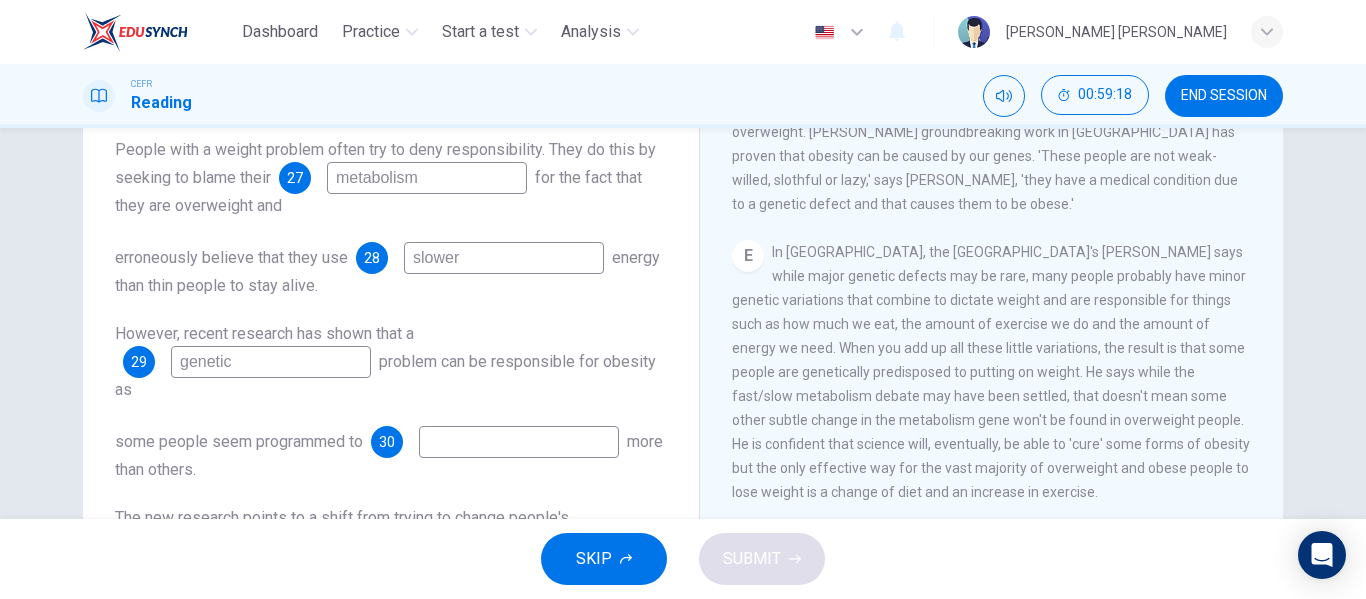 type on "genetic" 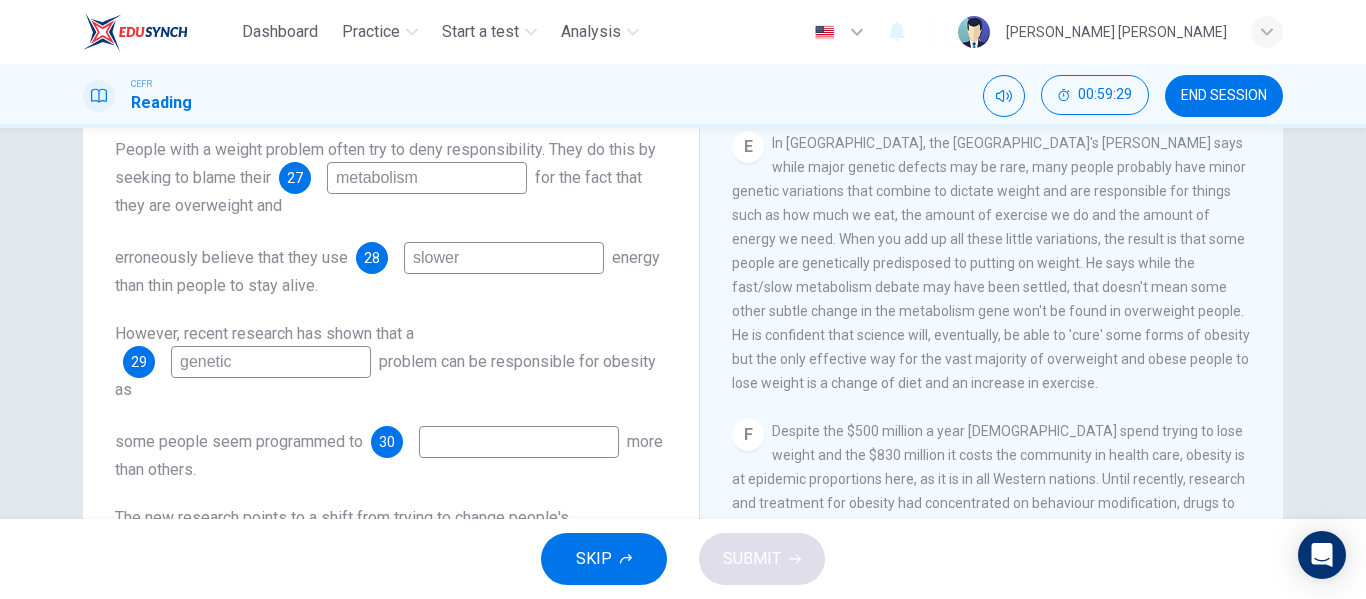 scroll, scrollTop: 1174, scrollLeft: 0, axis: vertical 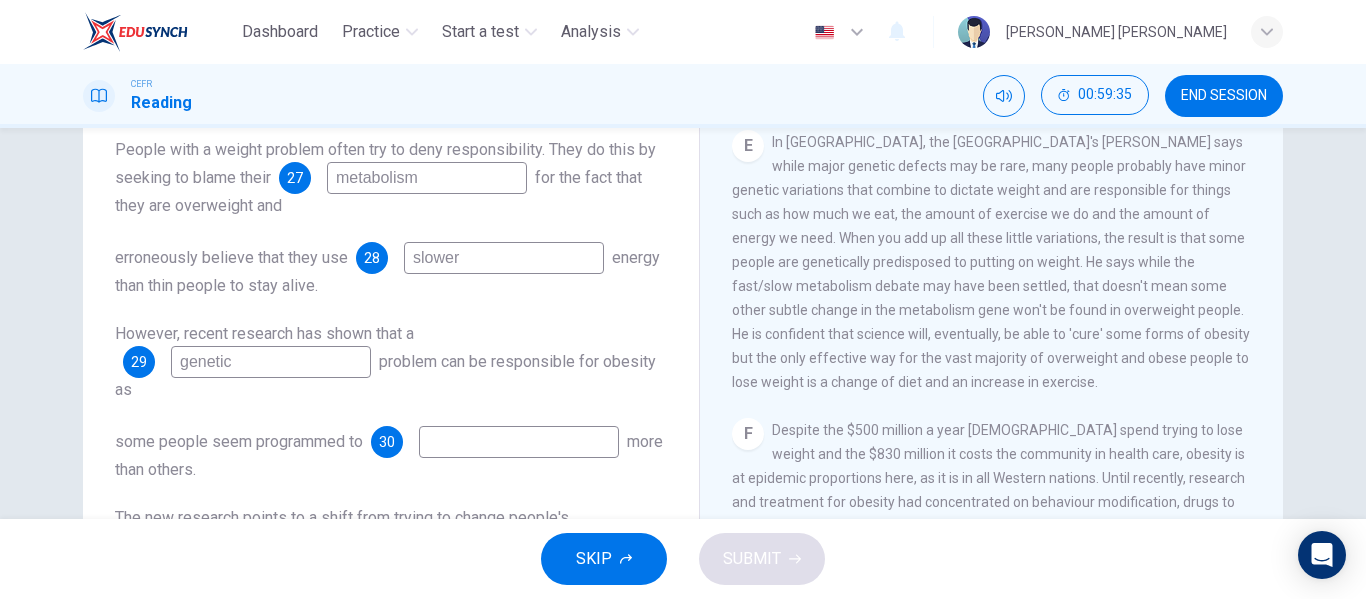click at bounding box center (519, 442) 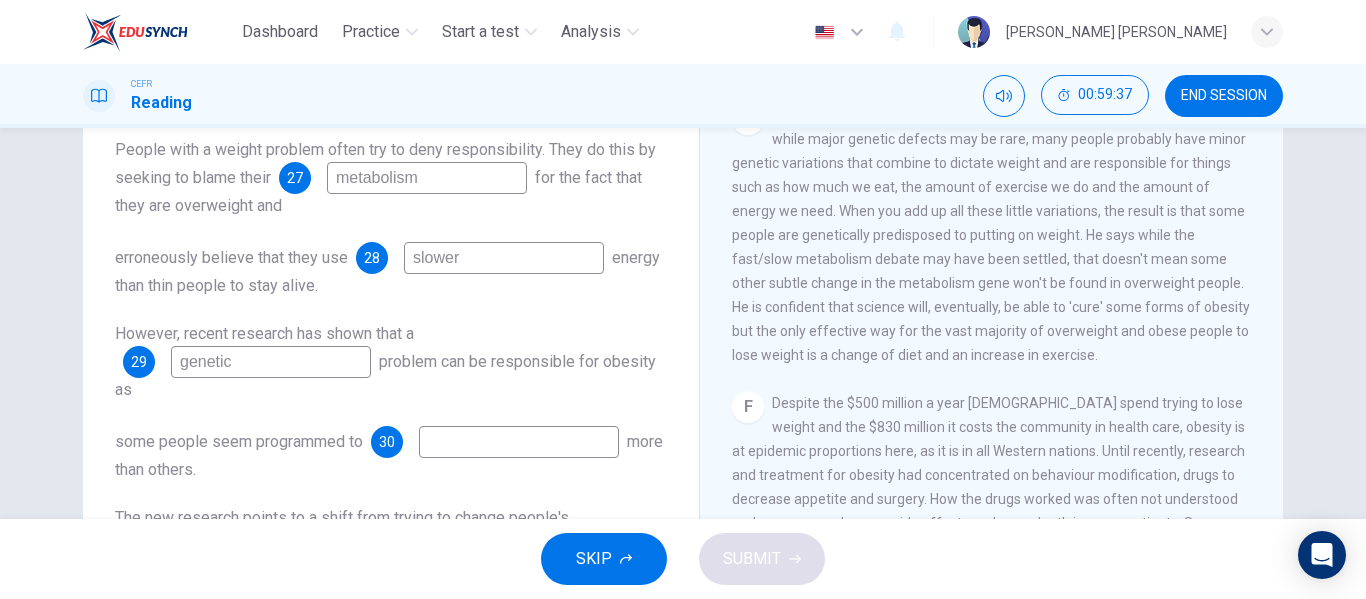 scroll, scrollTop: 1202, scrollLeft: 0, axis: vertical 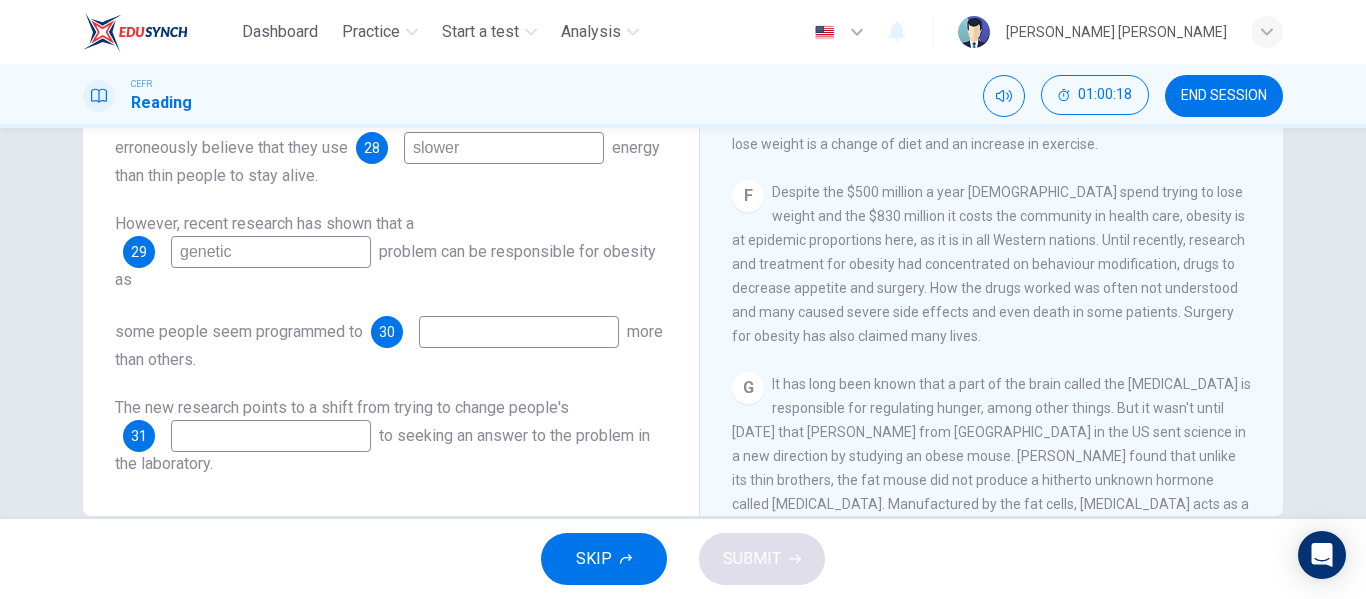 click at bounding box center (271, 436) 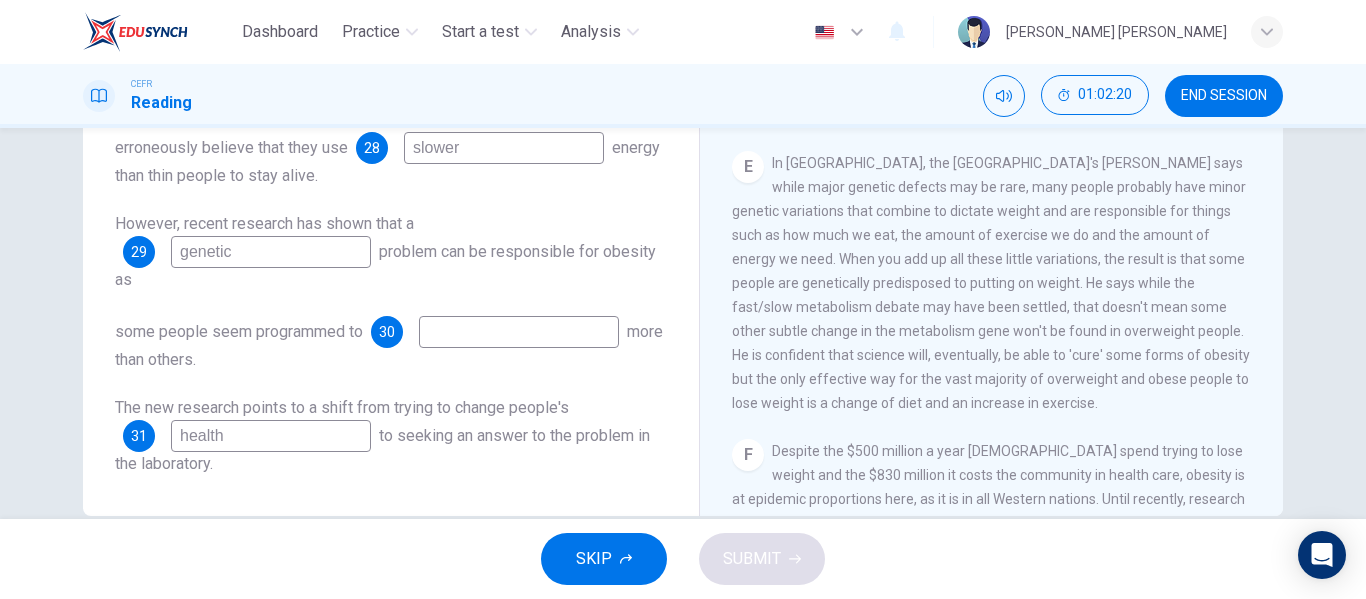 scroll, scrollTop: 1043, scrollLeft: 0, axis: vertical 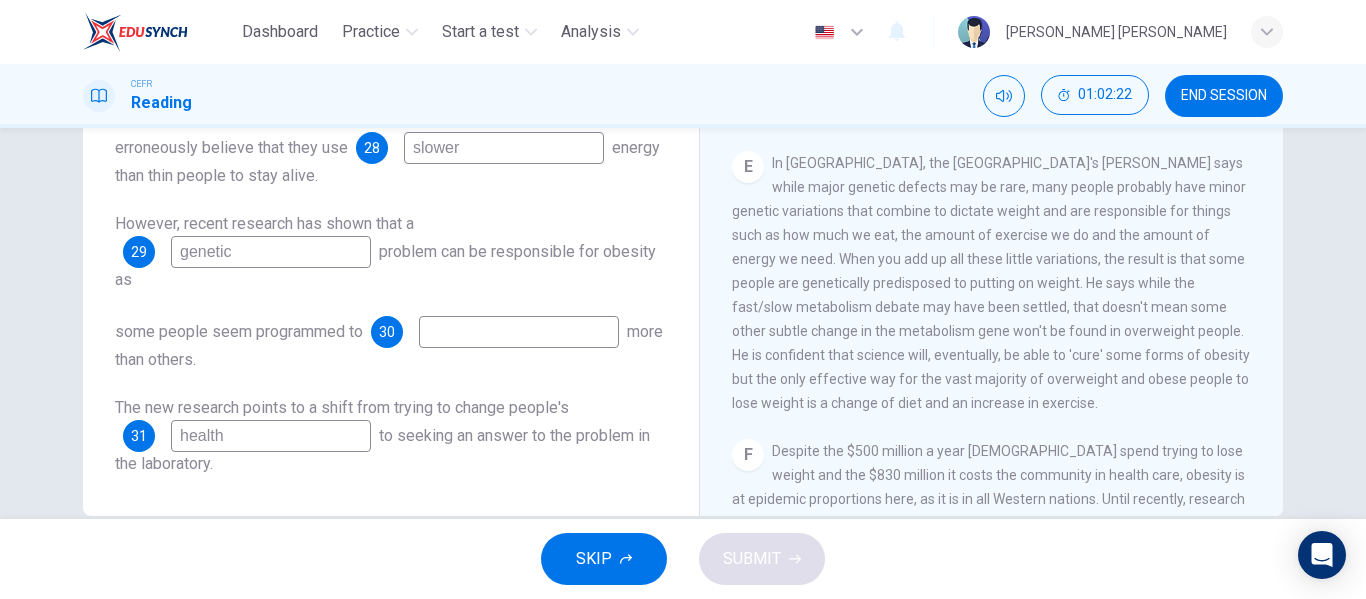type on "health" 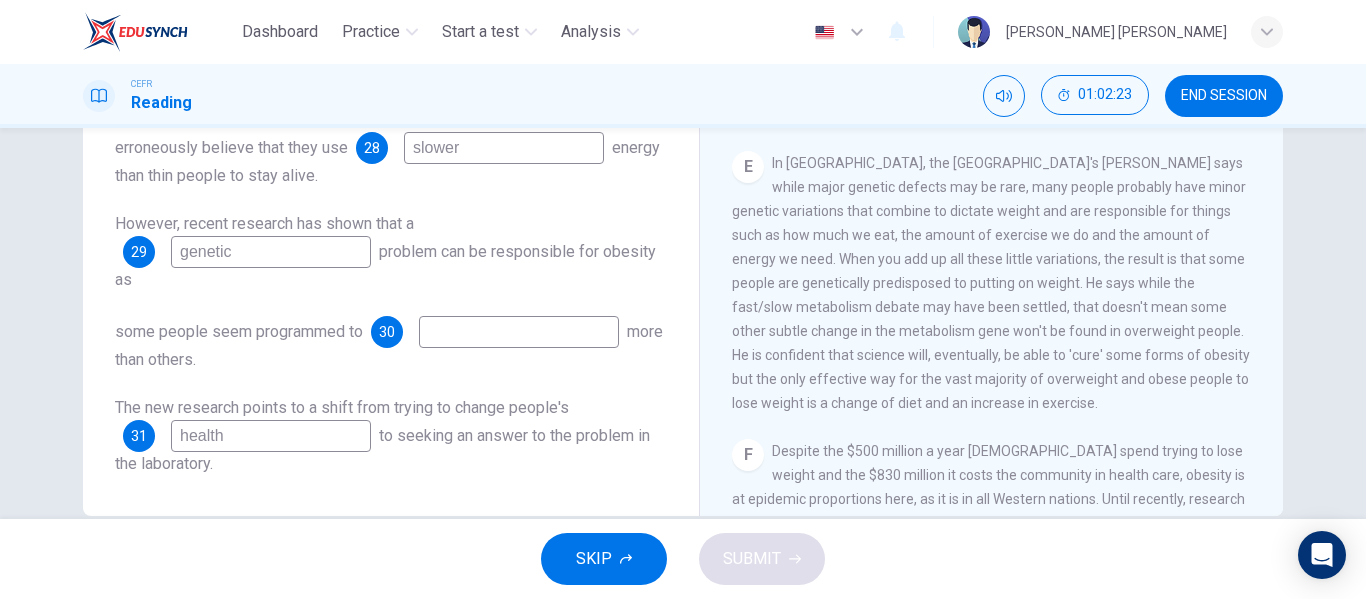 click at bounding box center [519, 332] 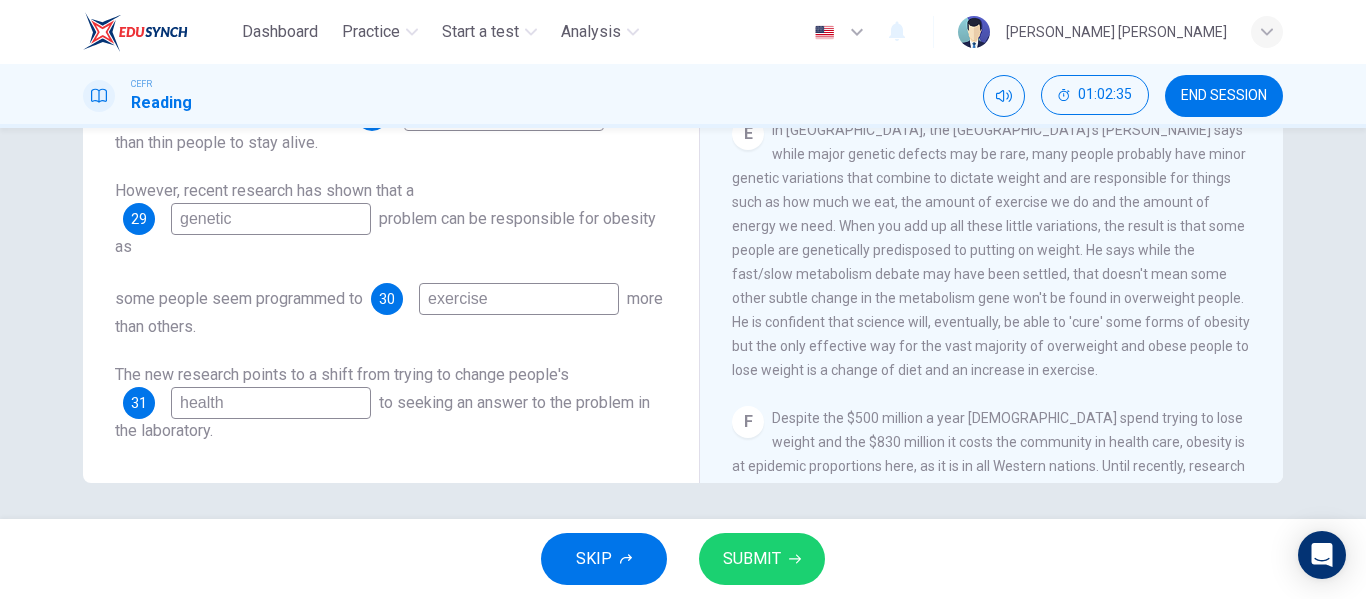scroll, scrollTop: 381, scrollLeft: 0, axis: vertical 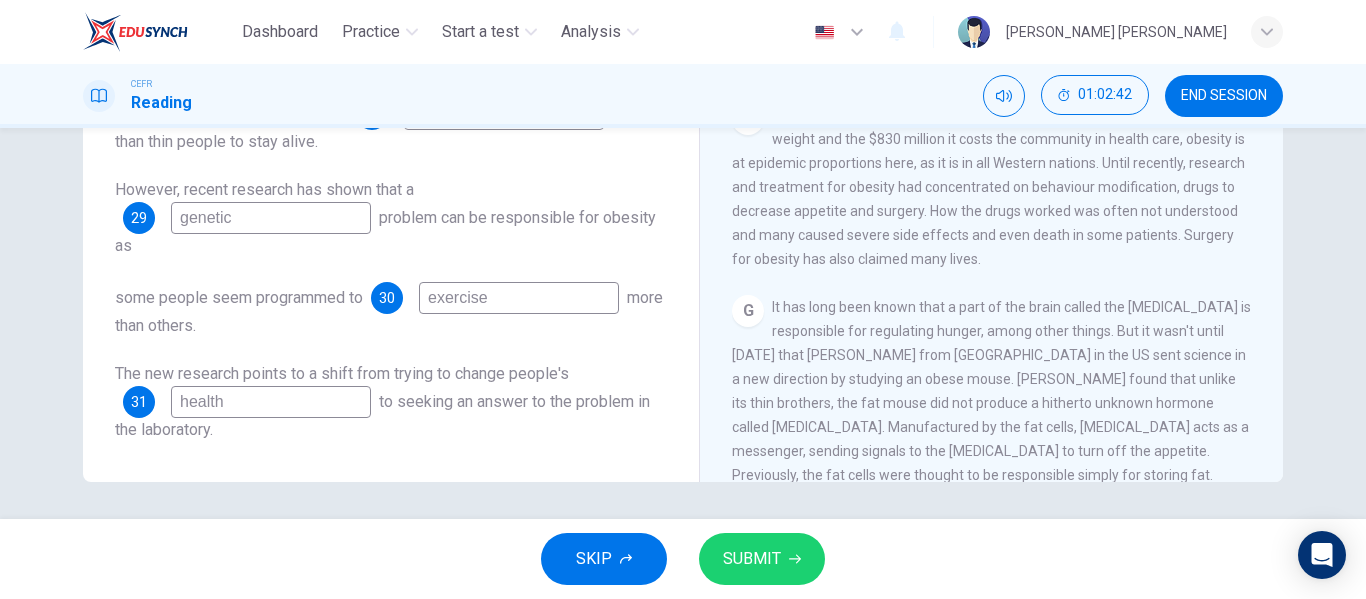 type on "exercise" 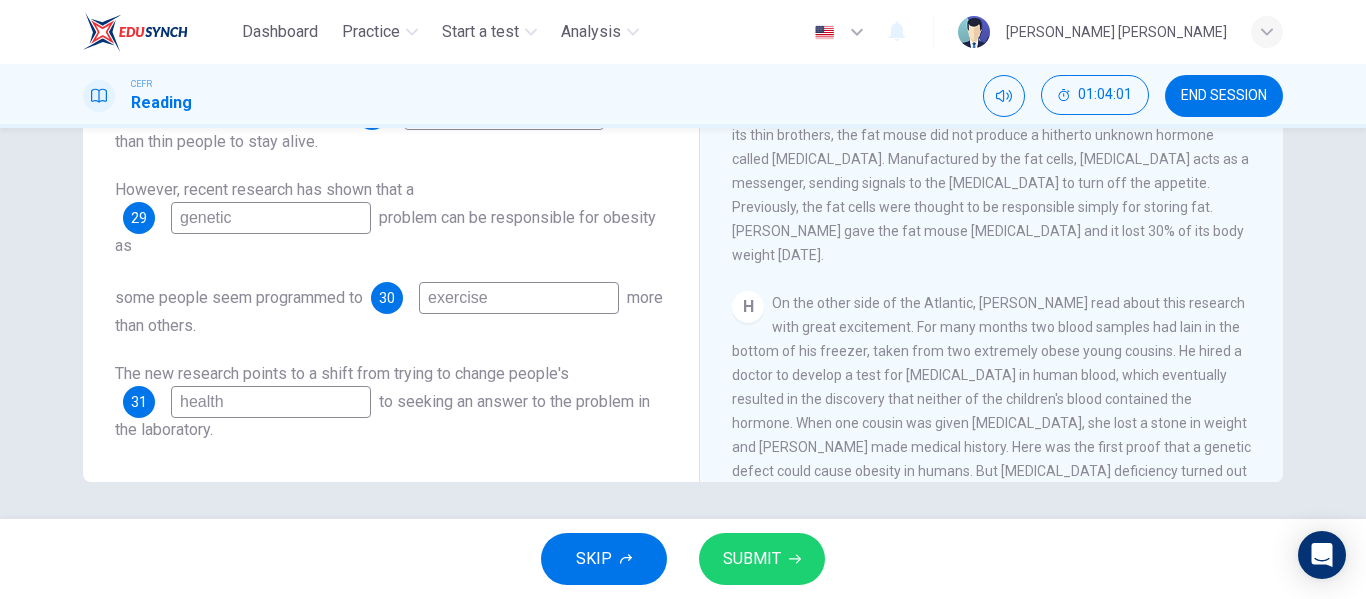 scroll, scrollTop: 1614, scrollLeft: 0, axis: vertical 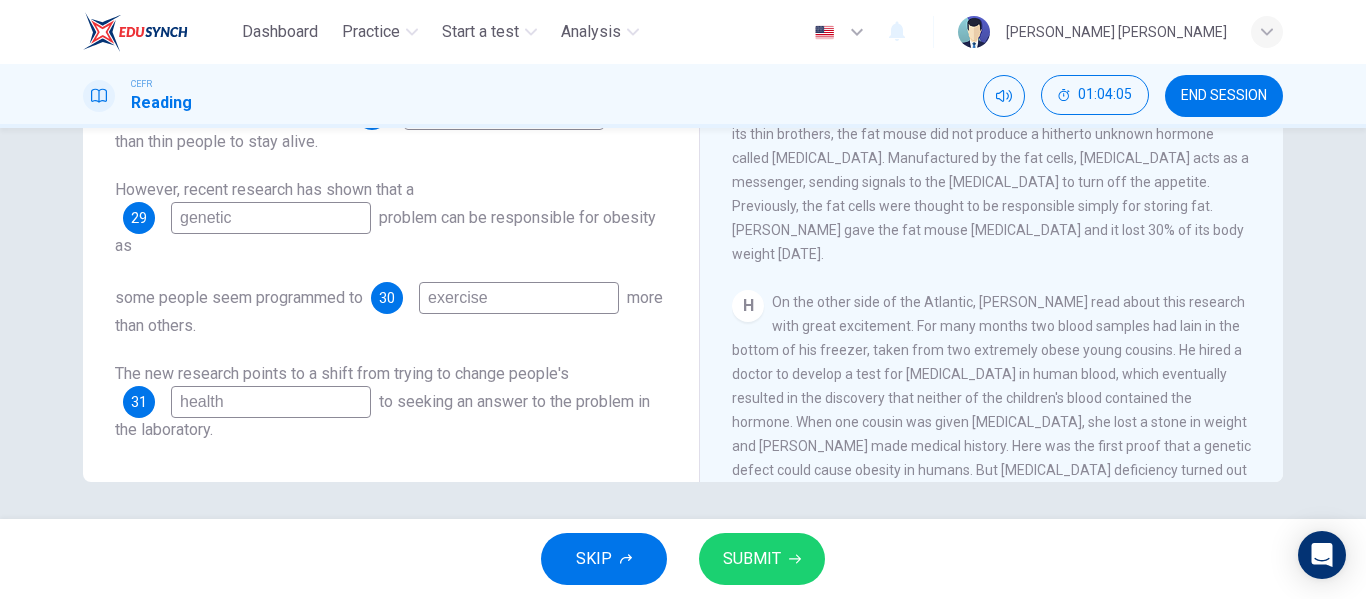 click on "health" at bounding box center (271, 402) 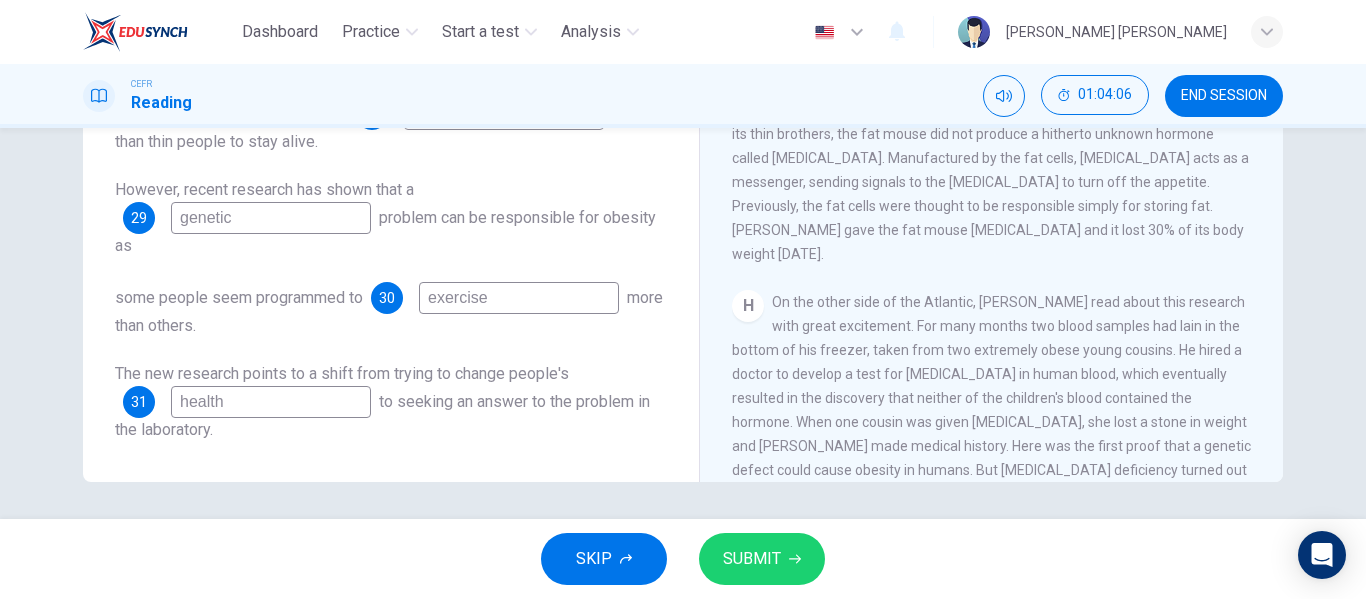 click on "health" at bounding box center (271, 402) 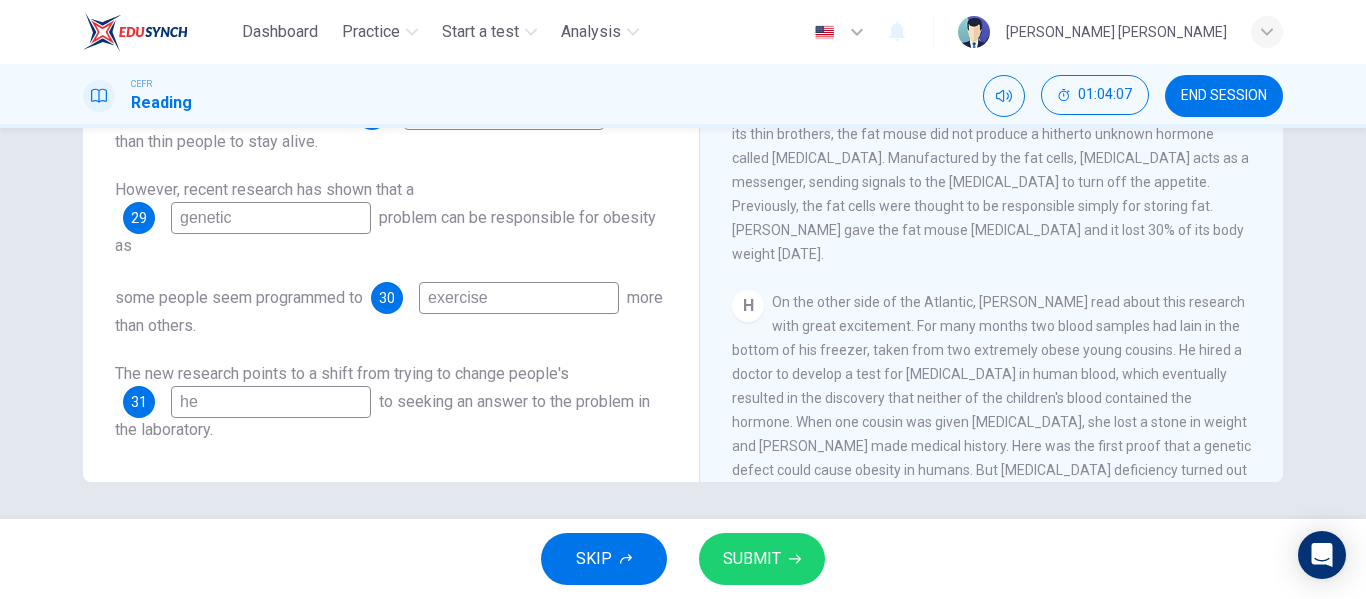 type on "h" 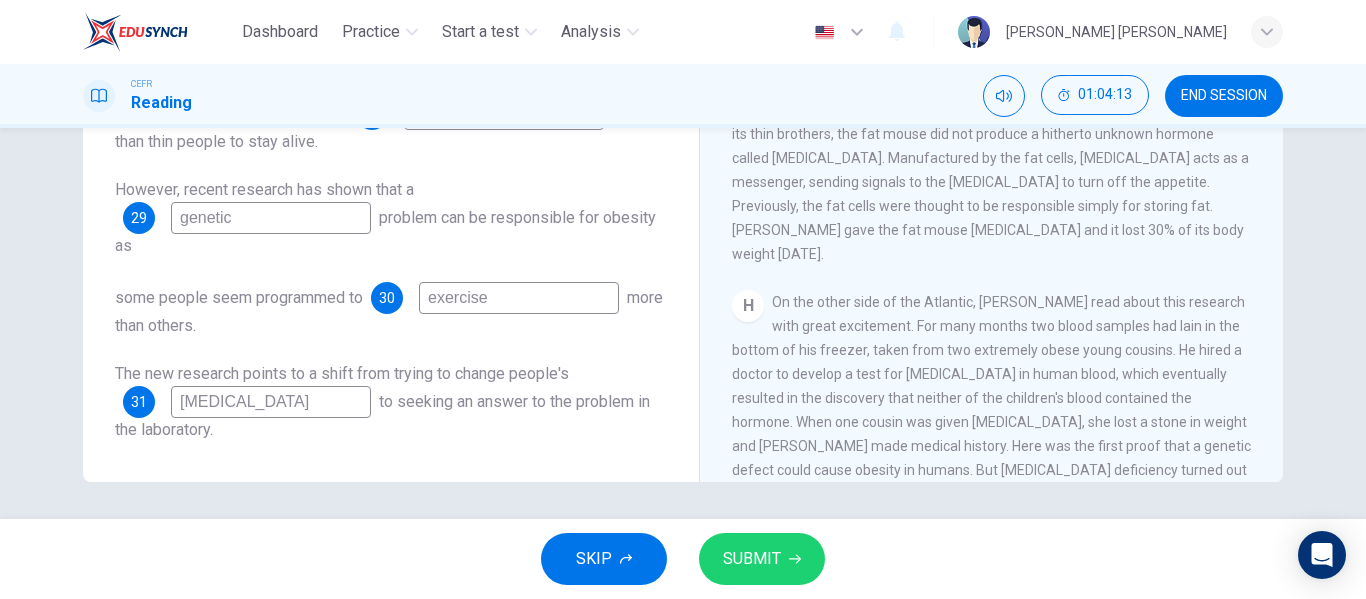 scroll, scrollTop: 0, scrollLeft: 0, axis: both 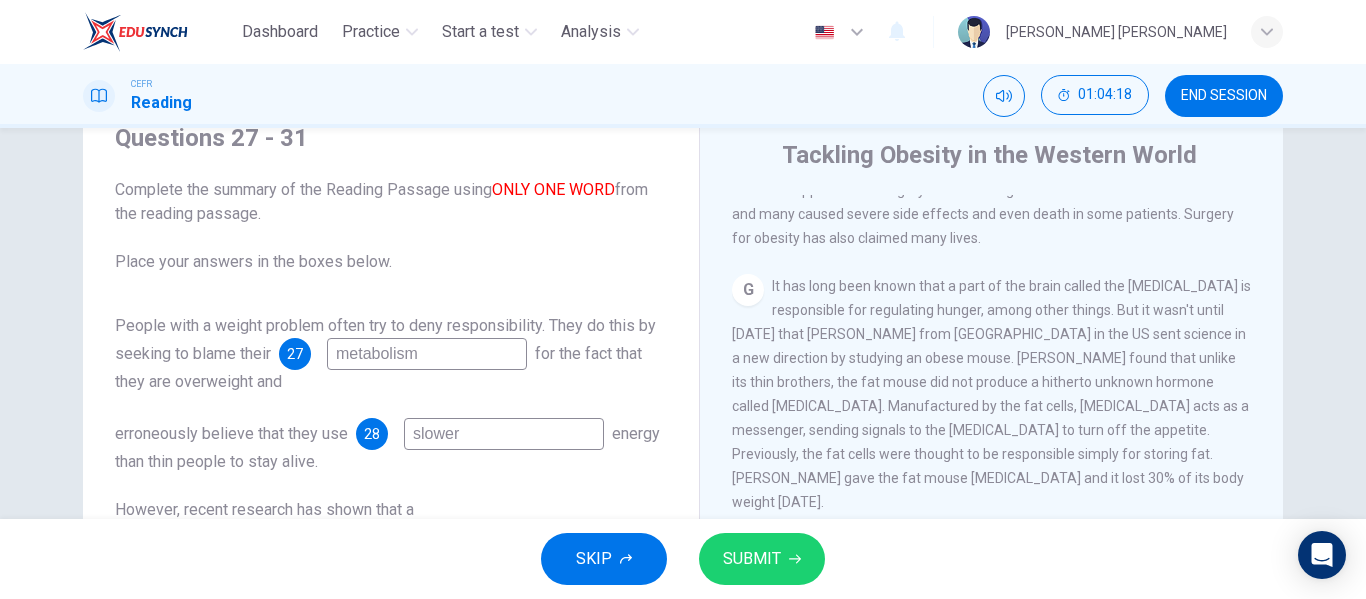 type on "[MEDICAL_DATA]" 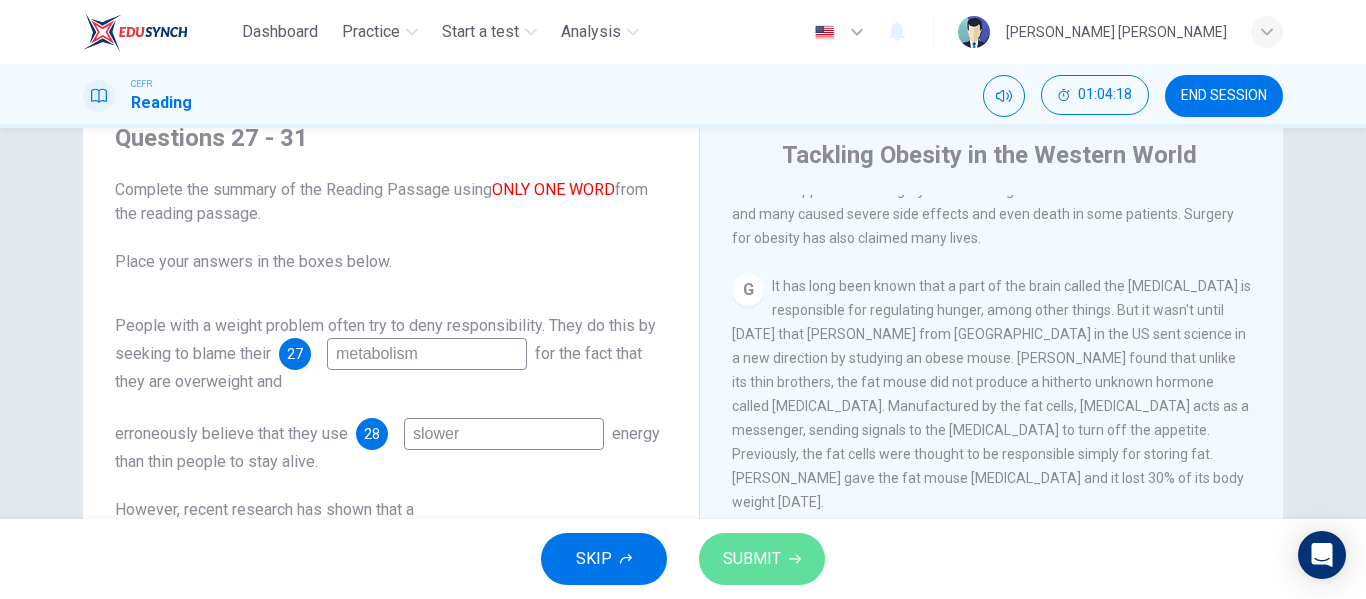 click on "SUBMIT" at bounding box center [752, 559] 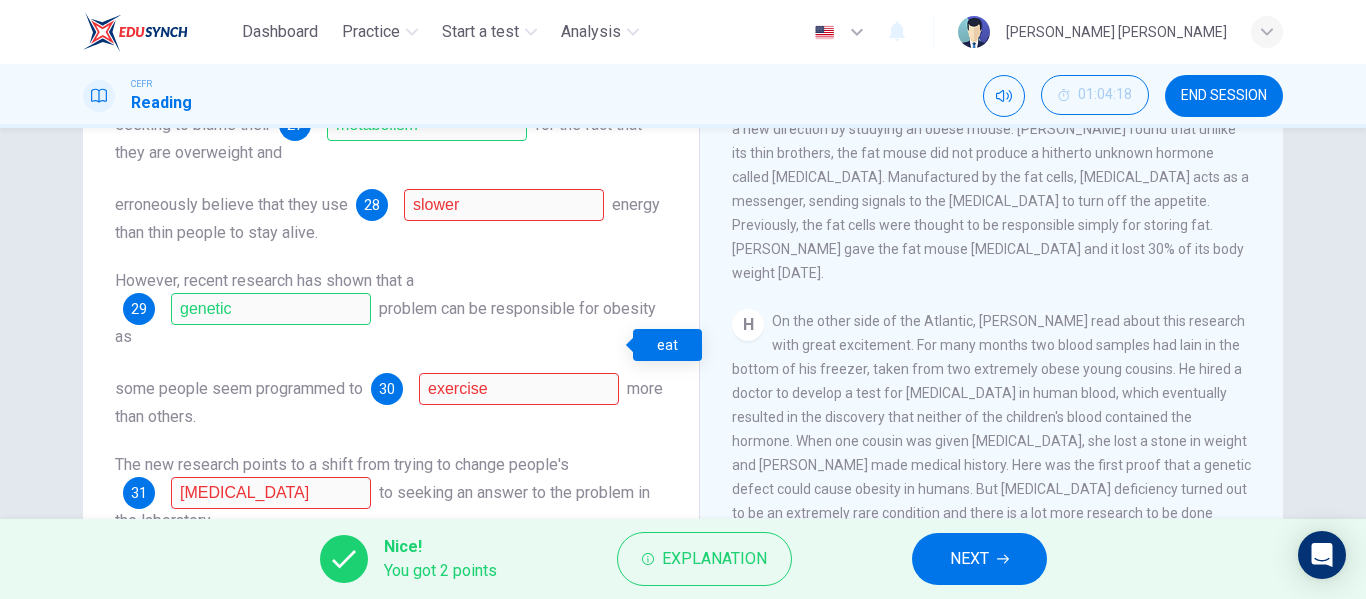 scroll, scrollTop: 334, scrollLeft: 0, axis: vertical 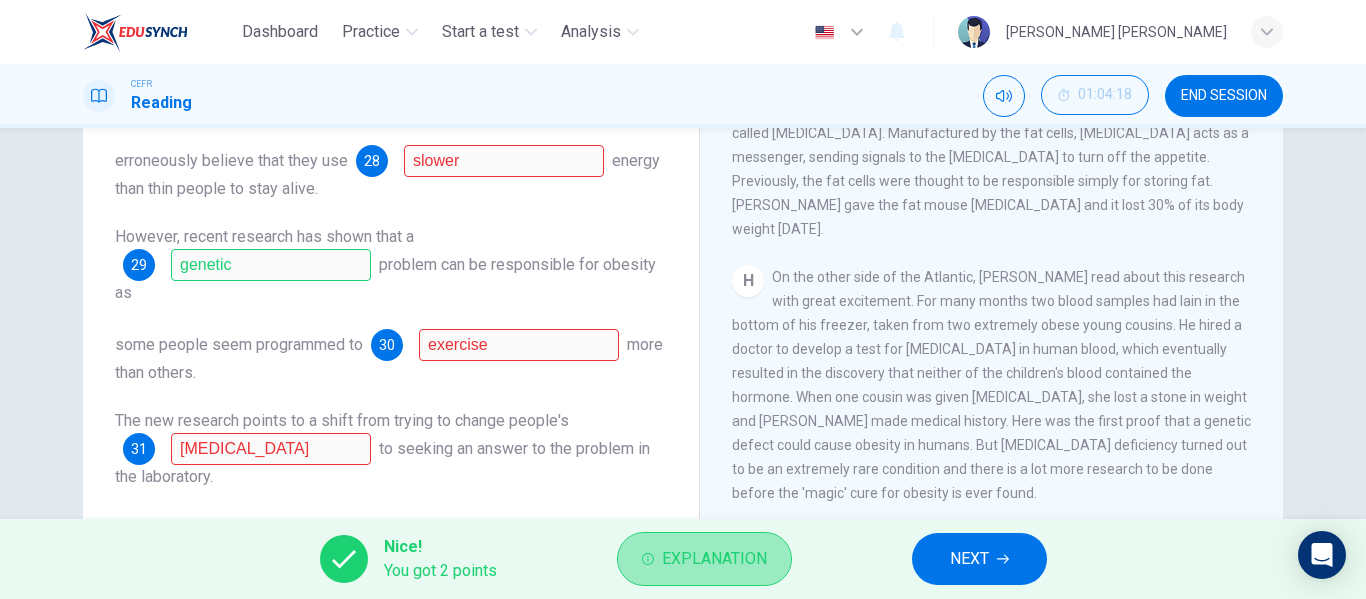 click on "Explanation" at bounding box center [714, 559] 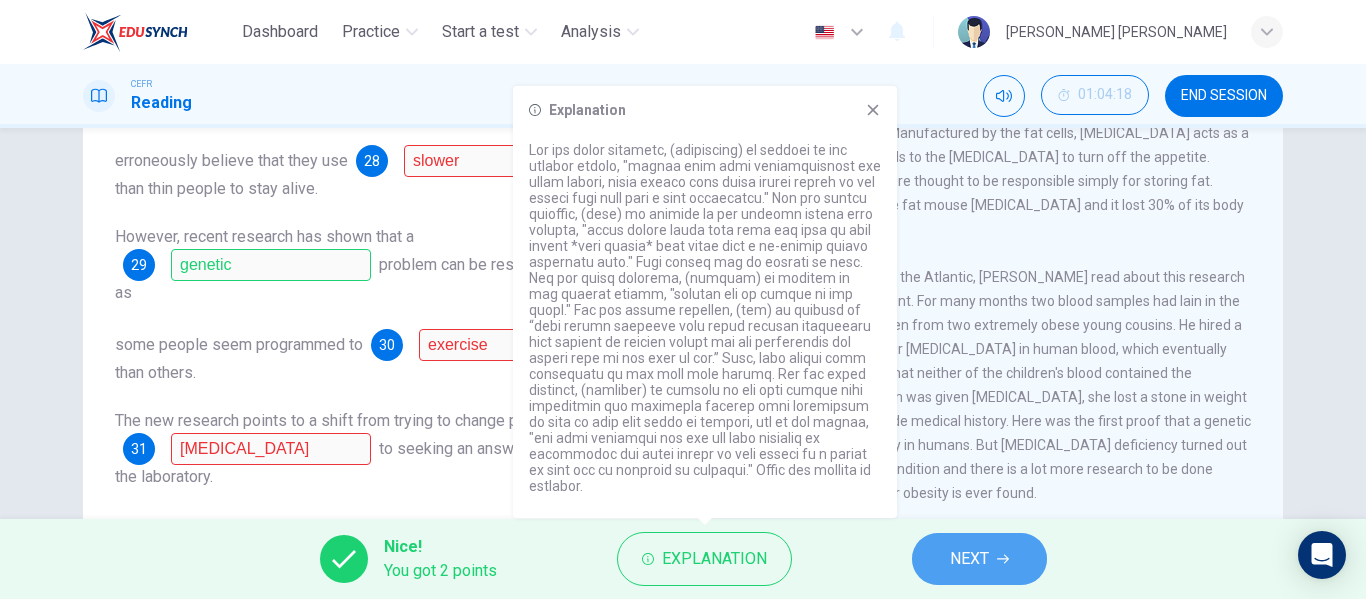 click on "NEXT" at bounding box center (979, 559) 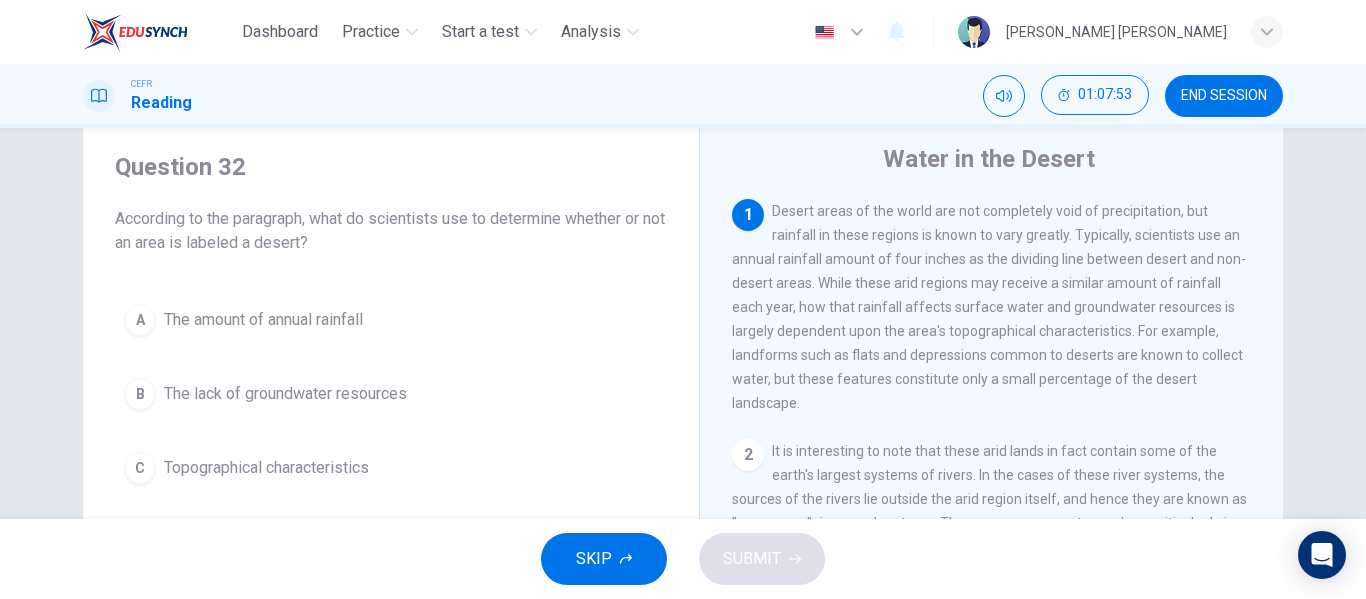 scroll, scrollTop: 0, scrollLeft: 0, axis: both 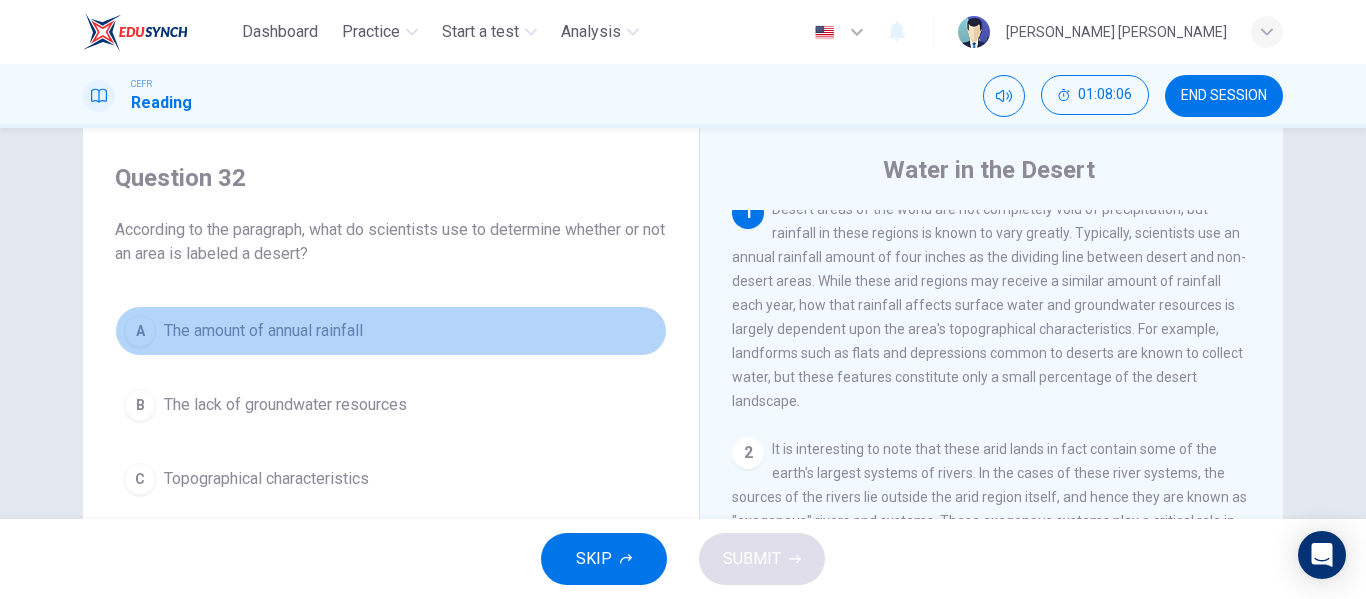 click on "A The amount of annual rainfall" at bounding box center (391, 331) 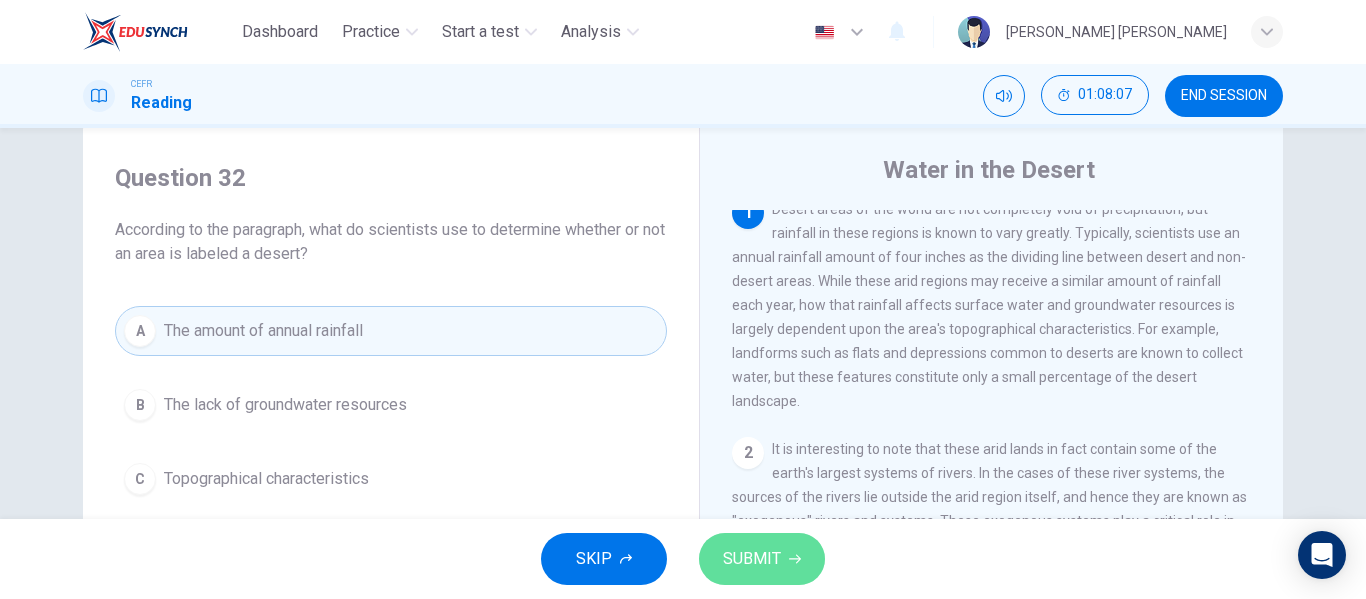 click on "SUBMIT" at bounding box center [762, 559] 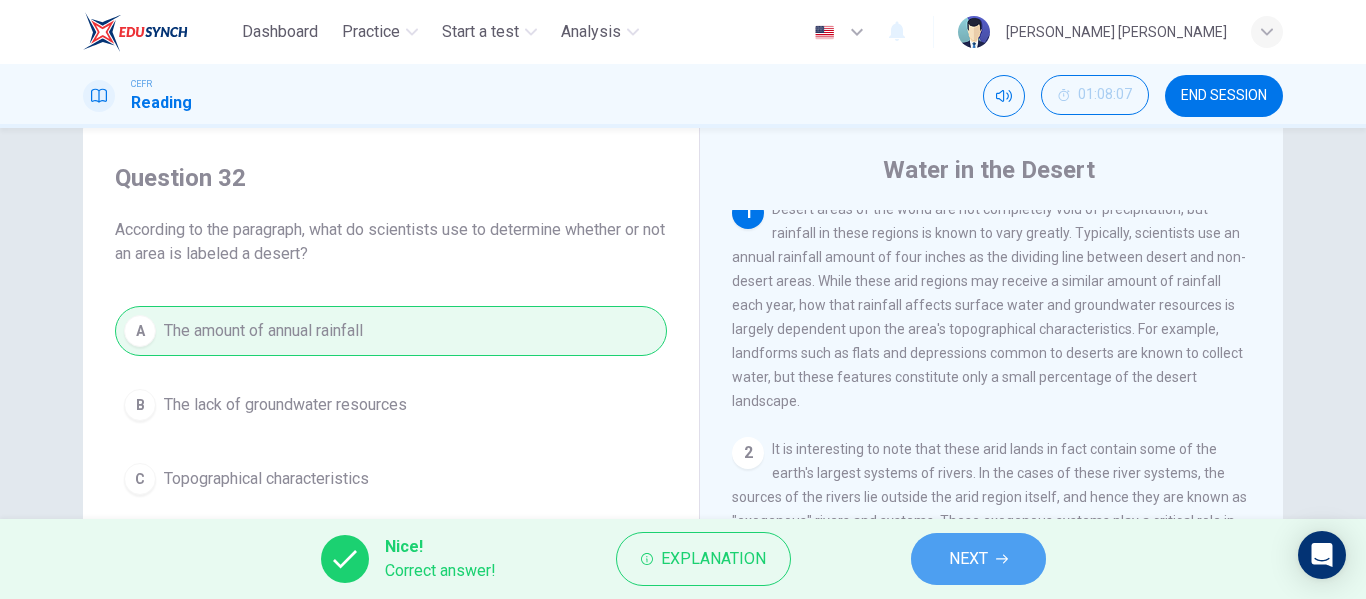 click on "NEXT" at bounding box center [978, 559] 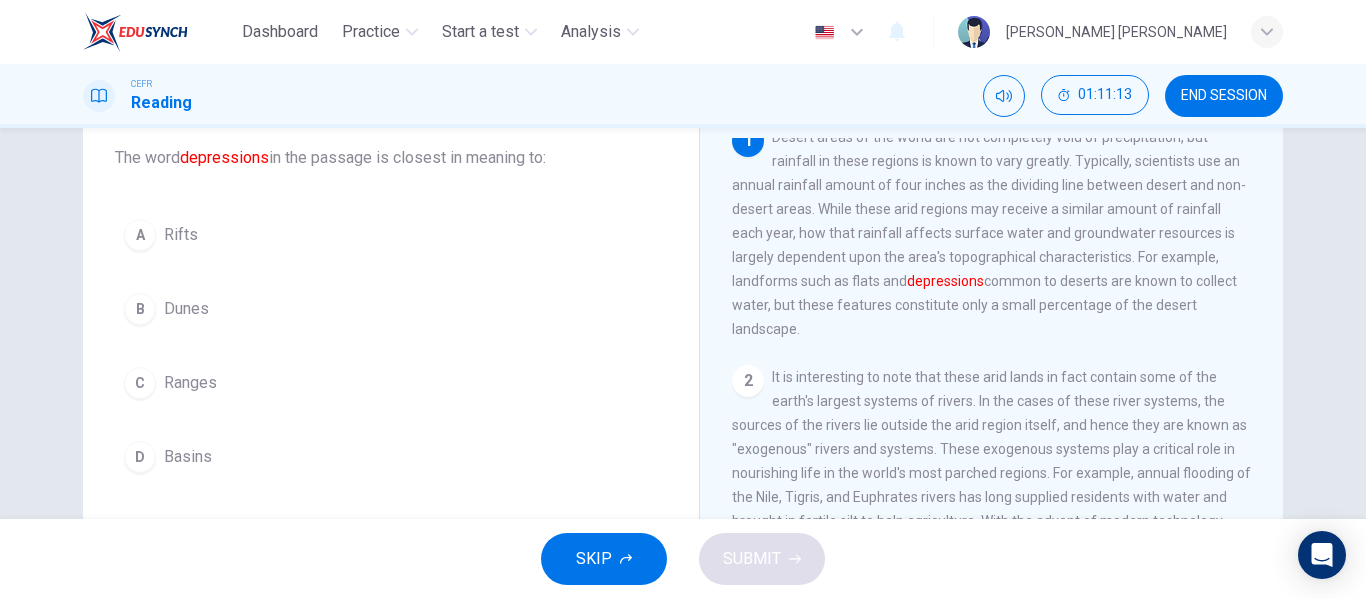 scroll, scrollTop: 119, scrollLeft: 0, axis: vertical 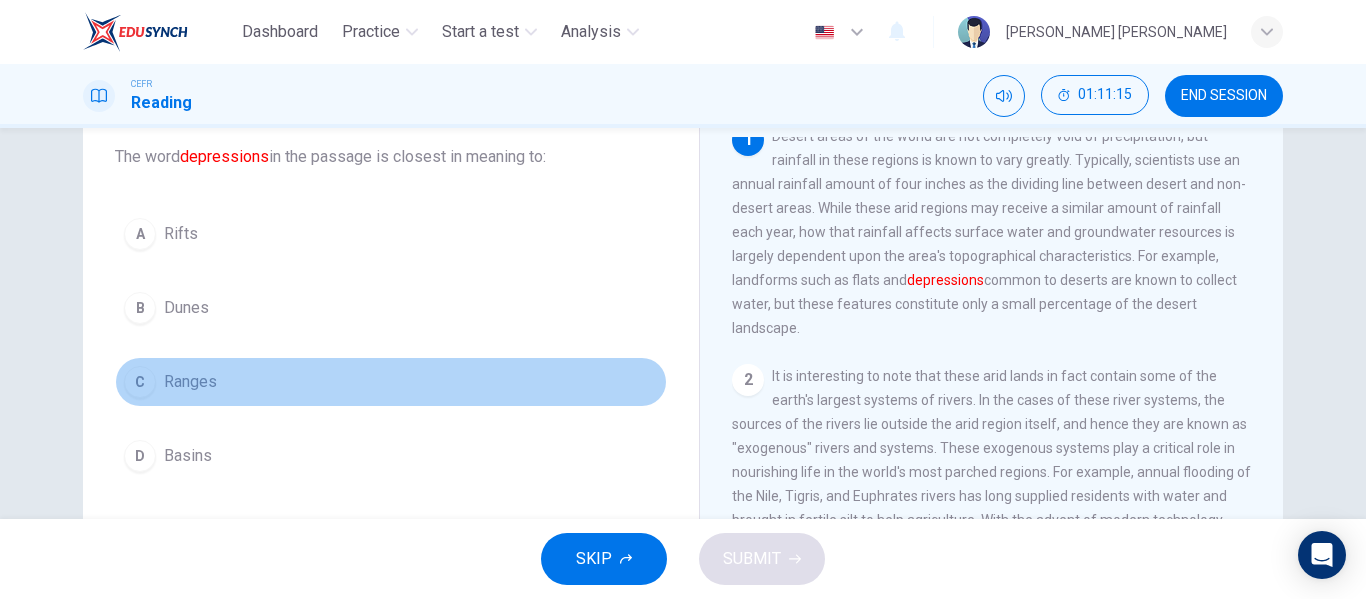 click on "Ranges" at bounding box center (190, 382) 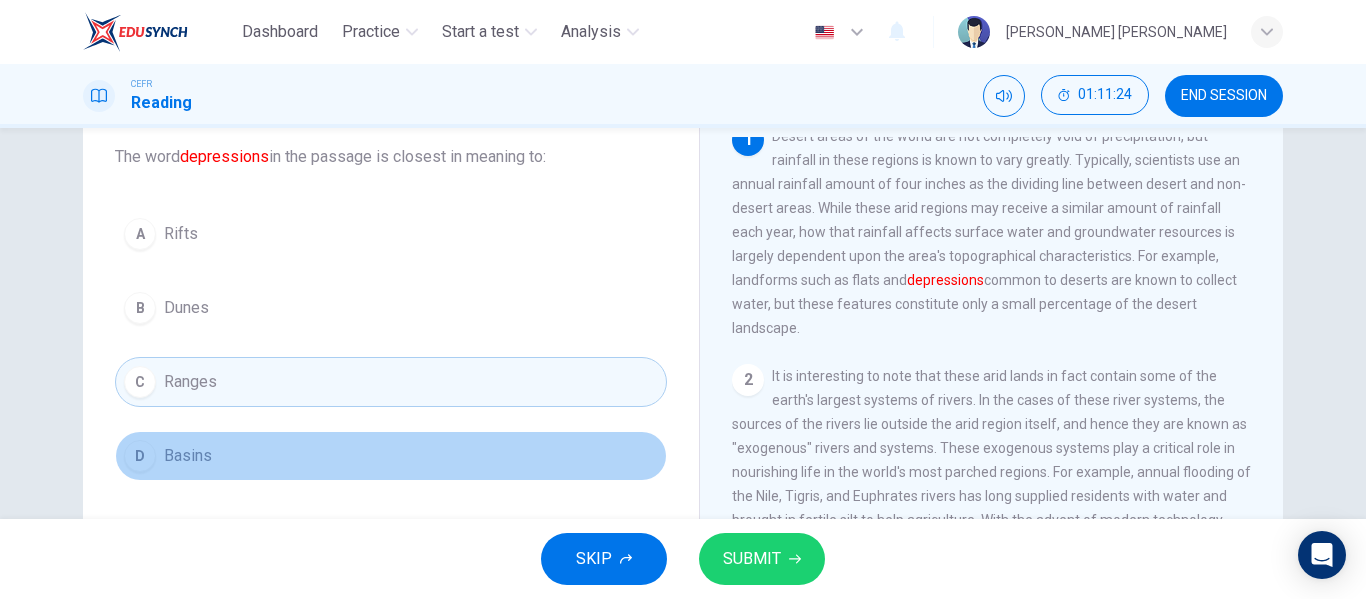 click on "D Basins" at bounding box center (391, 456) 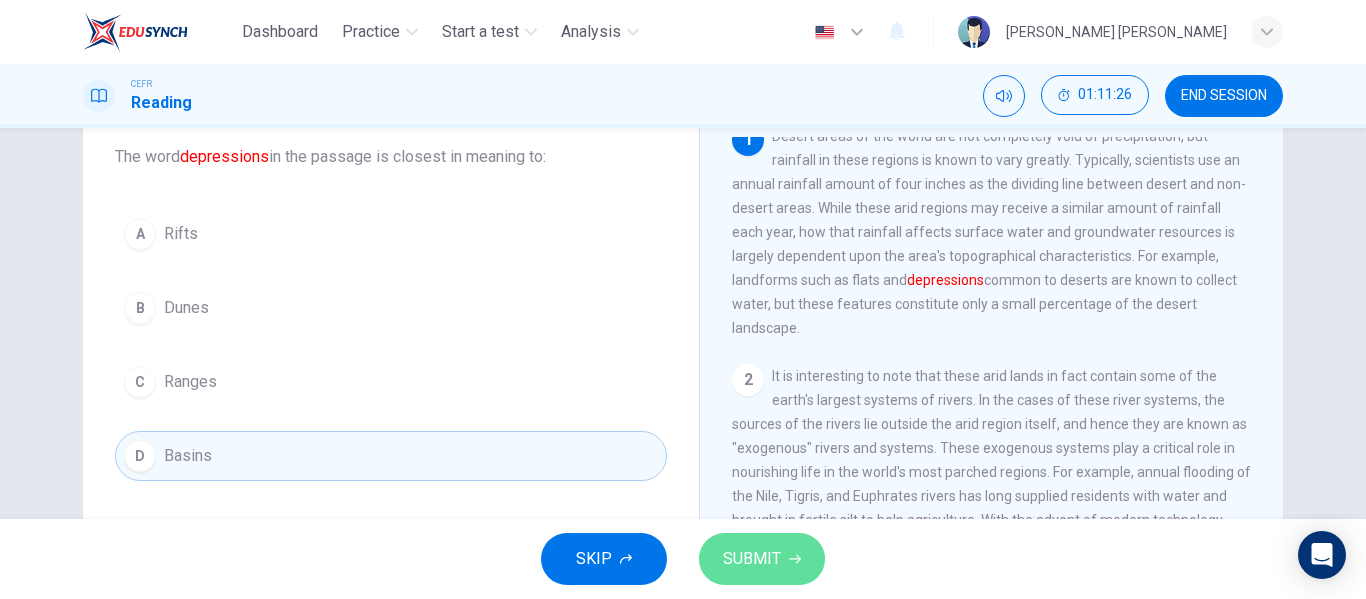 click on "SUBMIT" at bounding box center [752, 559] 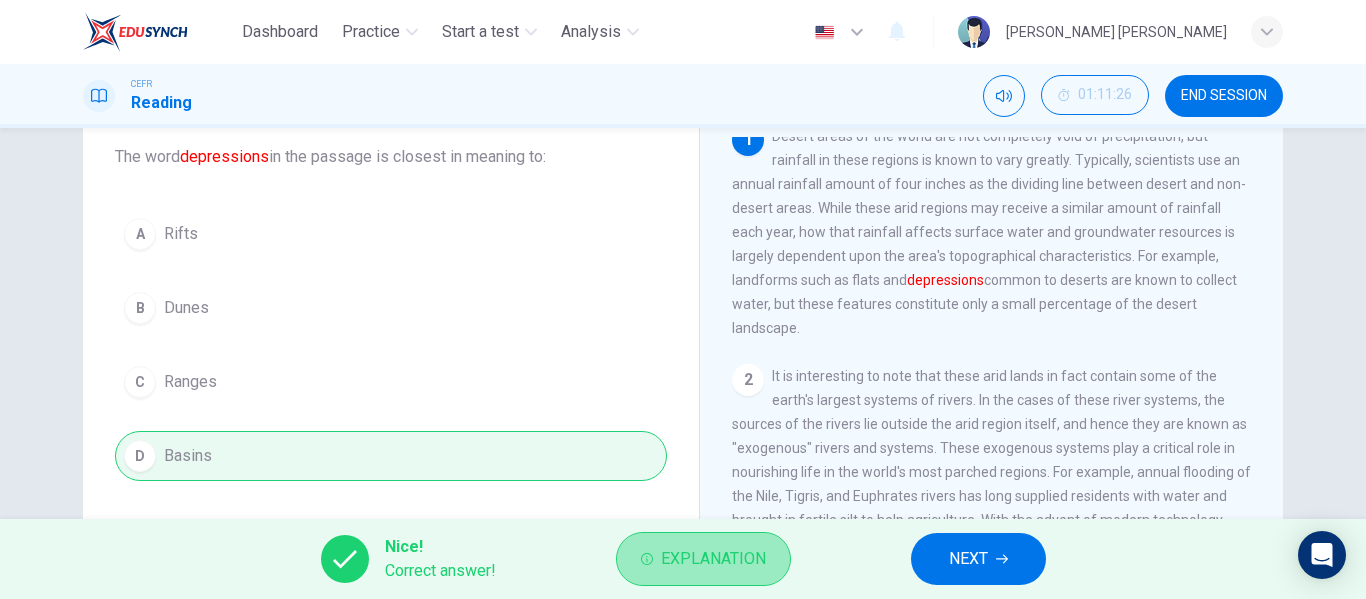 click on "Explanation" at bounding box center [713, 559] 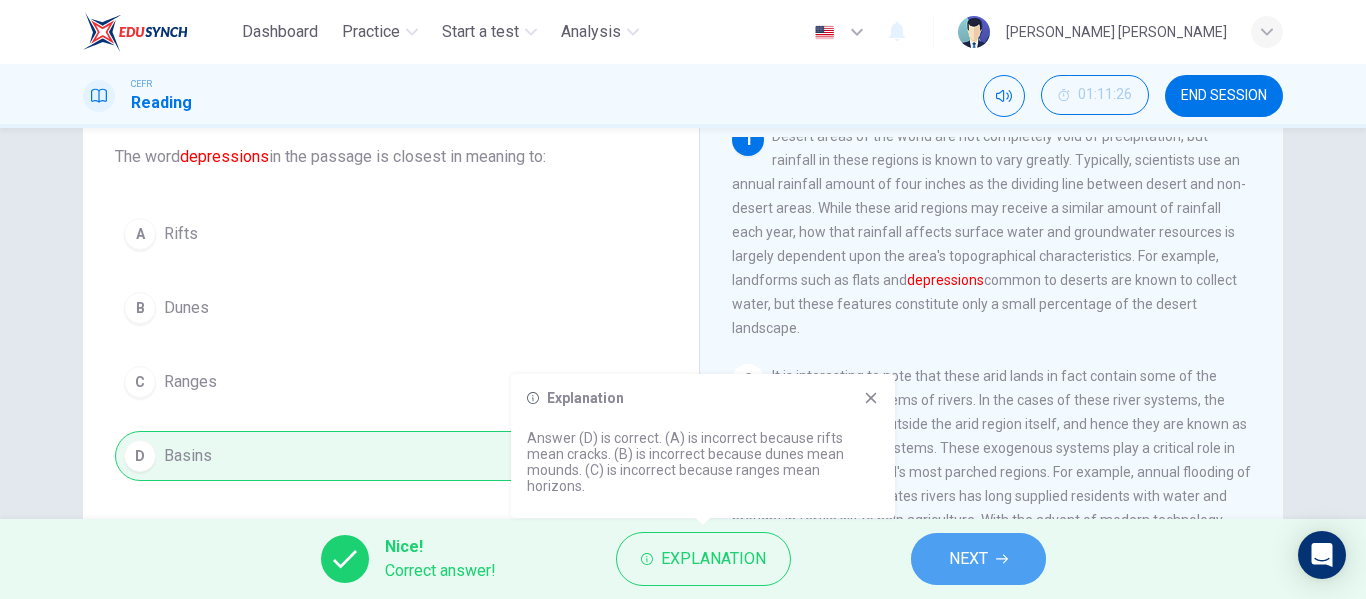 click on "NEXT" at bounding box center [968, 559] 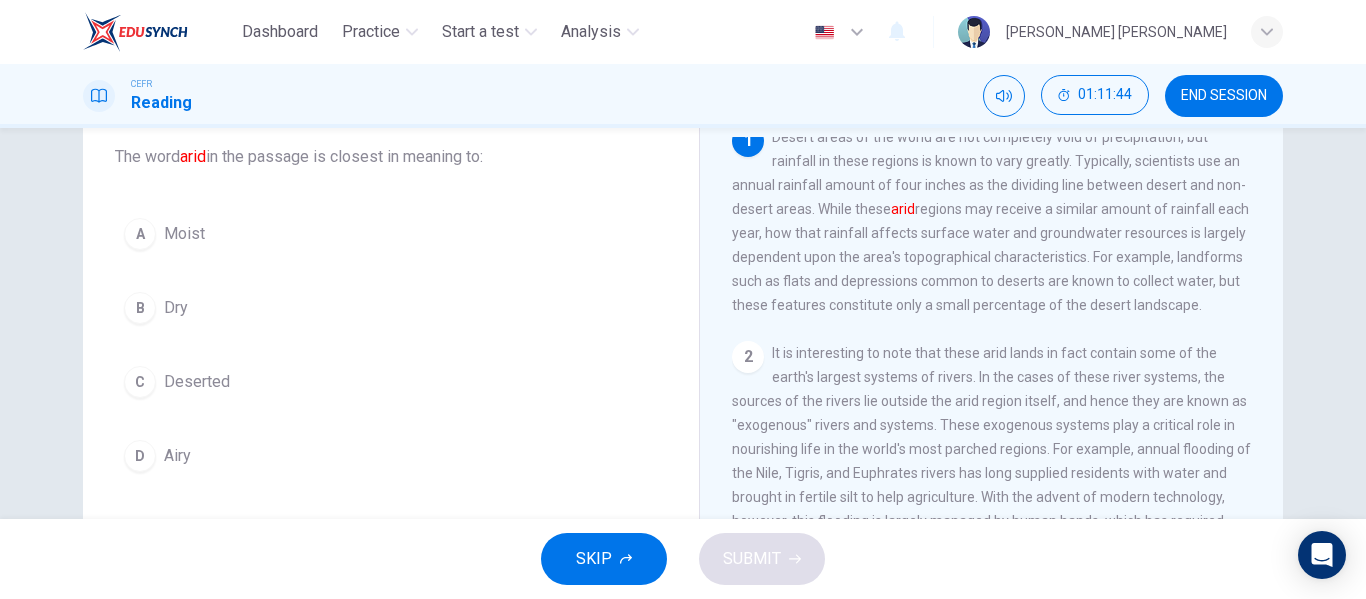 scroll, scrollTop: 3, scrollLeft: 0, axis: vertical 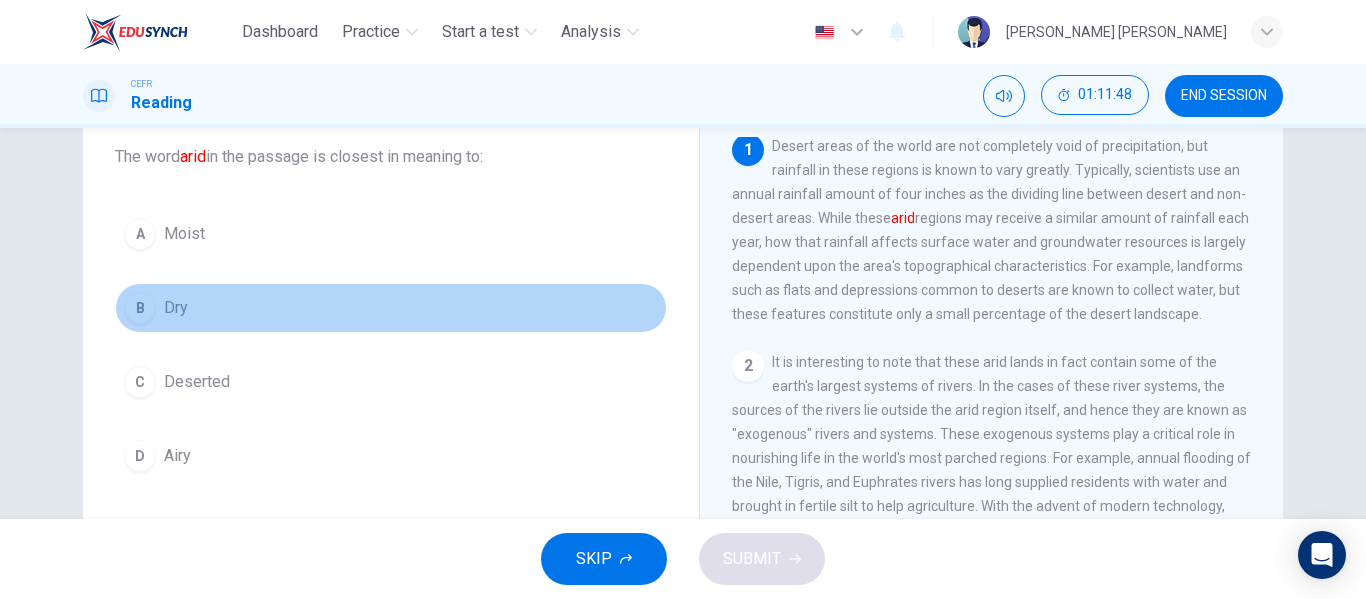 click on "Dry" at bounding box center [176, 308] 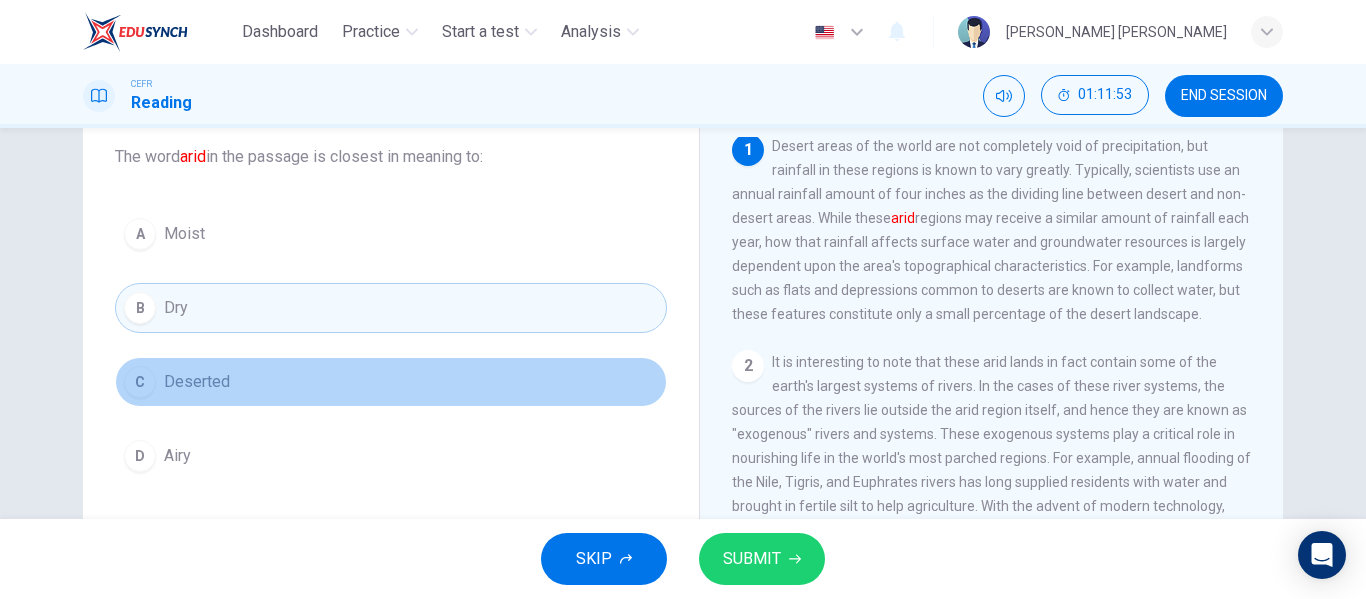 click on "C Deserted" at bounding box center [391, 382] 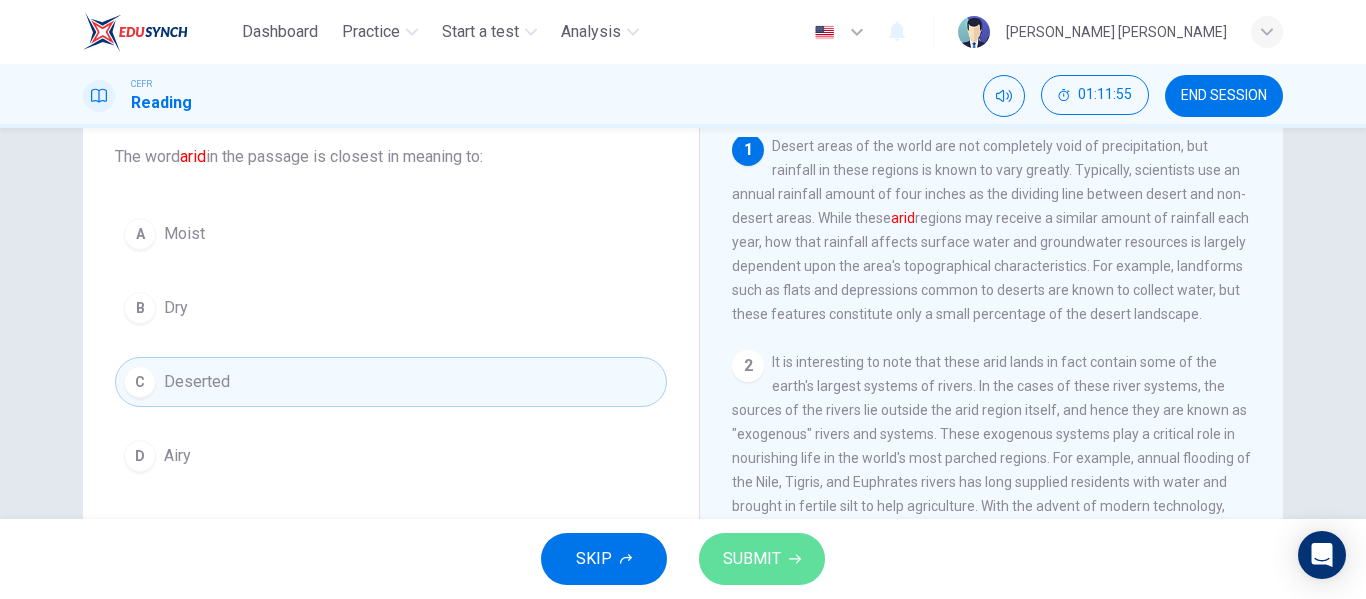 click on "SUBMIT" at bounding box center [752, 559] 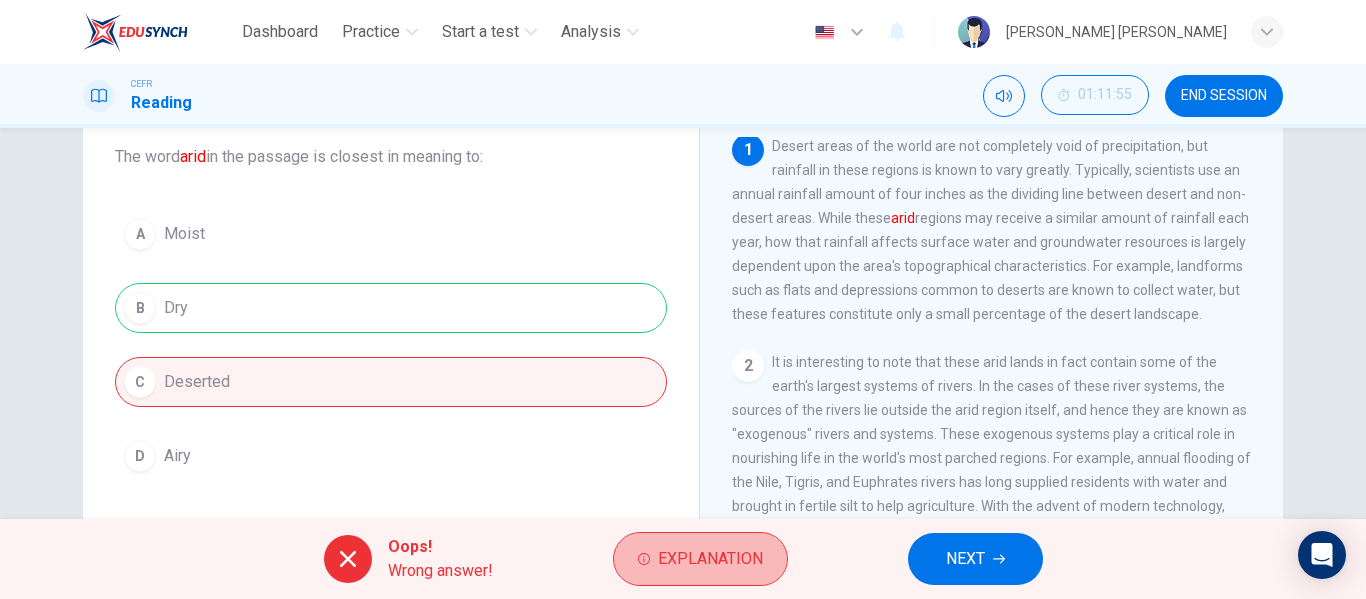 click on "Explanation" at bounding box center (700, 559) 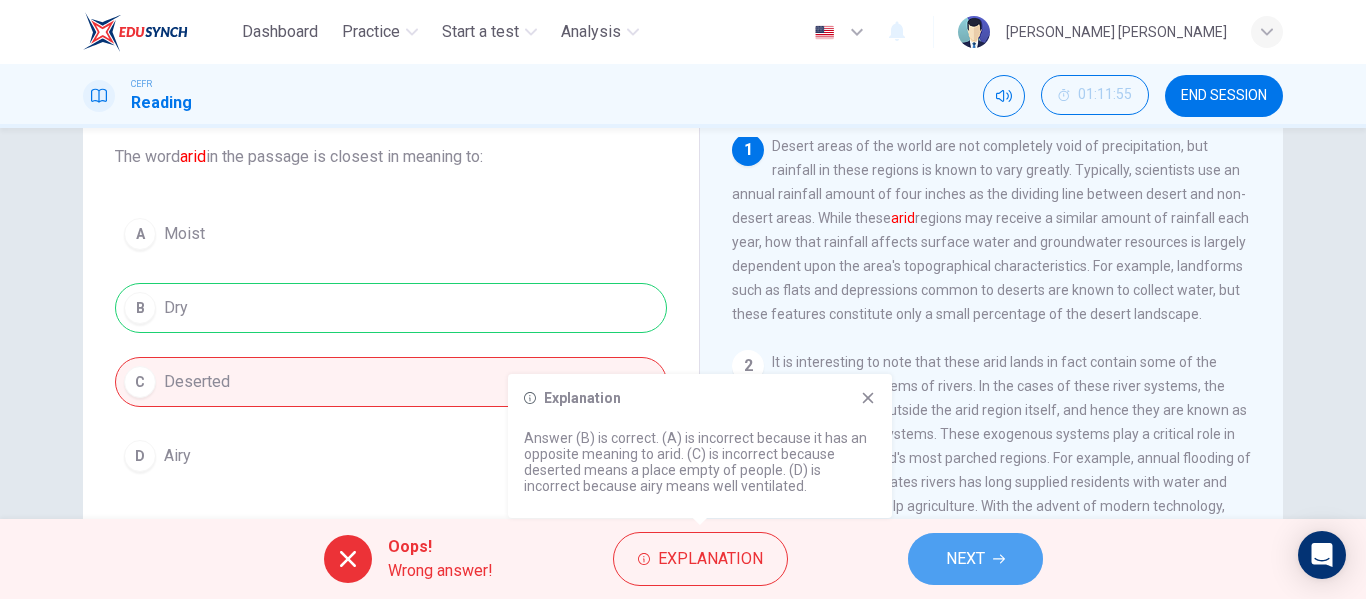 click on "NEXT" at bounding box center (975, 559) 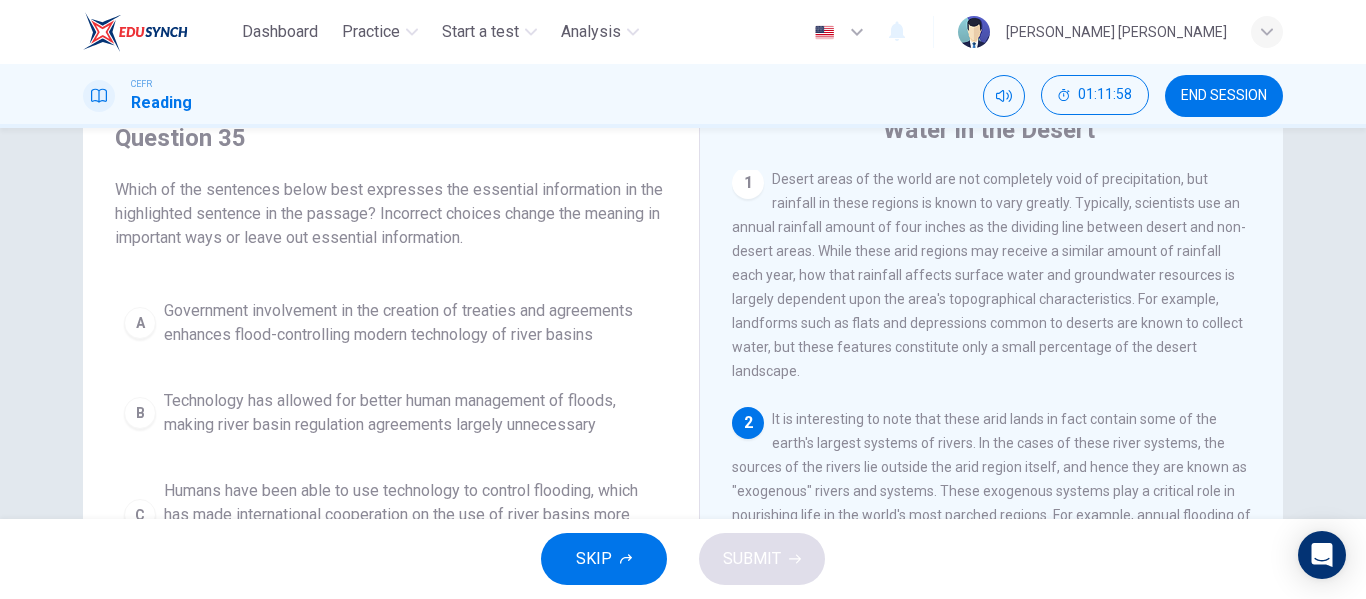 scroll, scrollTop: 80, scrollLeft: 0, axis: vertical 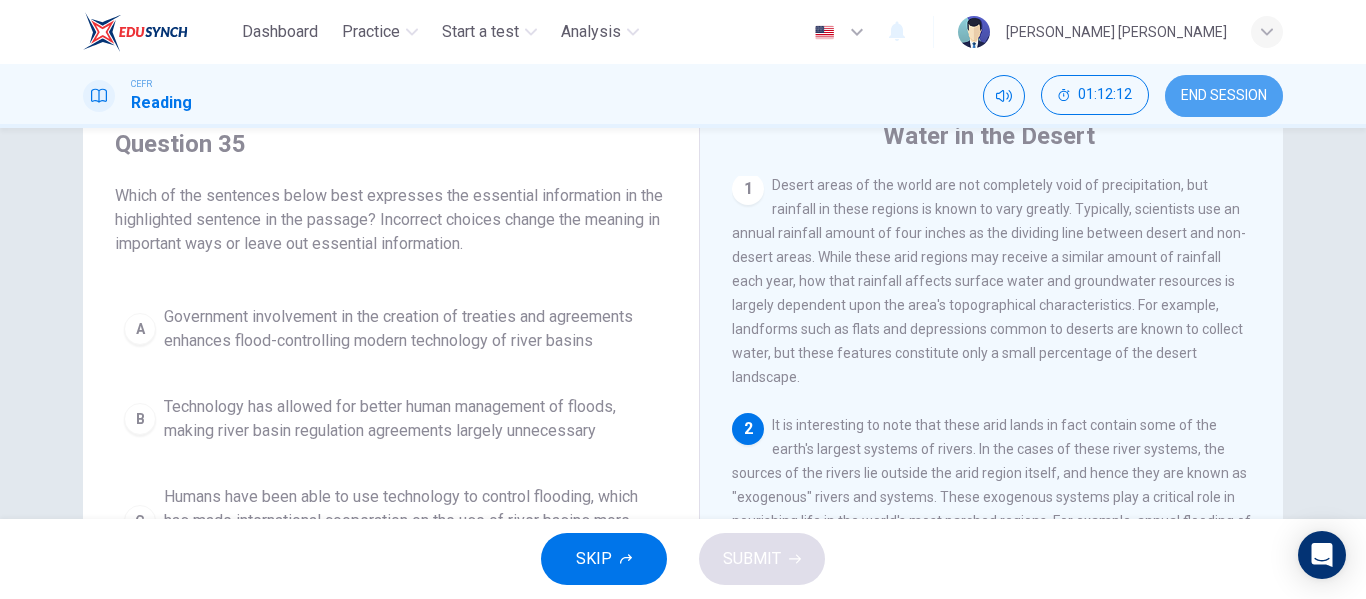 click on "END SESSION" at bounding box center (1224, 96) 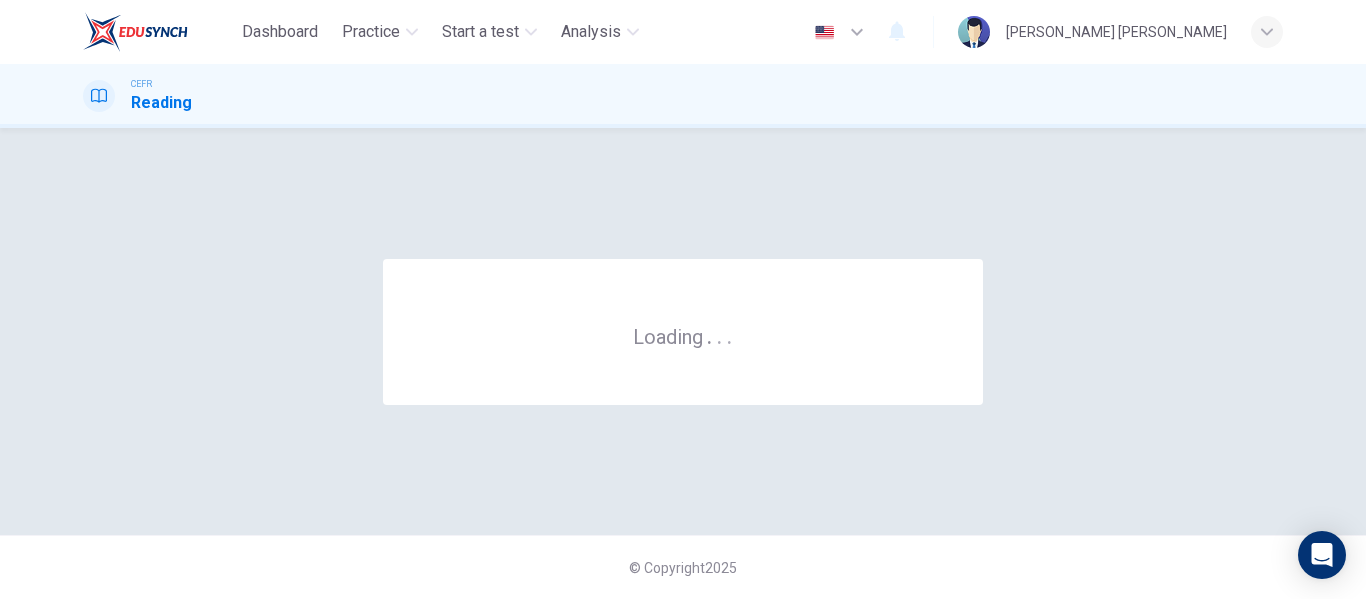 scroll, scrollTop: 0, scrollLeft: 0, axis: both 